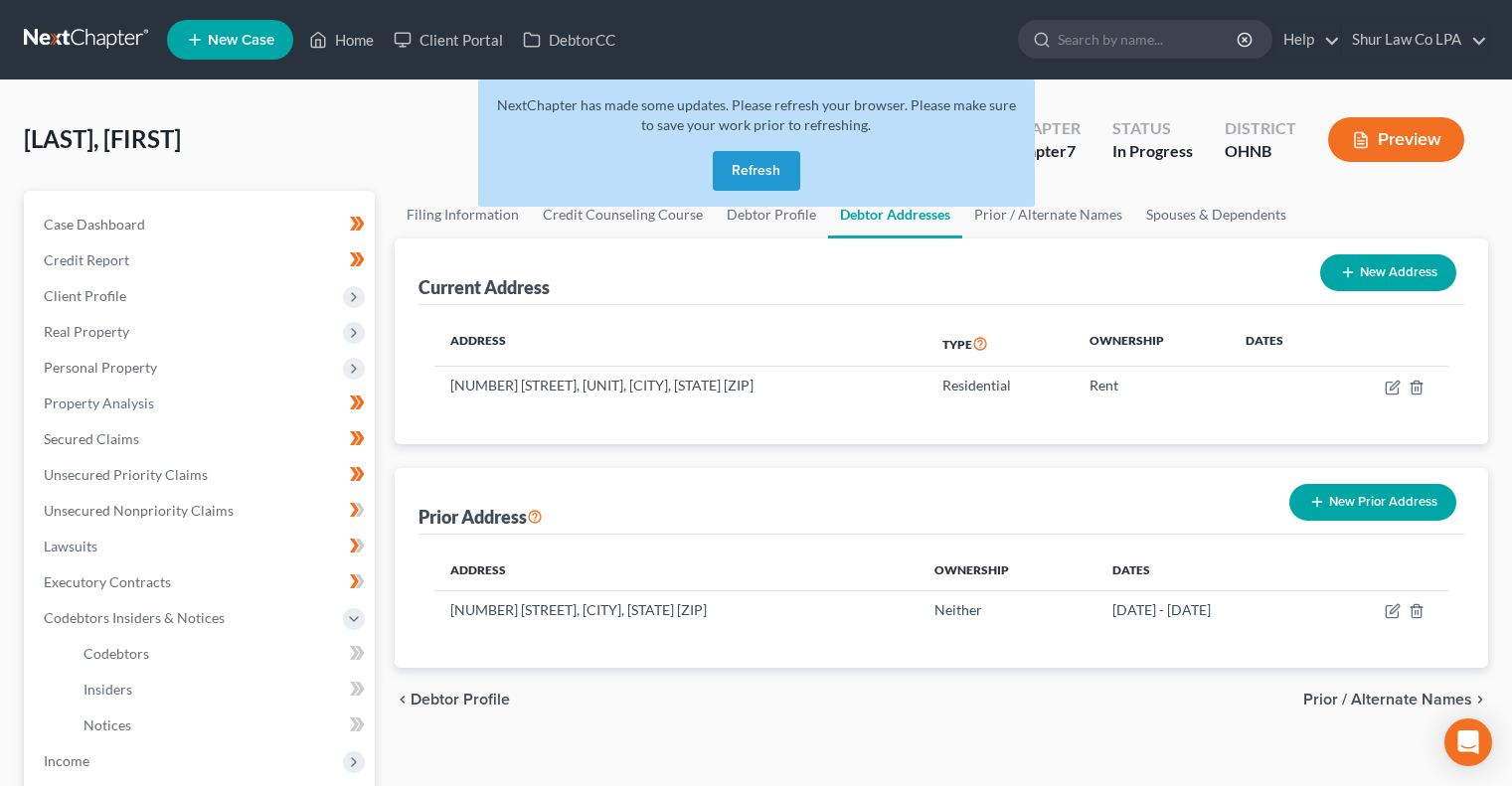 scroll, scrollTop: 227, scrollLeft: 0, axis: vertical 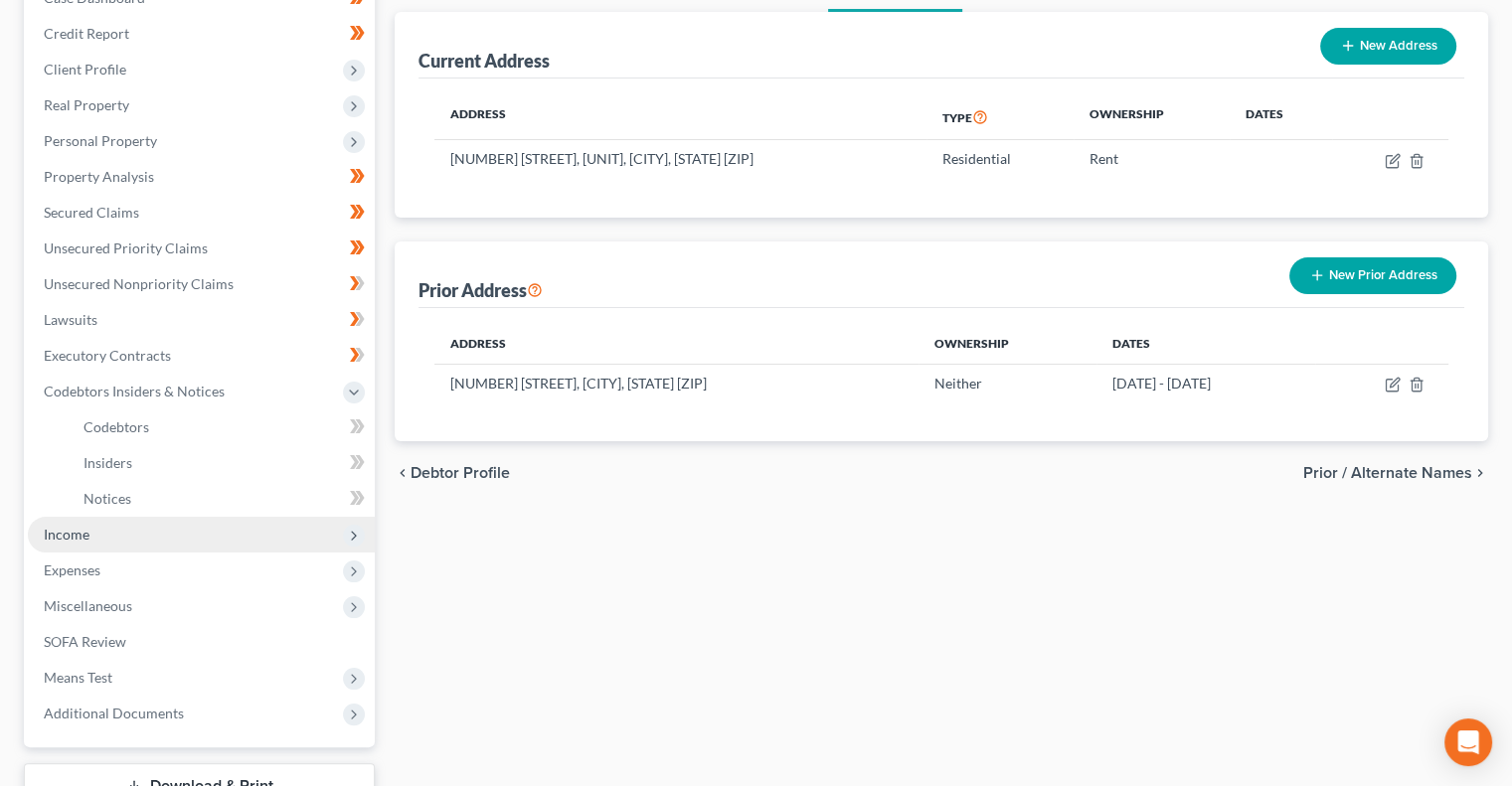 click on "Income" at bounding box center [201, 535] 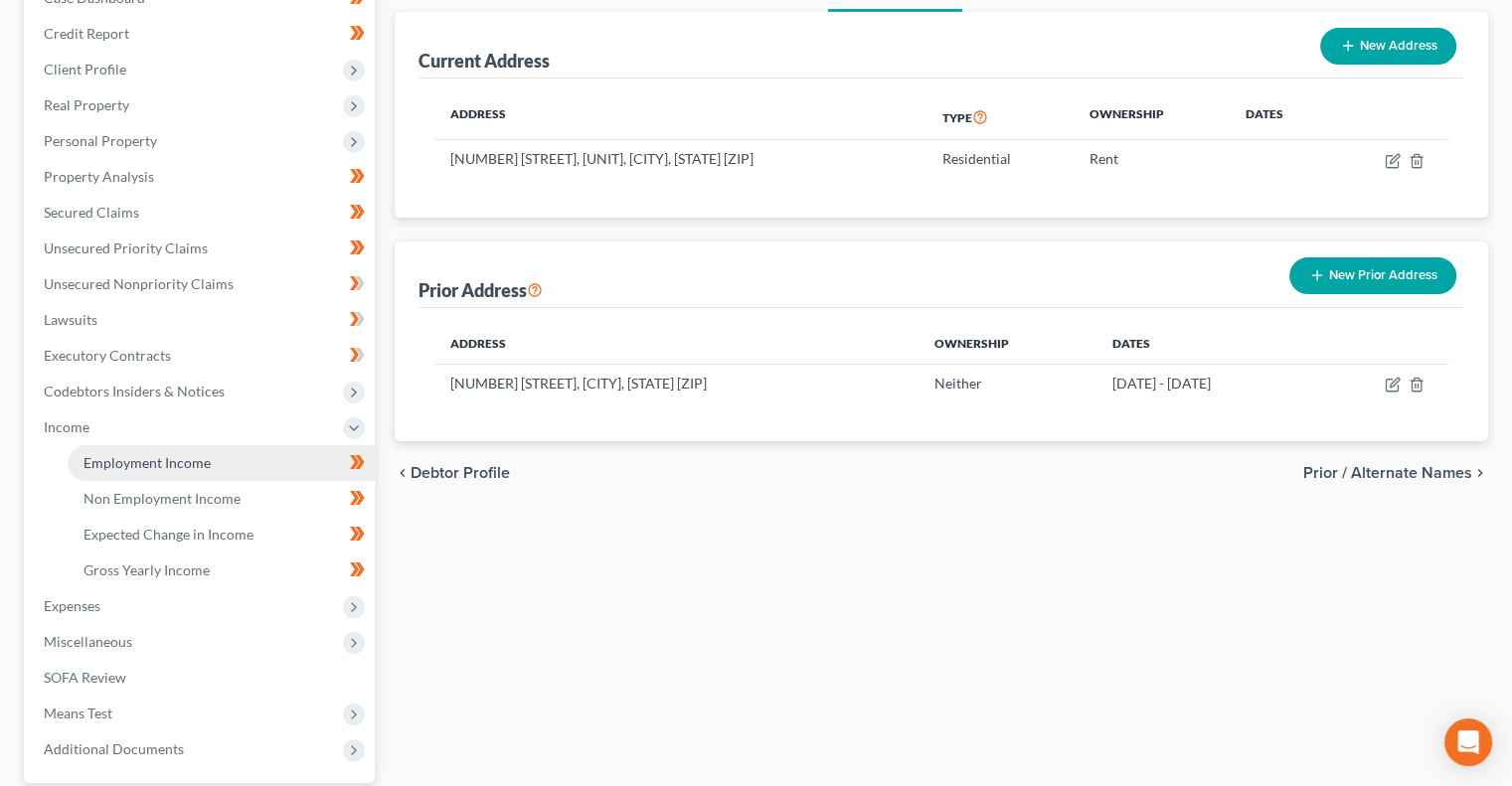 click on "Employment Income" at bounding box center [221, 463] 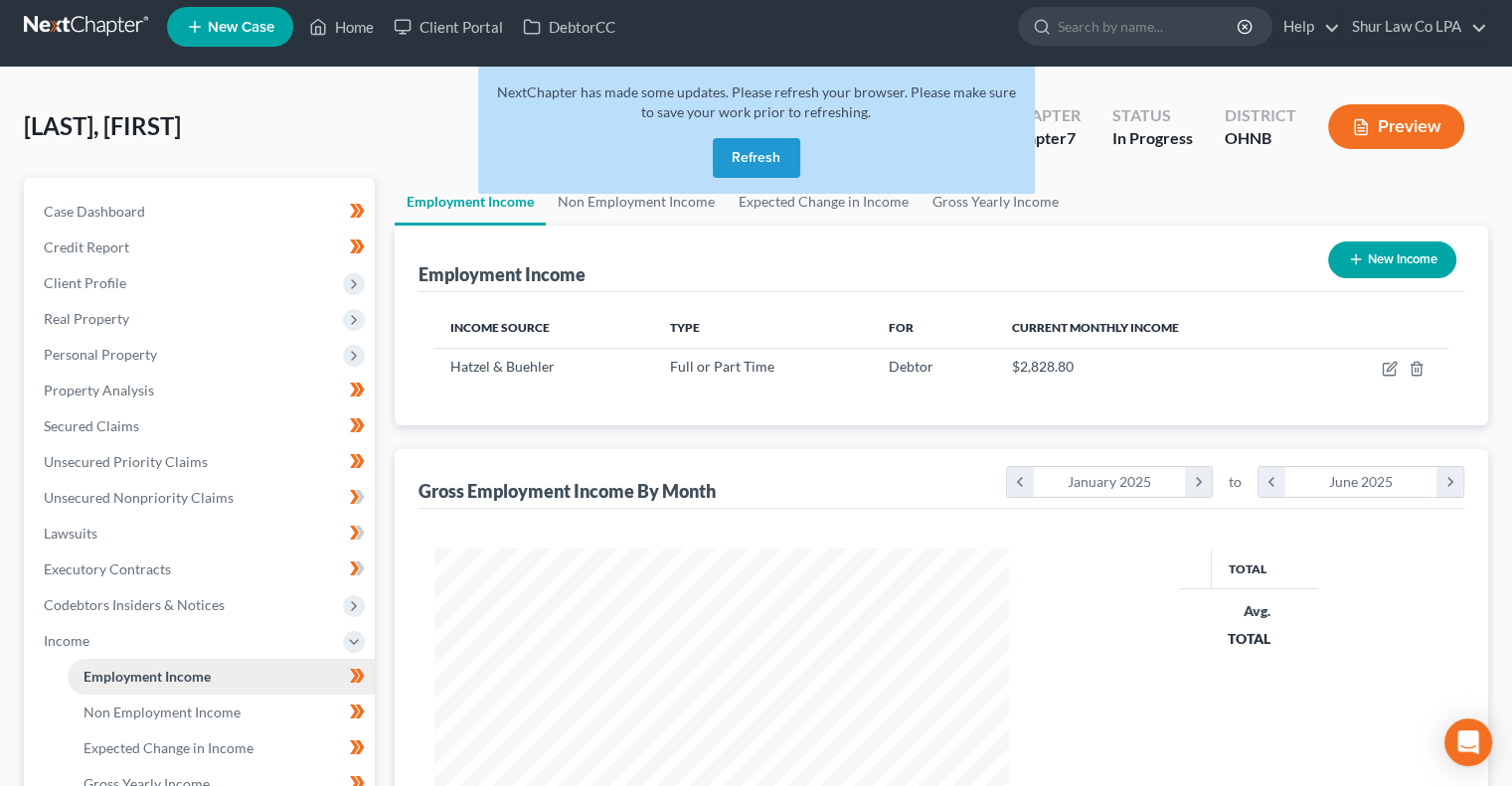 scroll, scrollTop: 0, scrollLeft: 0, axis: both 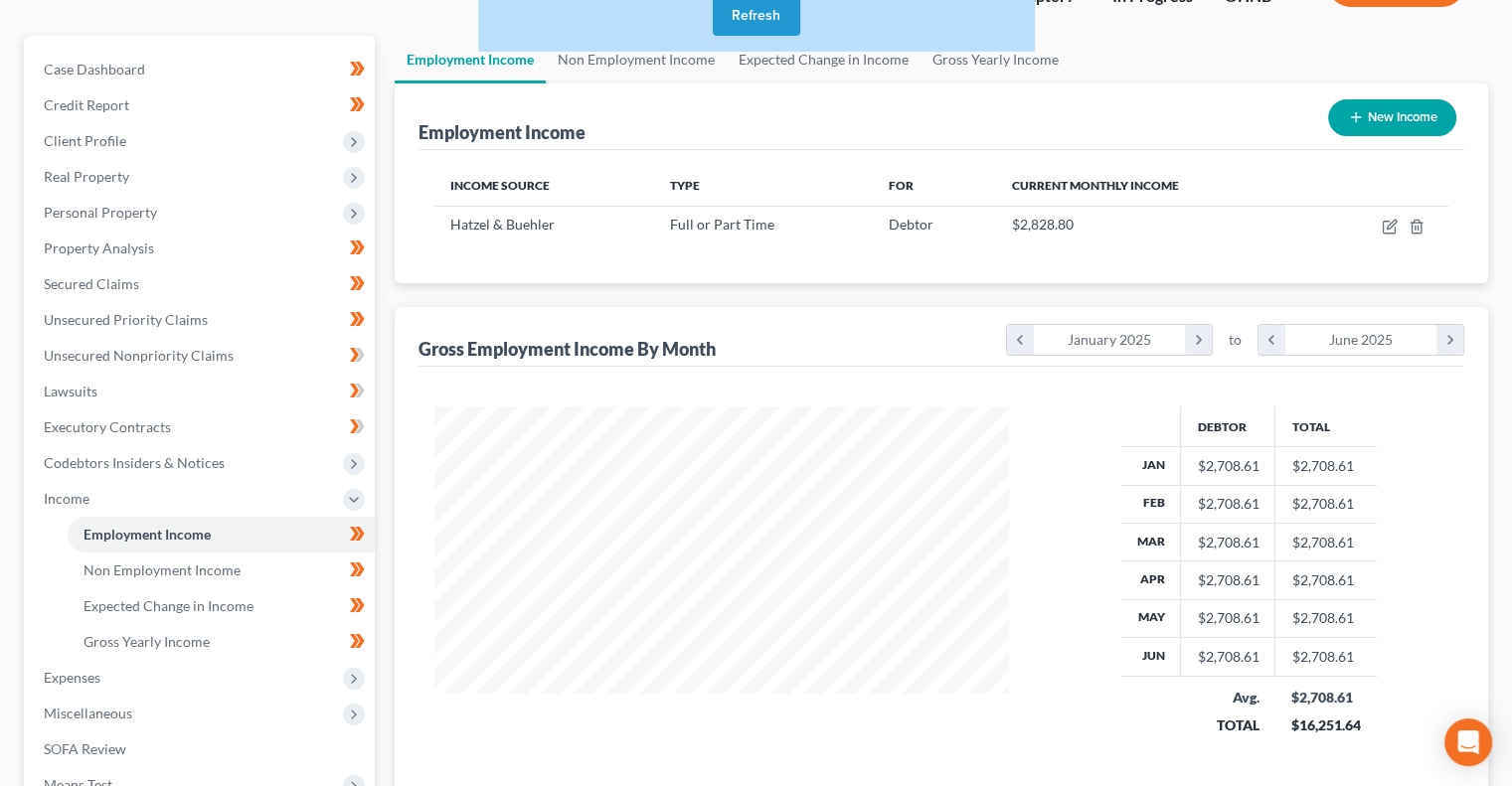 click on "Refresh" at bounding box center [756, 16] 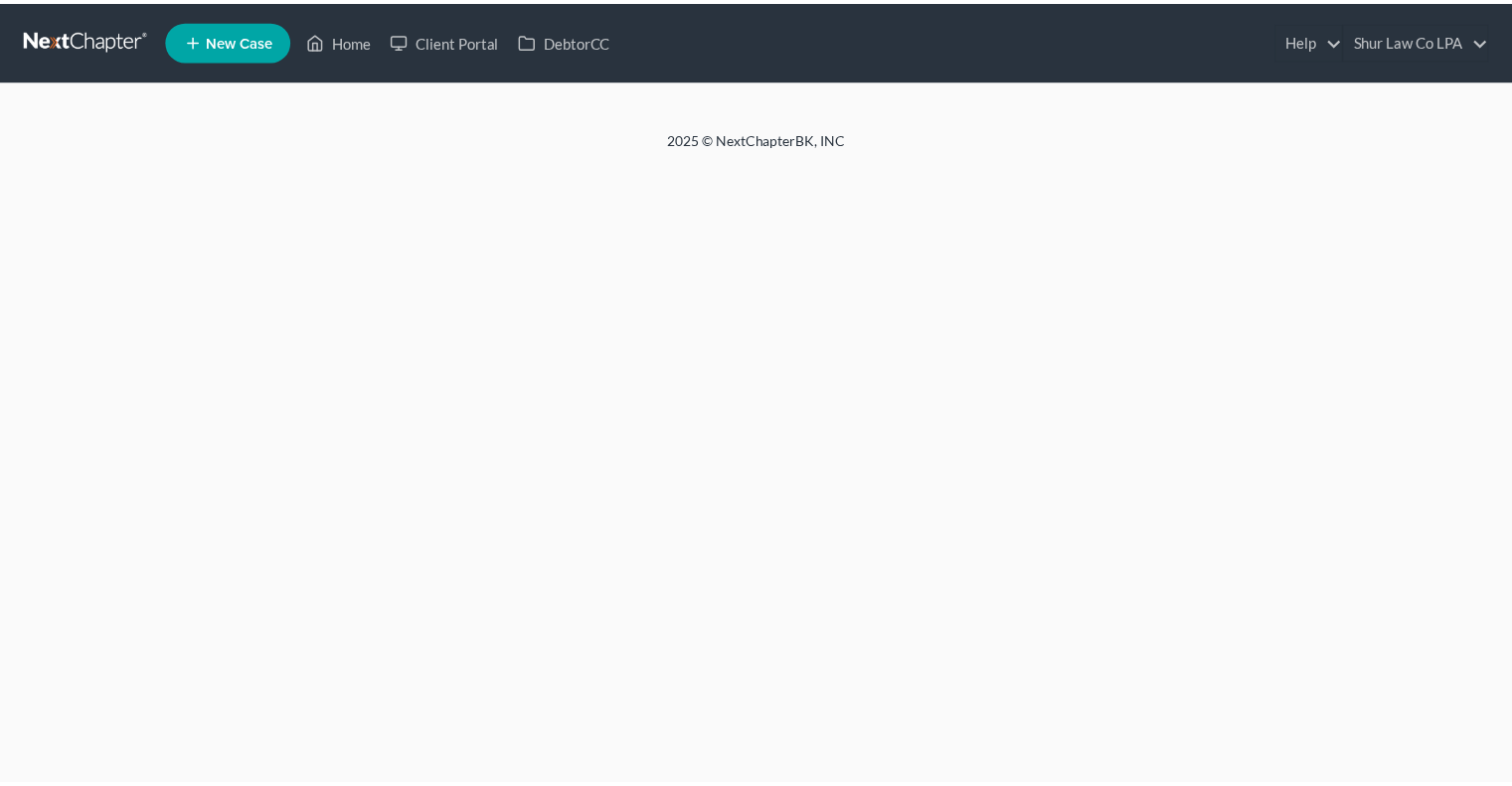 scroll, scrollTop: 0, scrollLeft: 0, axis: both 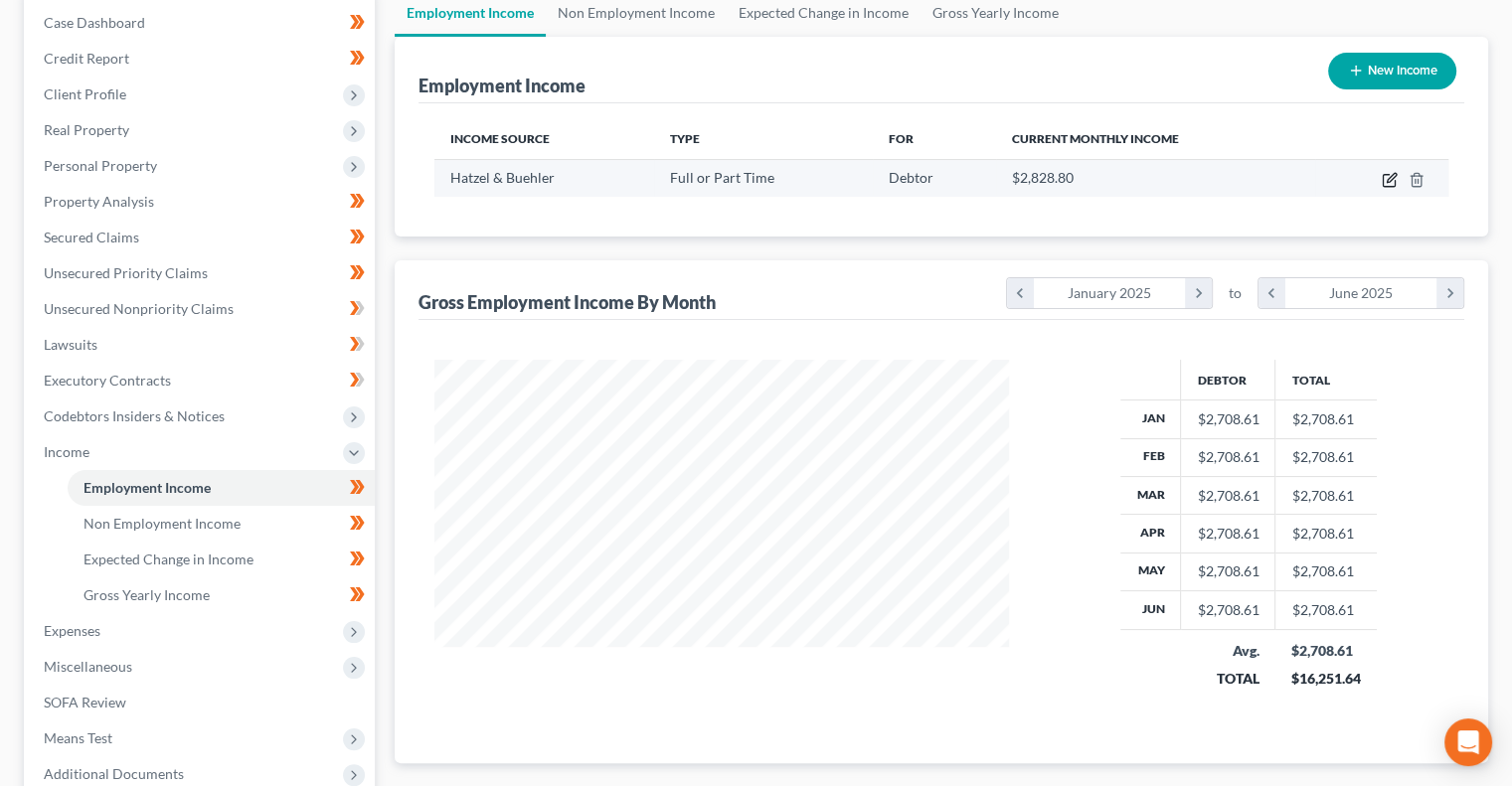 click 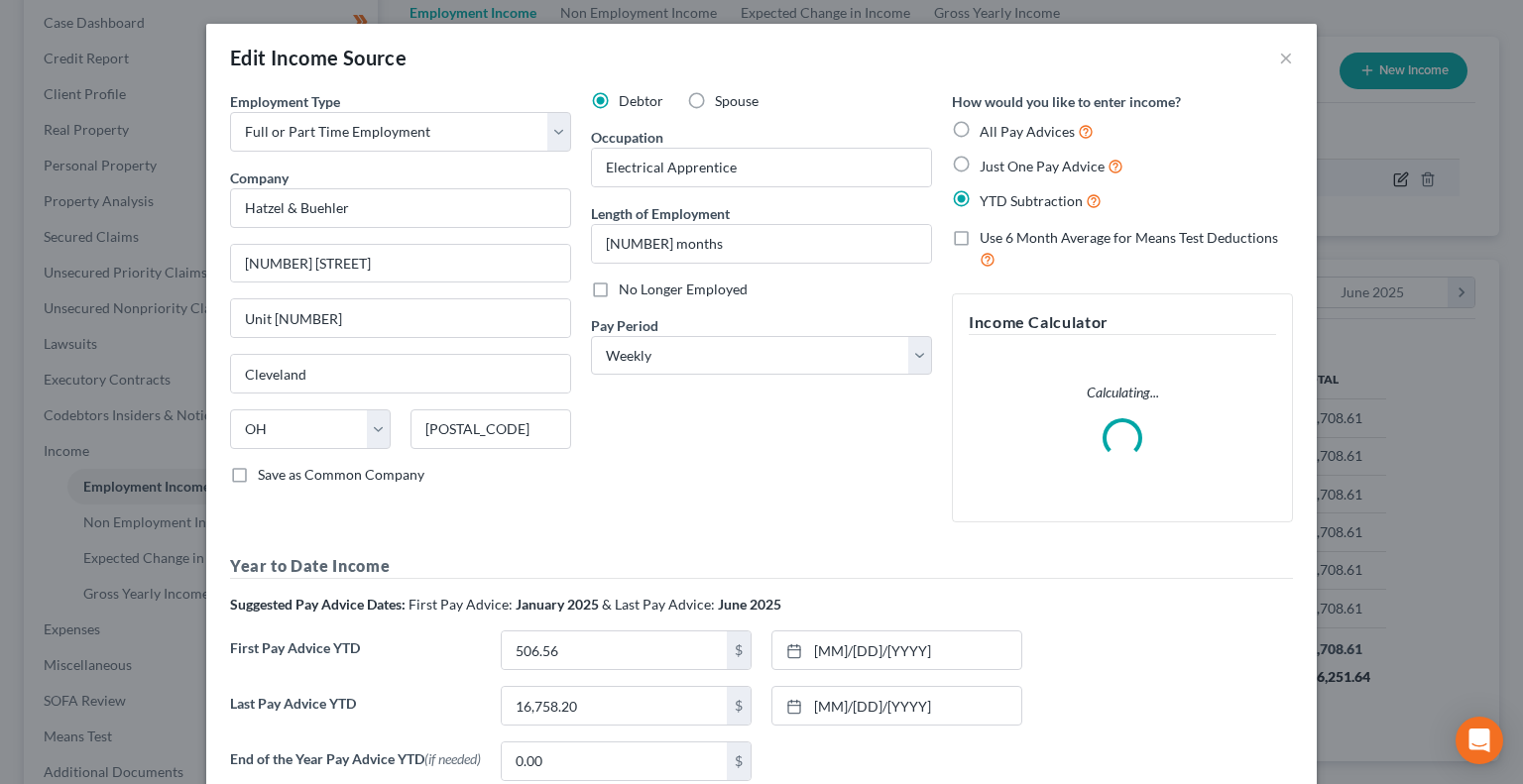 scroll, scrollTop: 990795, scrollLeft: 990917, axis: both 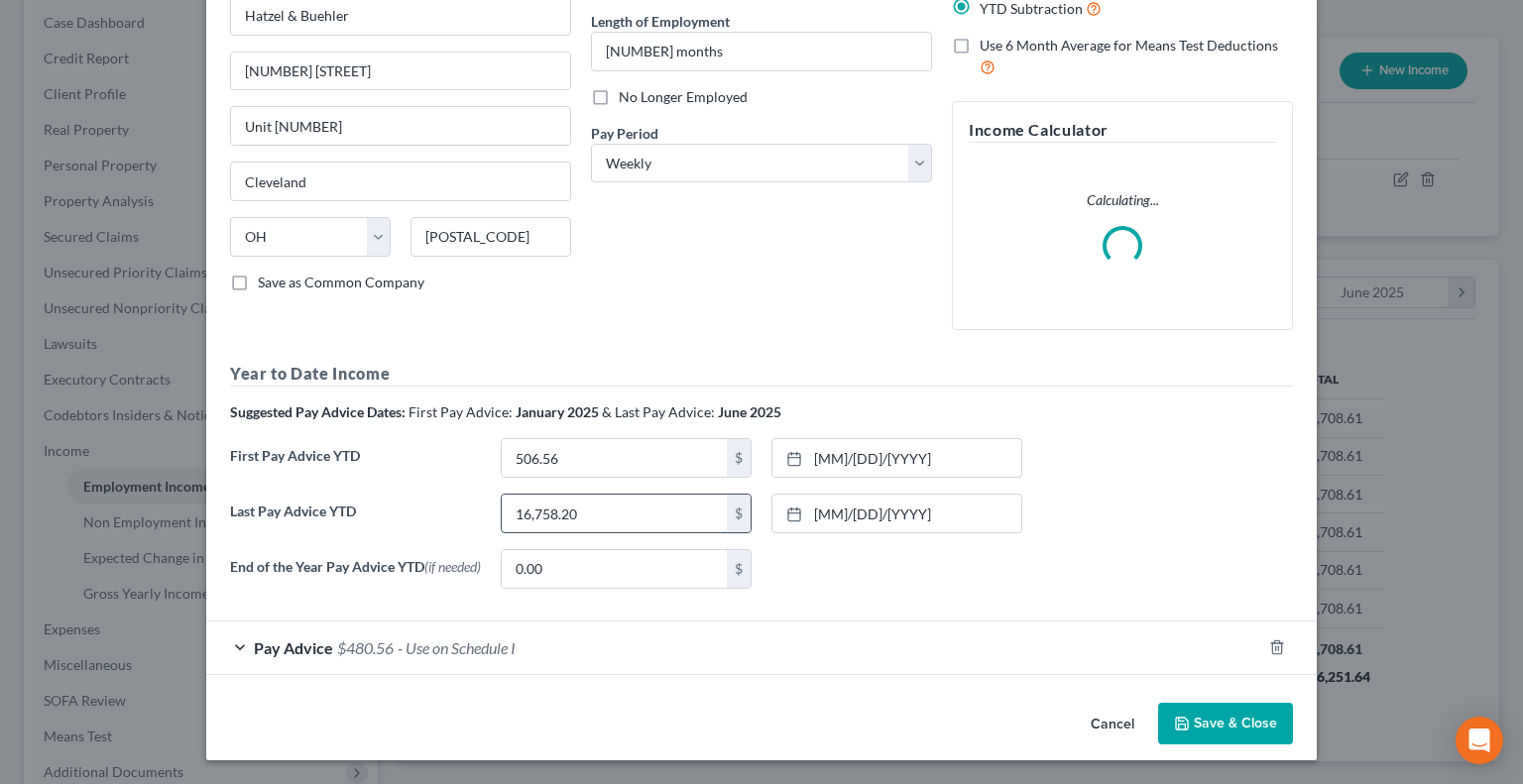 click on "16,758.20" at bounding box center (614, 513) 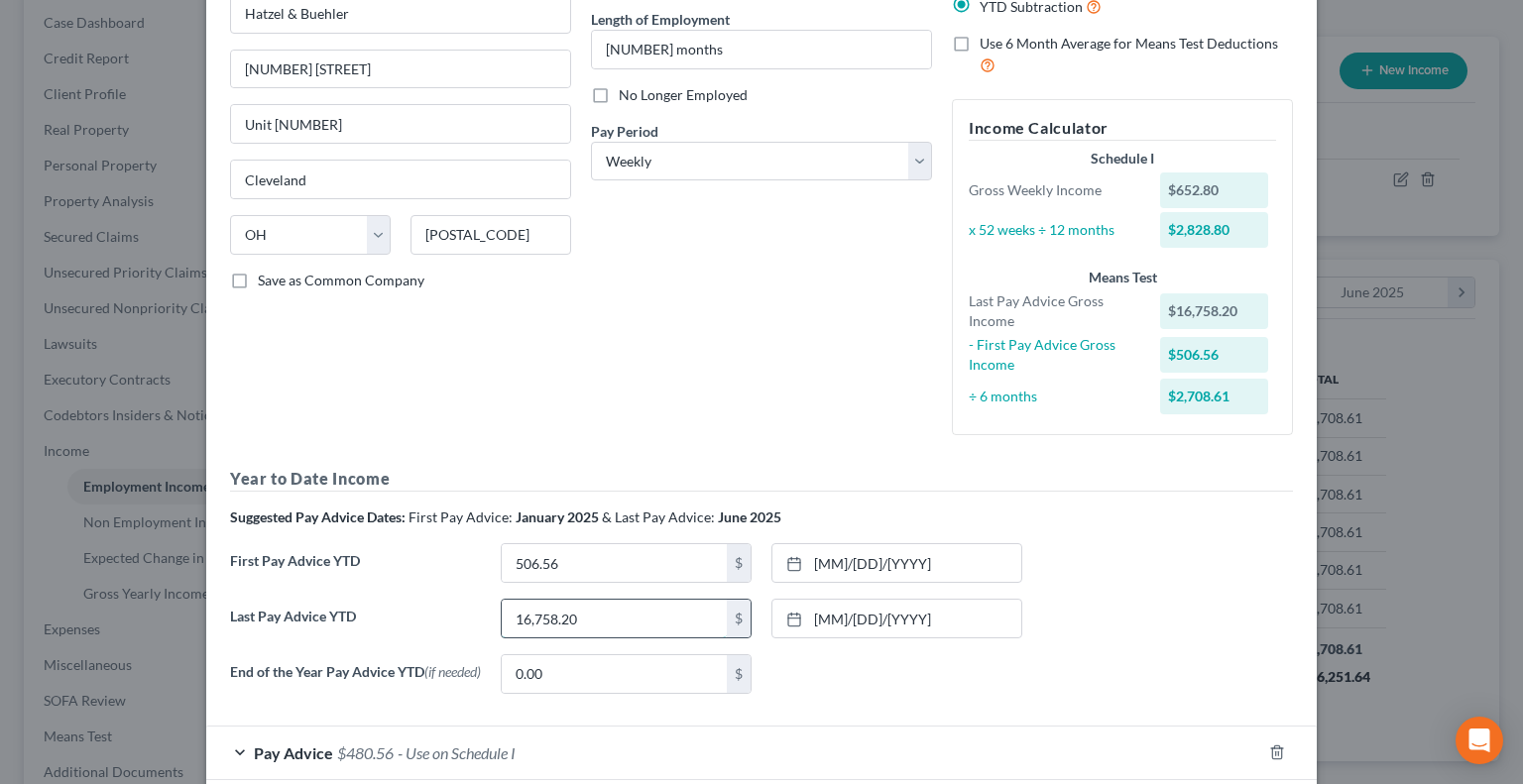paste on "5,173.38" 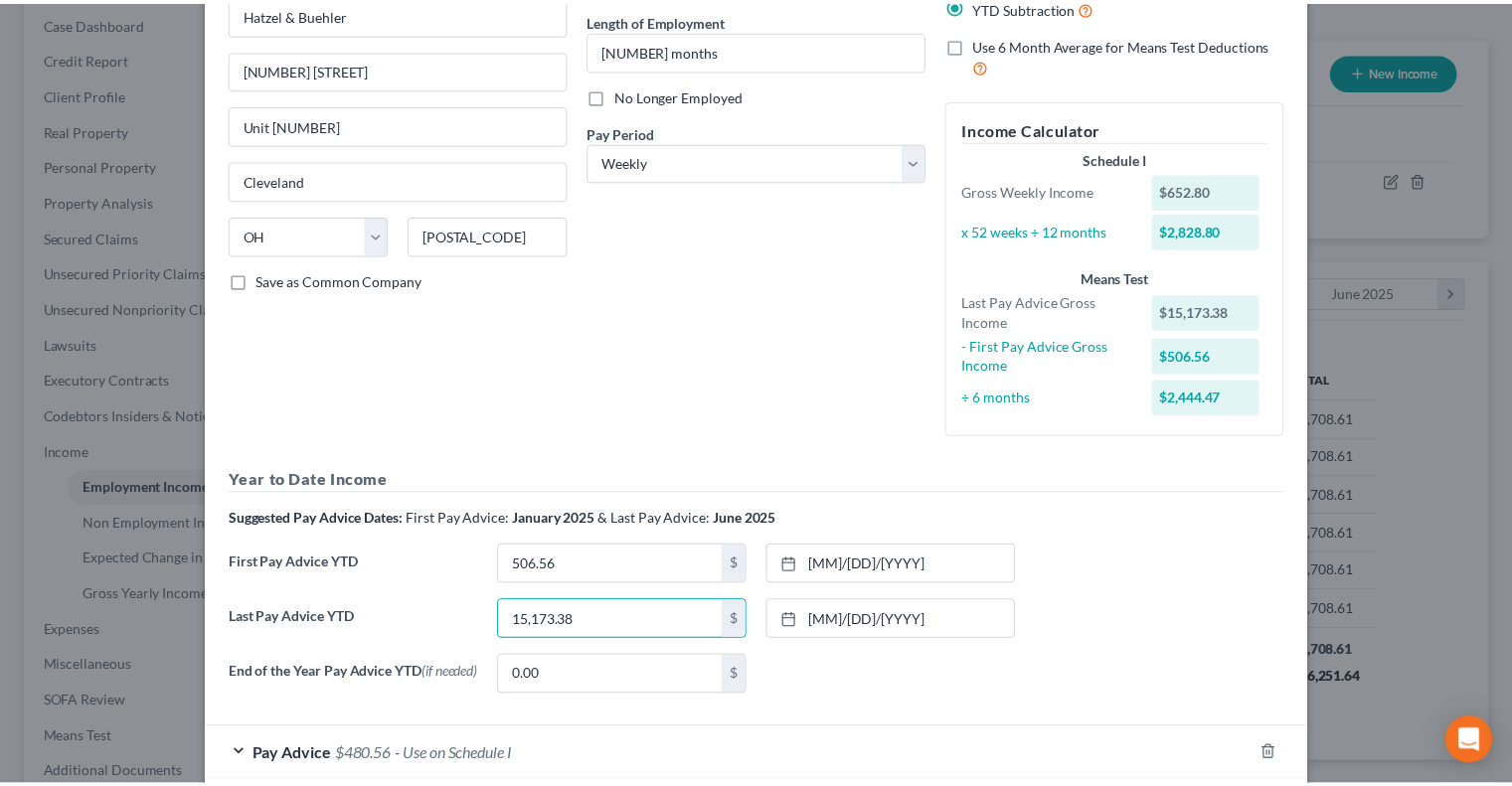 scroll, scrollTop: 0, scrollLeft: 0, axis: both 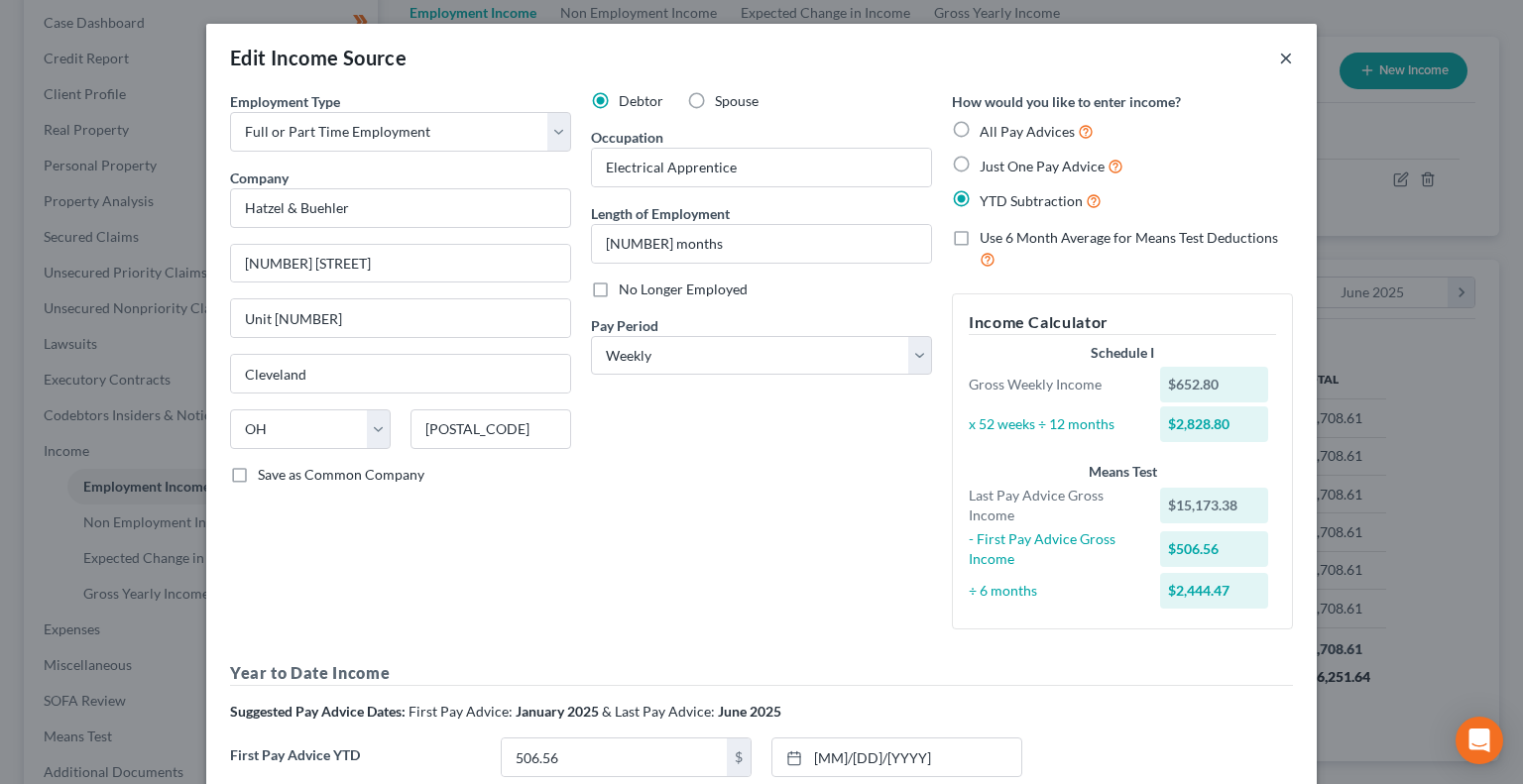 type on "15,173.38" 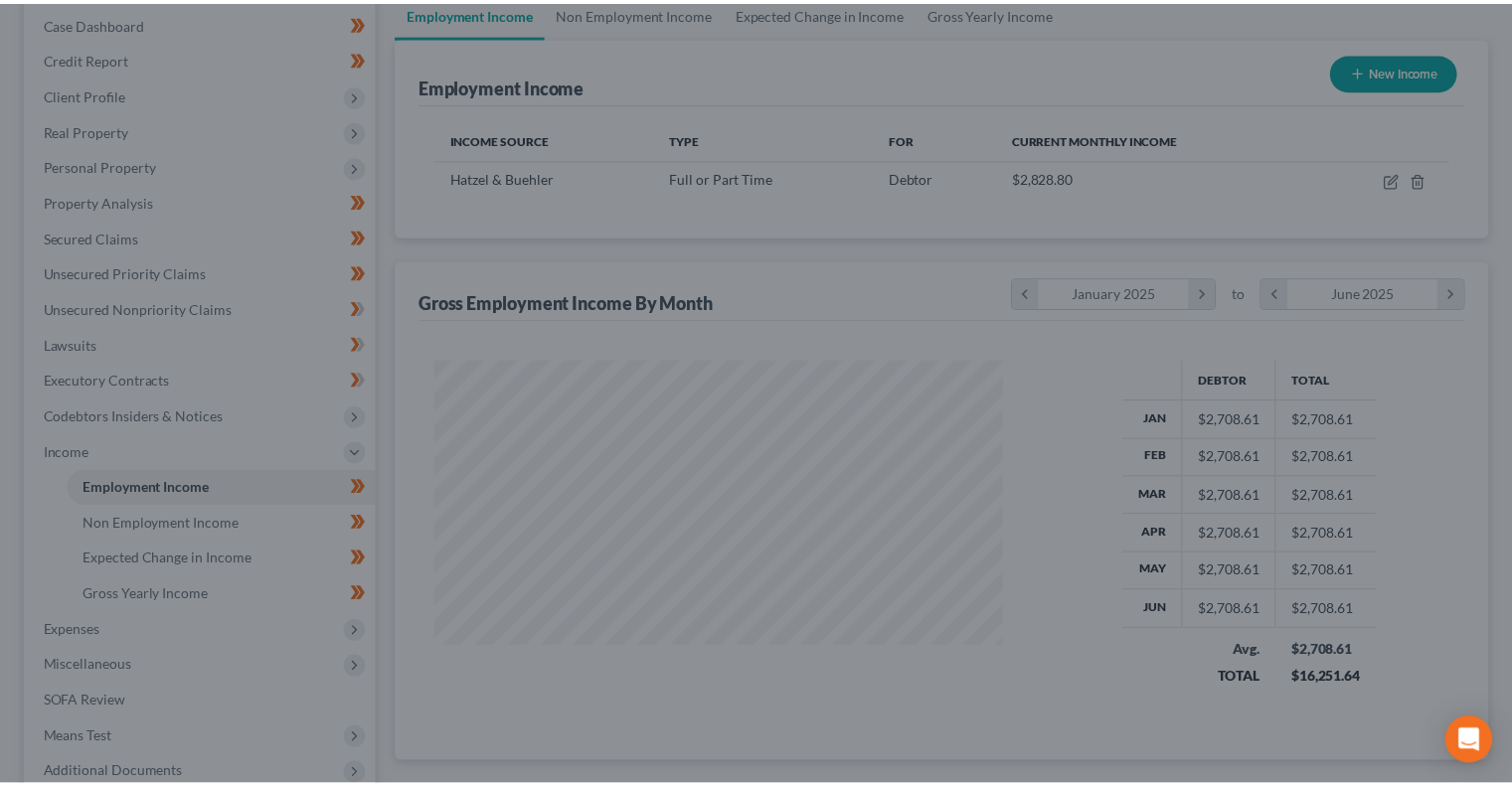scroll, scrollTop: 356, scrollLeft: 613, axis: both 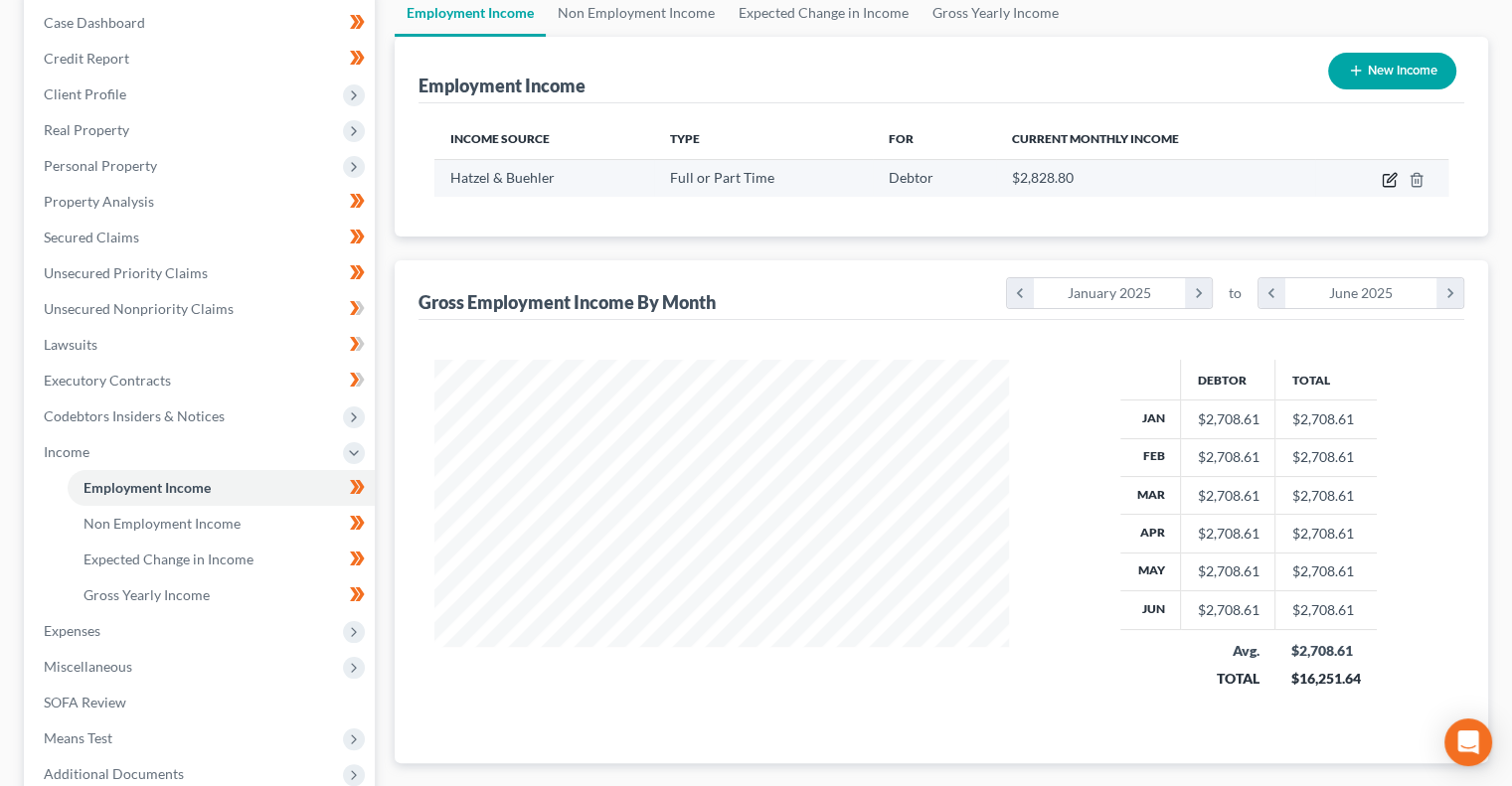 click 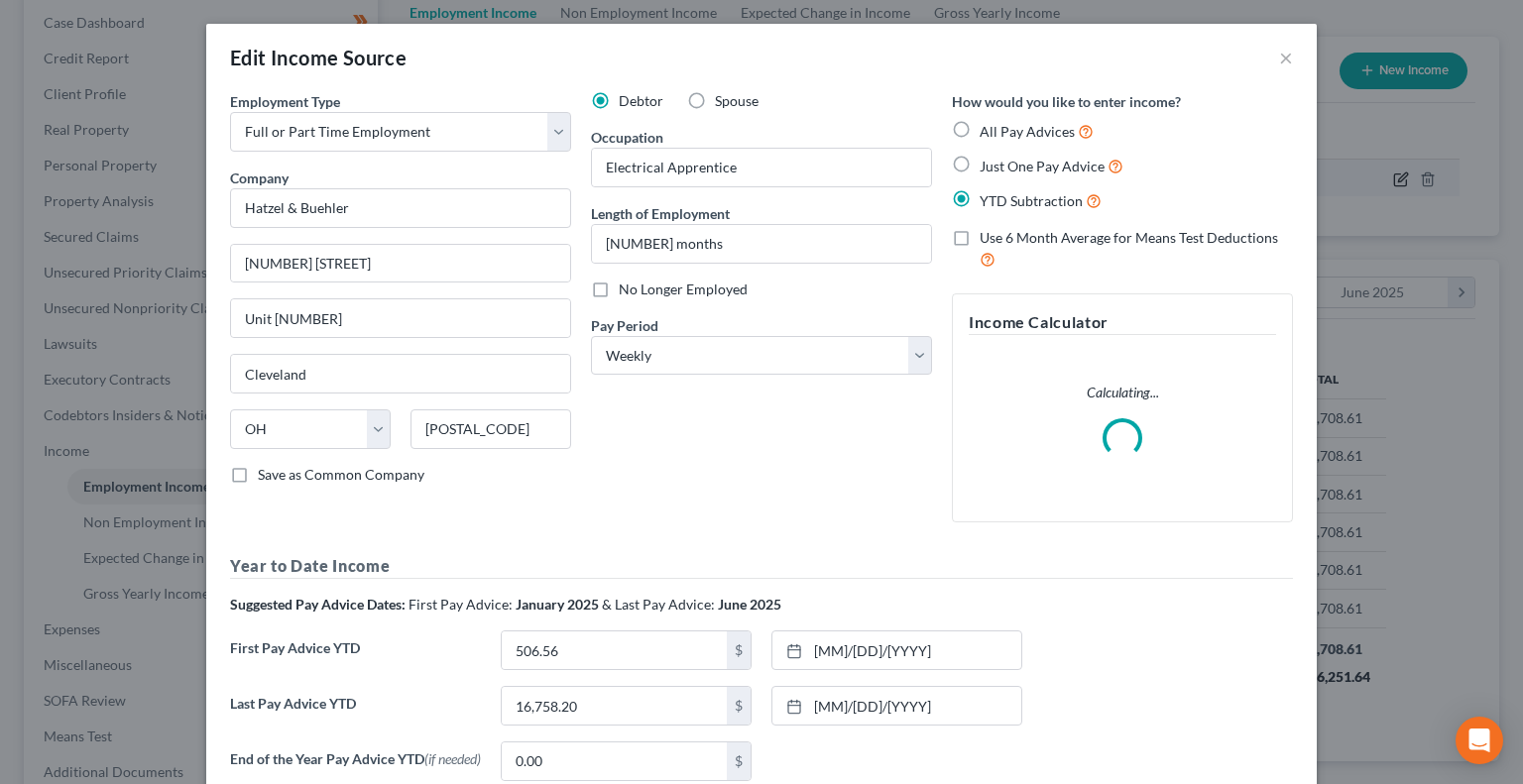 scroll, scrollTop: 990795, scrollLeft: 990917, axis: both 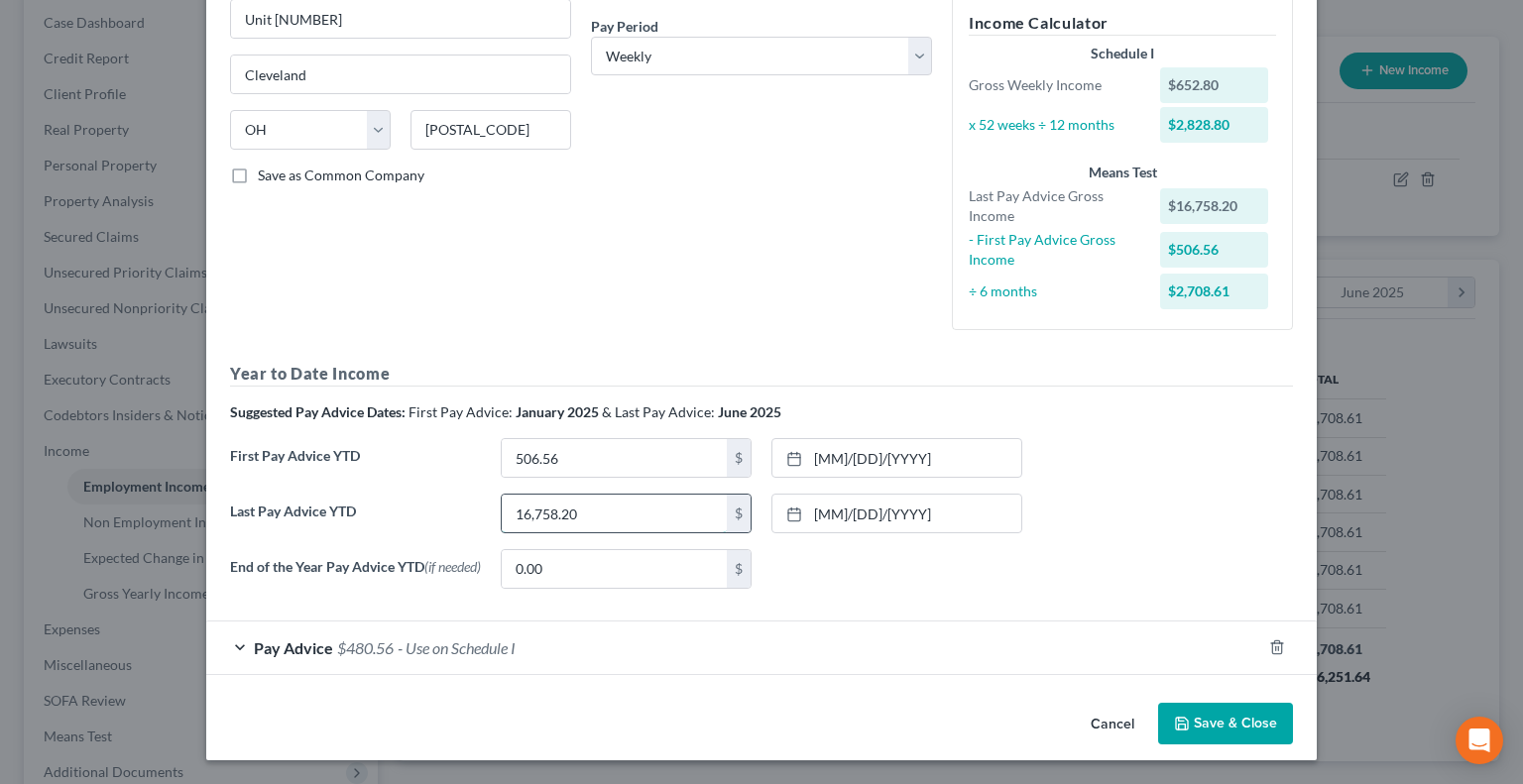 click on "16,758.20" at bounding box center (614, 513) 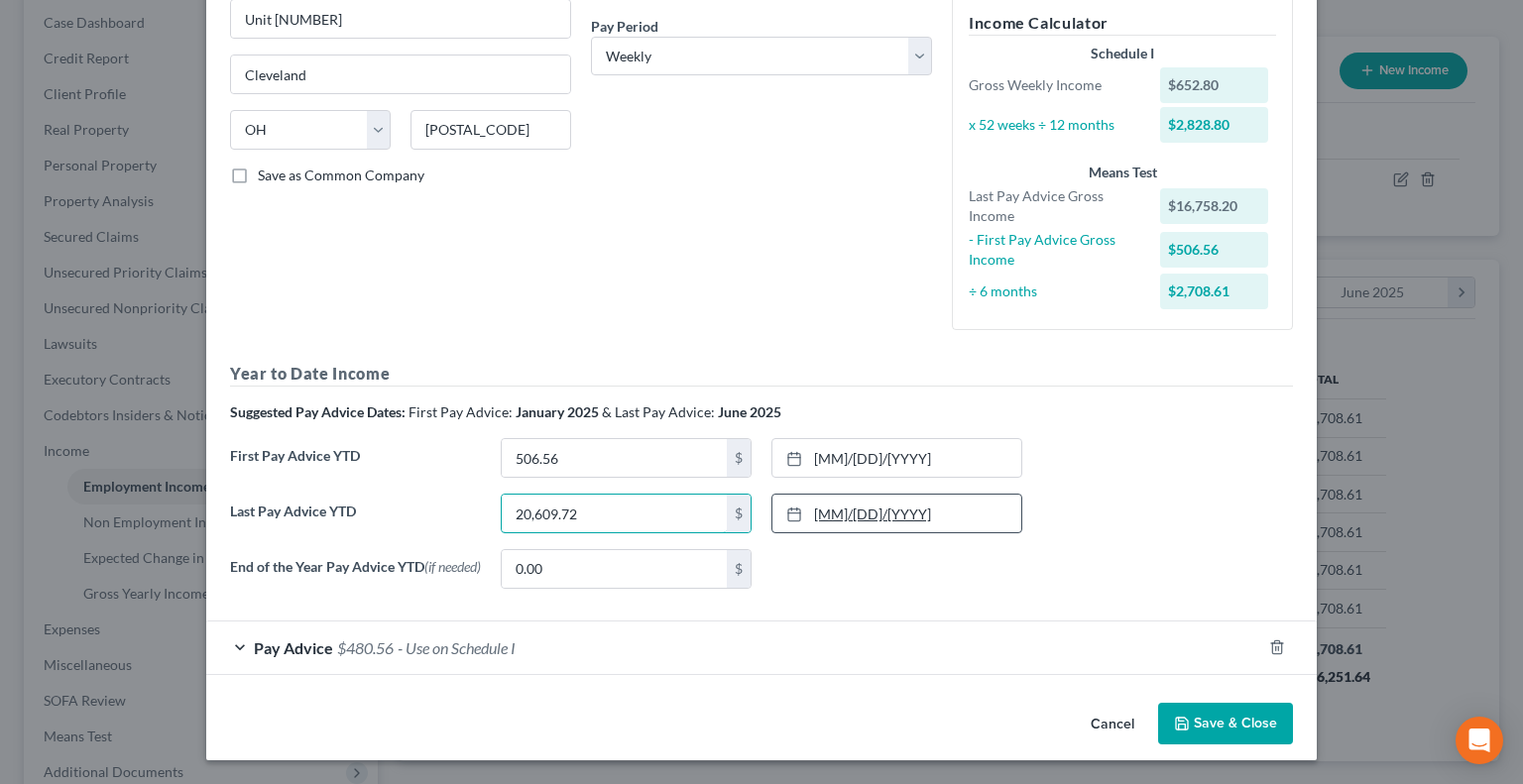 type on "20,609.72" 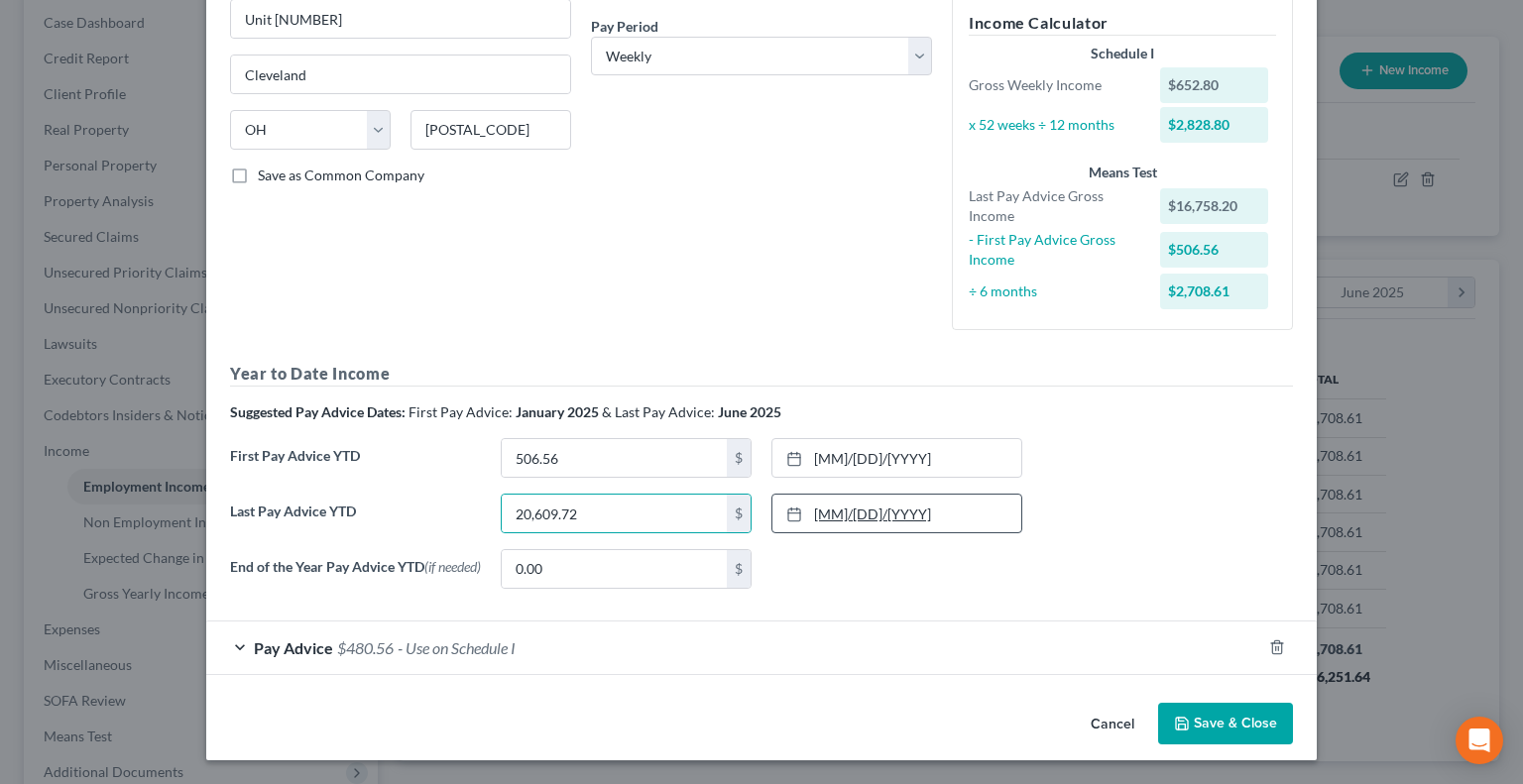 click on "6/25/2025" at bounding box center [896, 513] 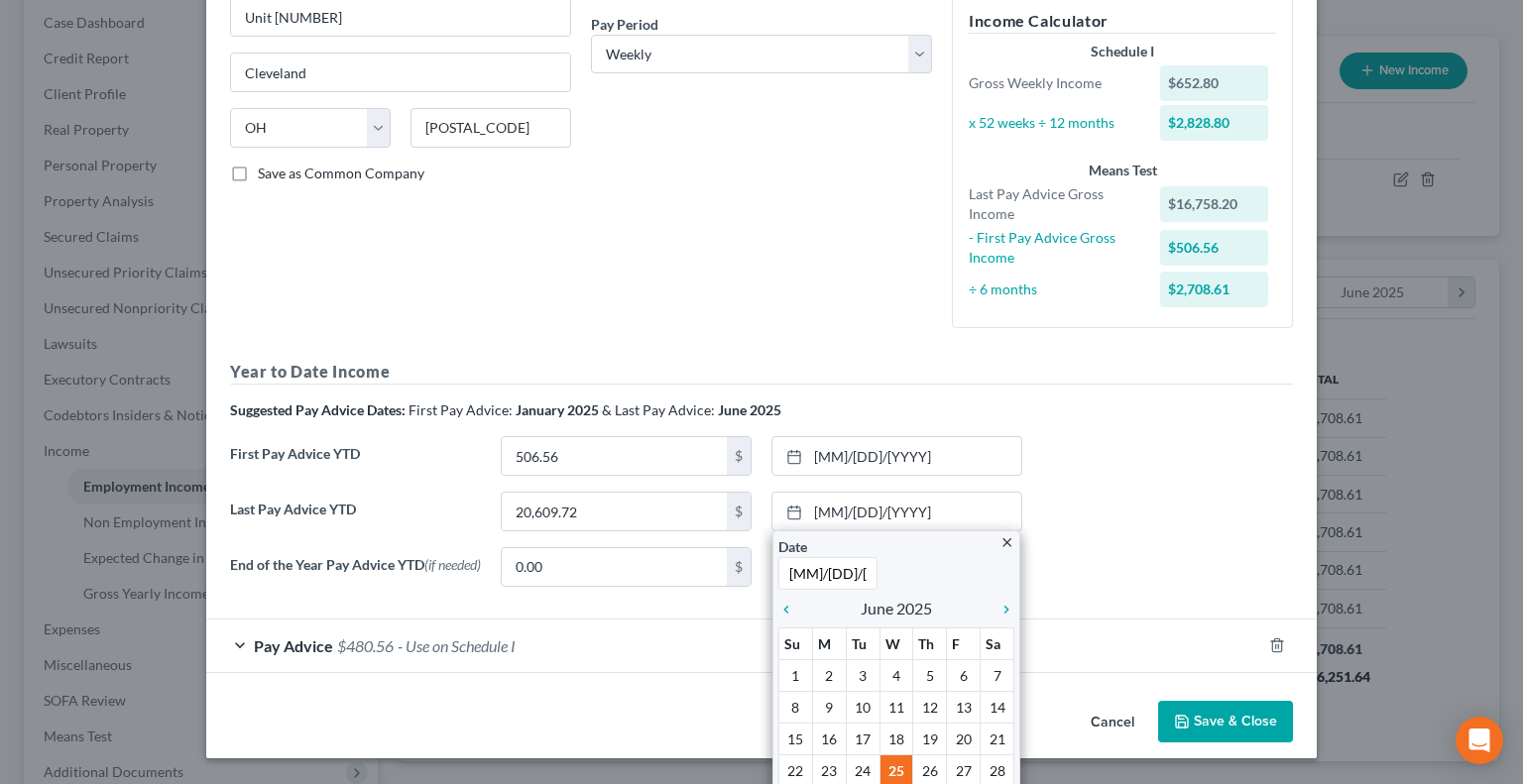 click on "Employment Type
*
Select Full or Part Time Employment Self Employment
Company
*
Hatzel & Buehler                      1200 recourse Dr Unit 10 Cleveland State AL AK AR AZ CA CO CT DE DC FL GA GU HI ID IL IN IA KS KY LA ME MD MA MI MN MS MO MT NC ND NE NV NH NJ NM NY OH OK OR PA PR RI SC SD TN TX UT VI VA VT WA WV WI WY 44131 Save as Common Company Debtor Spouse Occupation Electrical Apprentice Length of Employment 7 months No Longer Employed
Pay Period
*
Select Monthly Twice Monthly Every Other Week Weekly How would you like to enter income?
All Pay Advices
Just One Pay Advice
YTD Subtraction
Use 6 Month Average for Means Test Deductions  Income Calculator
Schedule I Gross Weekly Income $652.80 x 52 weeks ÷ 12 months $2,828.80 Means Test Last Pay Advice Gross Income $16,758.20 - First Pay Advice Gross Income $506.56 ÷ 6 months $2,708.61
Year to Date Income" at bounding box center [762, 231] 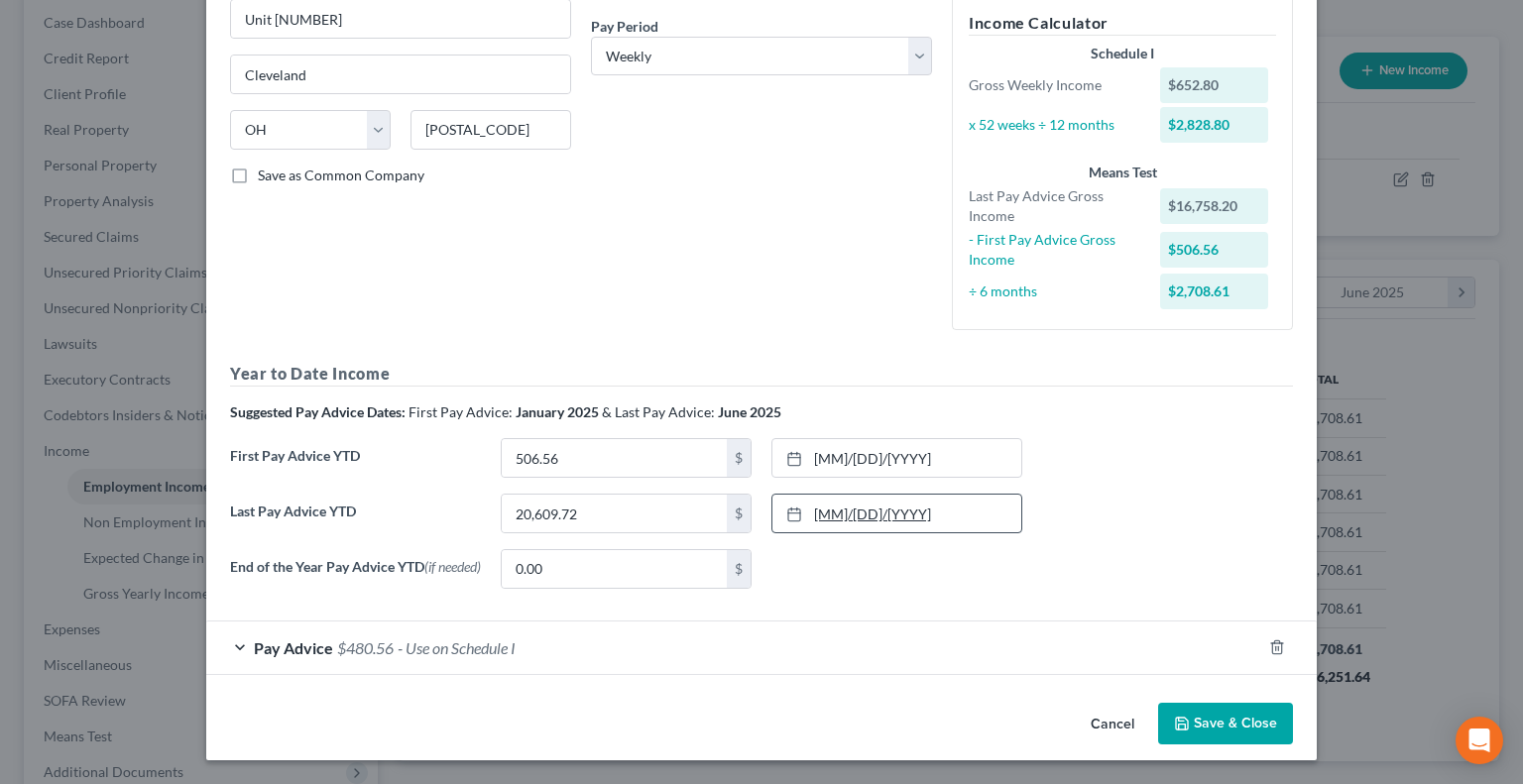 click on "6/25/2025" at bounding box center (896, 513) 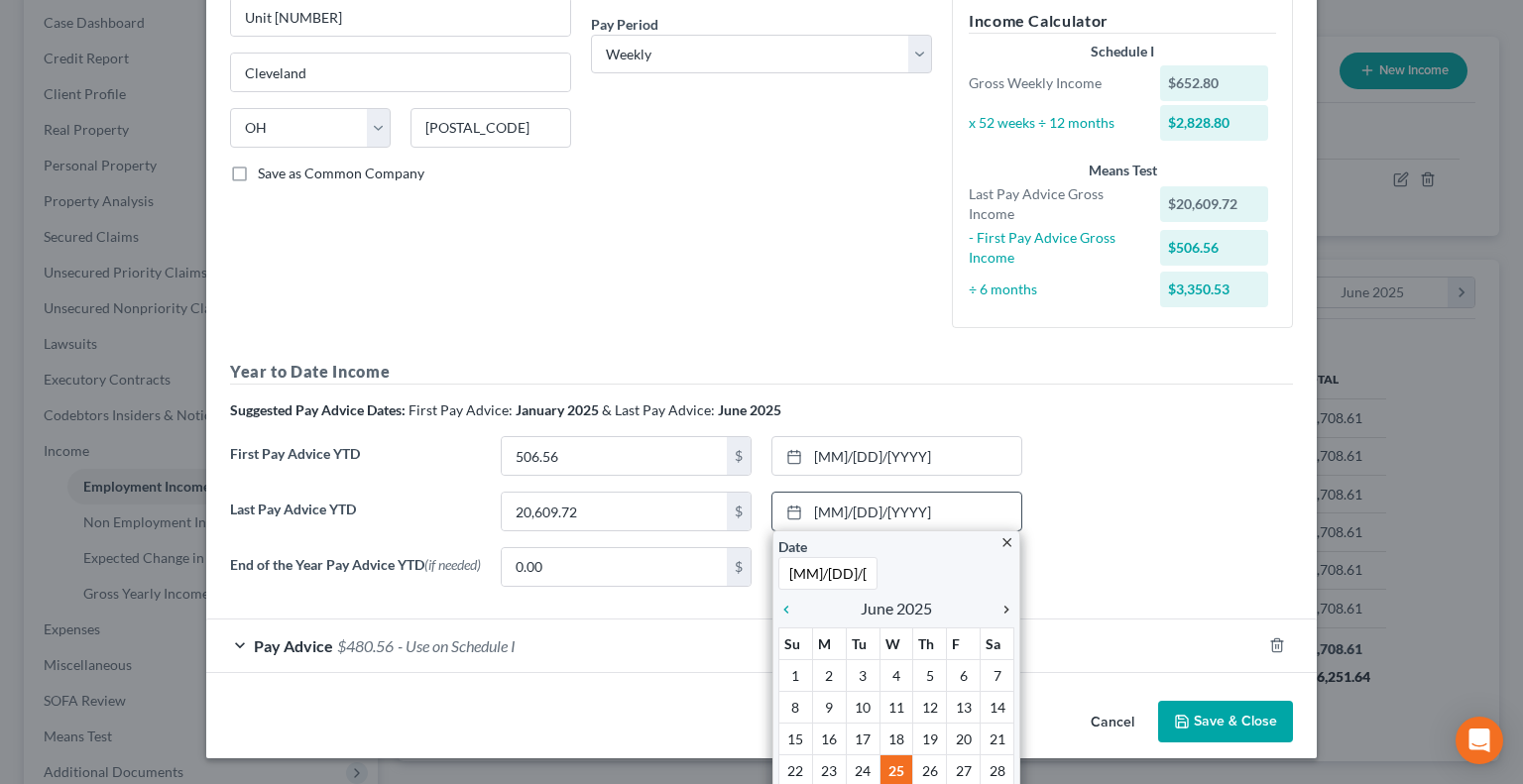 click on "chevron_right" at bounding box center [1001, 610] 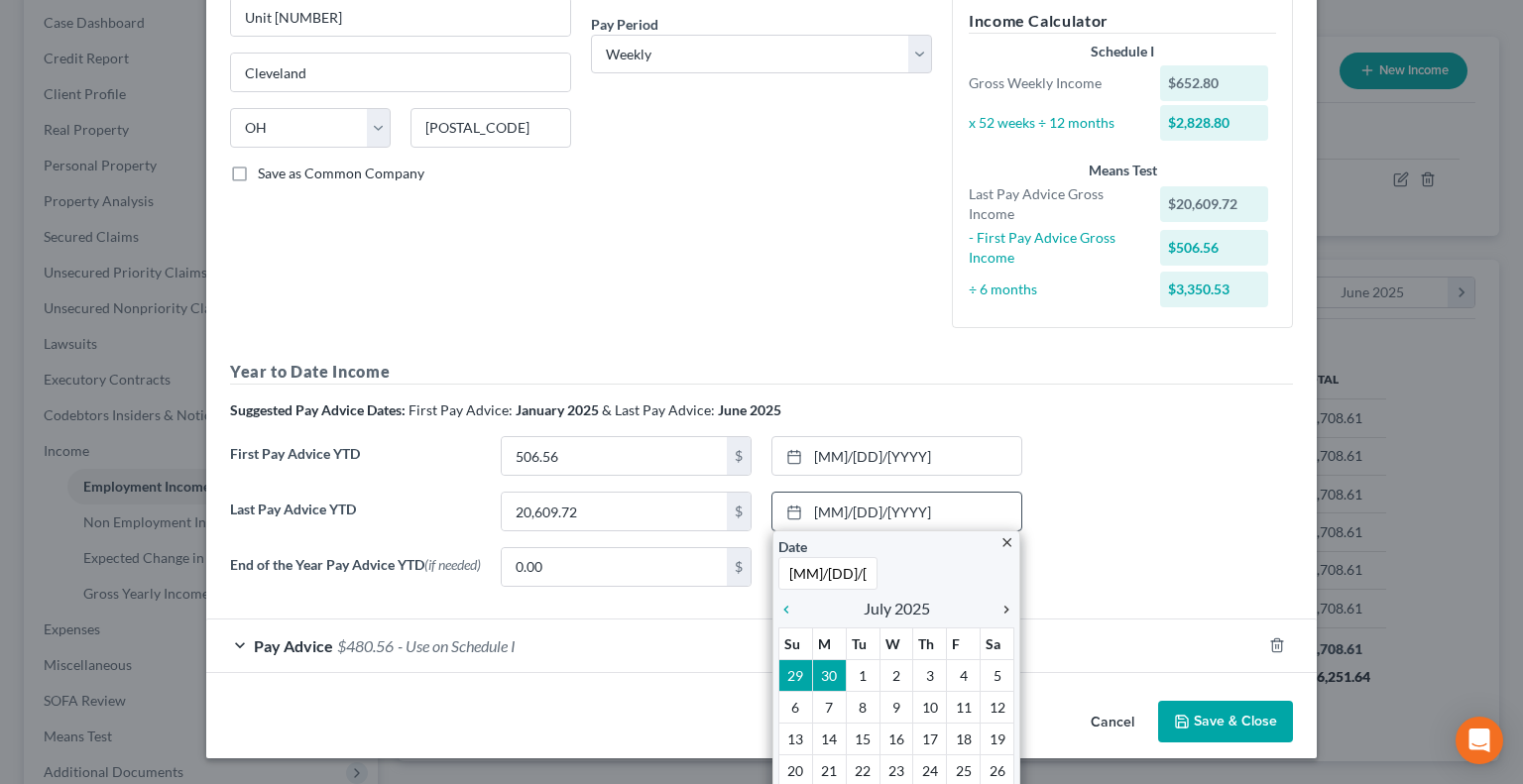 click on "chevron_right" at bounding box center [1001, 610] 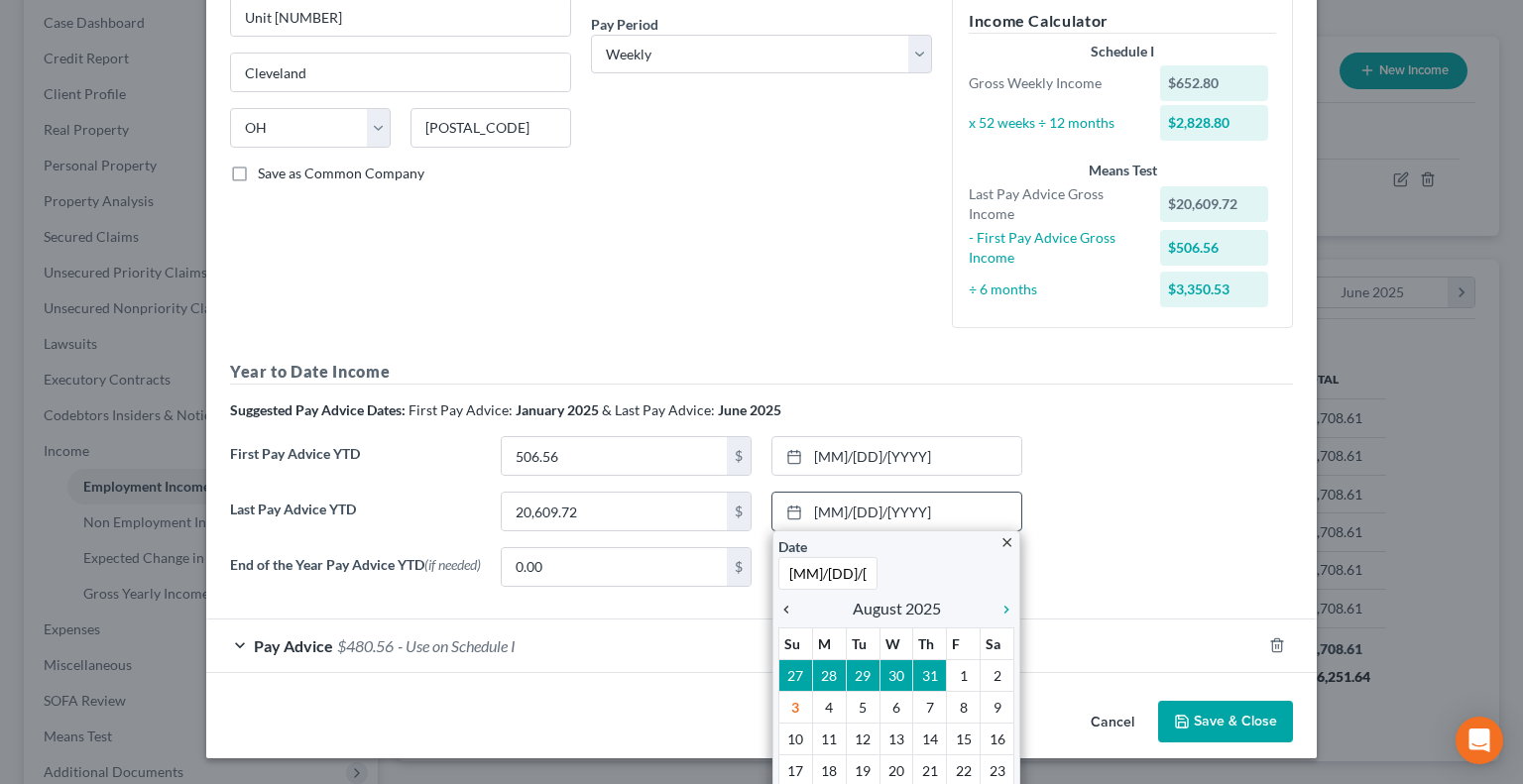 click on "chevron_left" at bounding box center (791, 610) 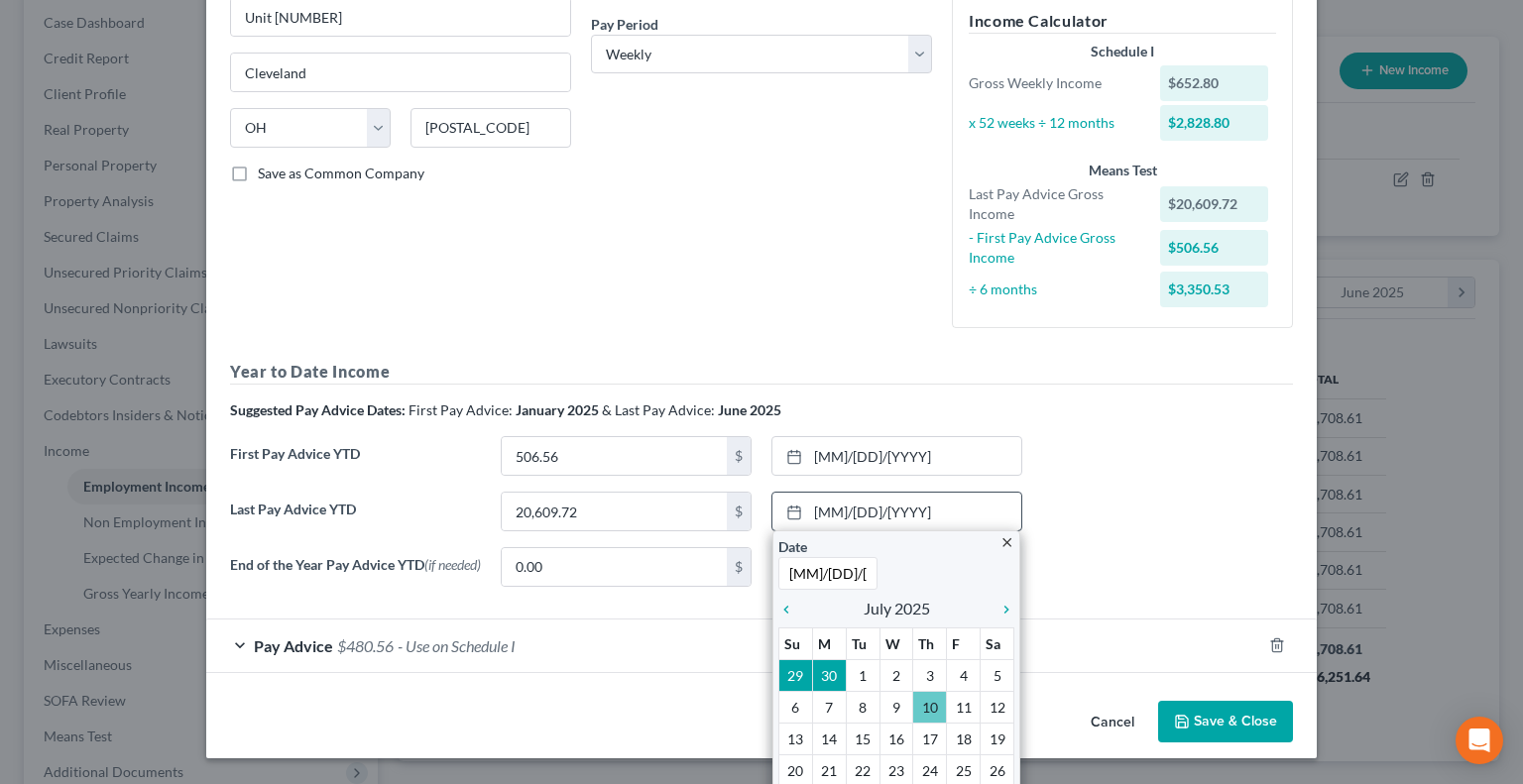 scroll, scrollTop: 368, scrollLeft: 0, axis: vertical 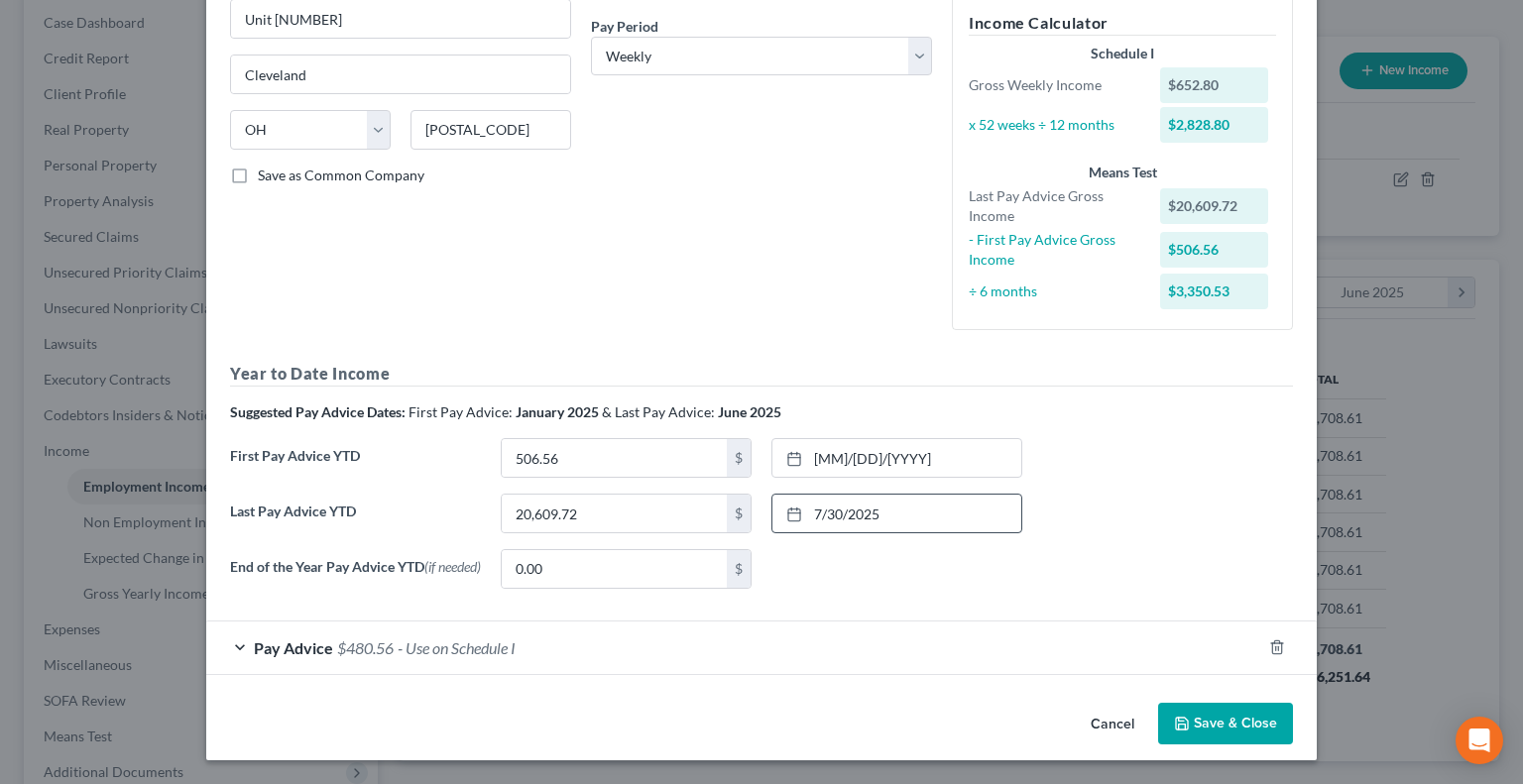 click on "End of the Year Pay Advice YTD  (if needed) 0.00 $
None
close
Date
Time
chevron_left
August 2025
chevron_right
Su M Tu W Th F Sa
27 28 29 30 31 1 2
3 4 5 6 7 8 9
10 11 12 13 14 15 16
17 18 19 20 21 22 23
24 25 26 27 28 29 30
31 1 2 3 4 5 6
Clear" at bounding box center [762, 577] 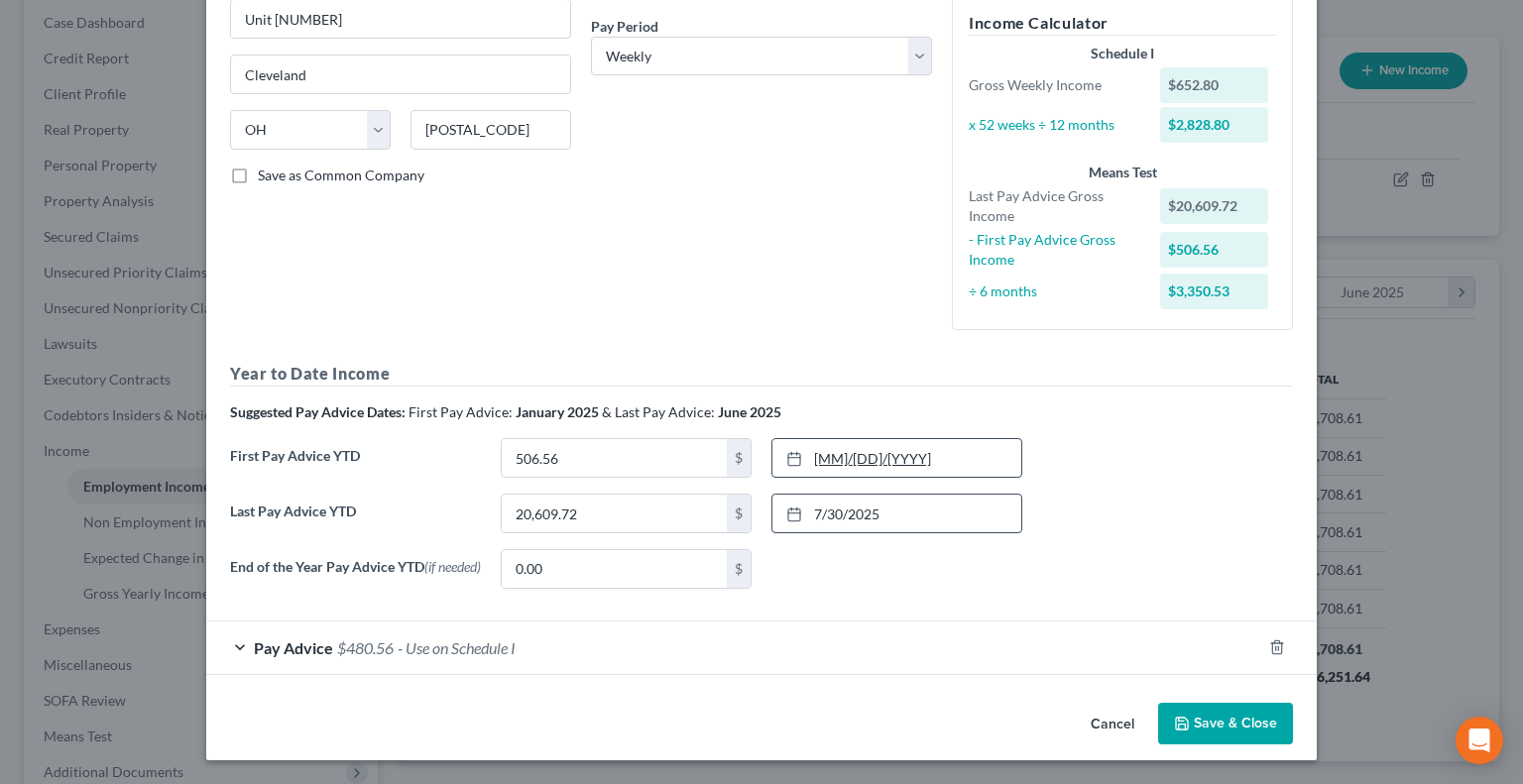 click on "1/2/2025" at bounding box center [896, 458] 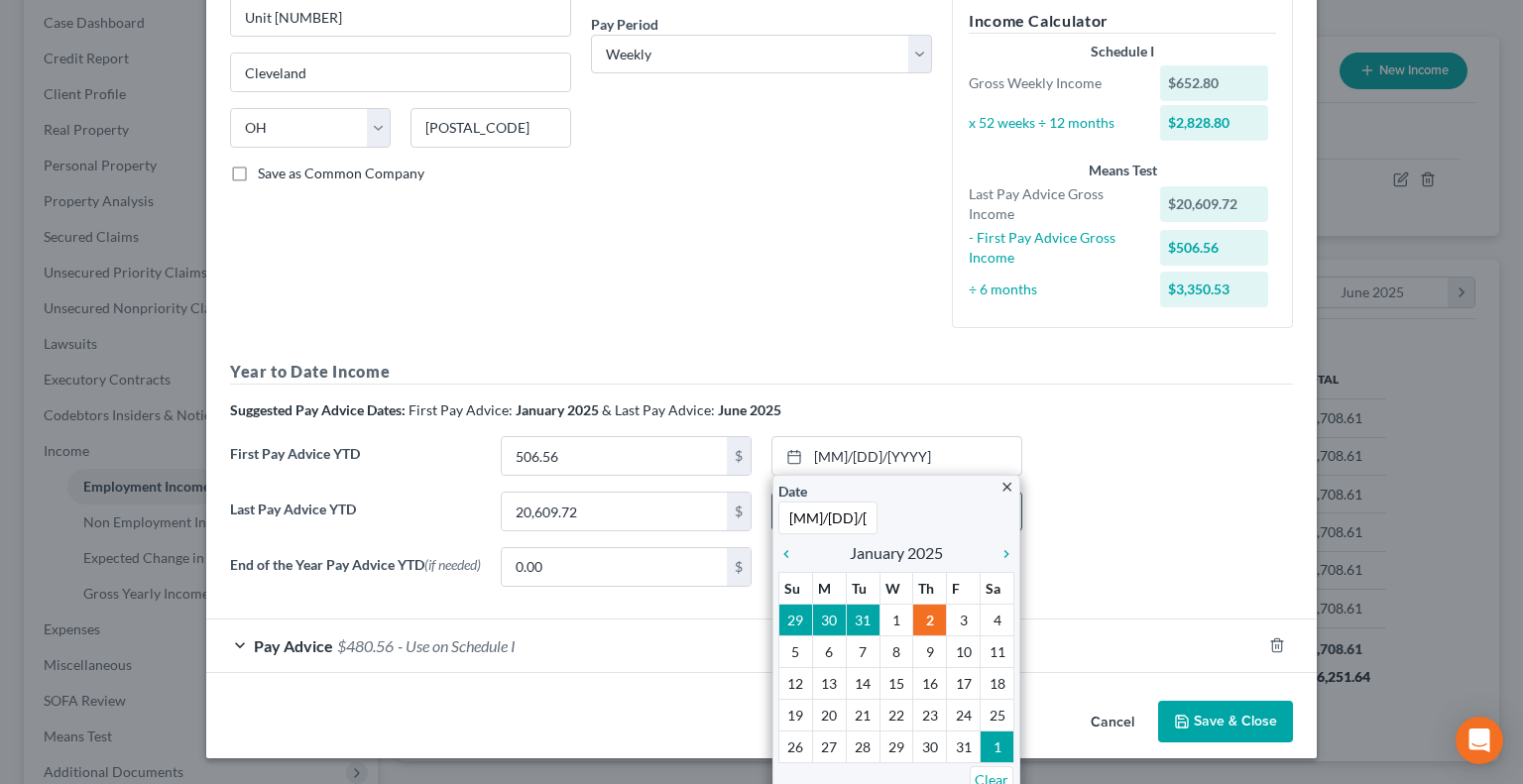 click on "Employment Type
*
Select Full or Part Time Employment Self Employment
Company
*
Hatzel & Buehler                      1200 recourse Dr Unit 10 Cleveland State AL AK AR AZ CA CO CT DE DC FL GA GU HI ID IL IN IA KS KY LA ME MD MA MI MN MS MO MT NC ND NE NV NH NJ NM NY OH OK OR PA PR RI SC SD TN TX UT VI VA VT WA WV WI WY 44131 Save as Common Company Debtor Spouse Occupation Electrical Apprentice Length of Employment 7 months No Longer Employed
Pay Period
*
Select Monthly Twice Monthly Every Other Week Weekly How would you like to enter income?
All Pay Advices
Just One Pay Advice
YTD Subtraction
Use 6 Month Average for Means Test Deductions  Income Calculator
Schedule I Gross Weekly Income $652.80 x 52 weeks ÷ 12 months $2,828.80 Means Test Last Pay Advice Gross Income $20,609.72 - First Pay Advice Gross Income $506.56 ÷ 6 months $3,350.53
Year to Date Income" at bounding box center [762, 196] 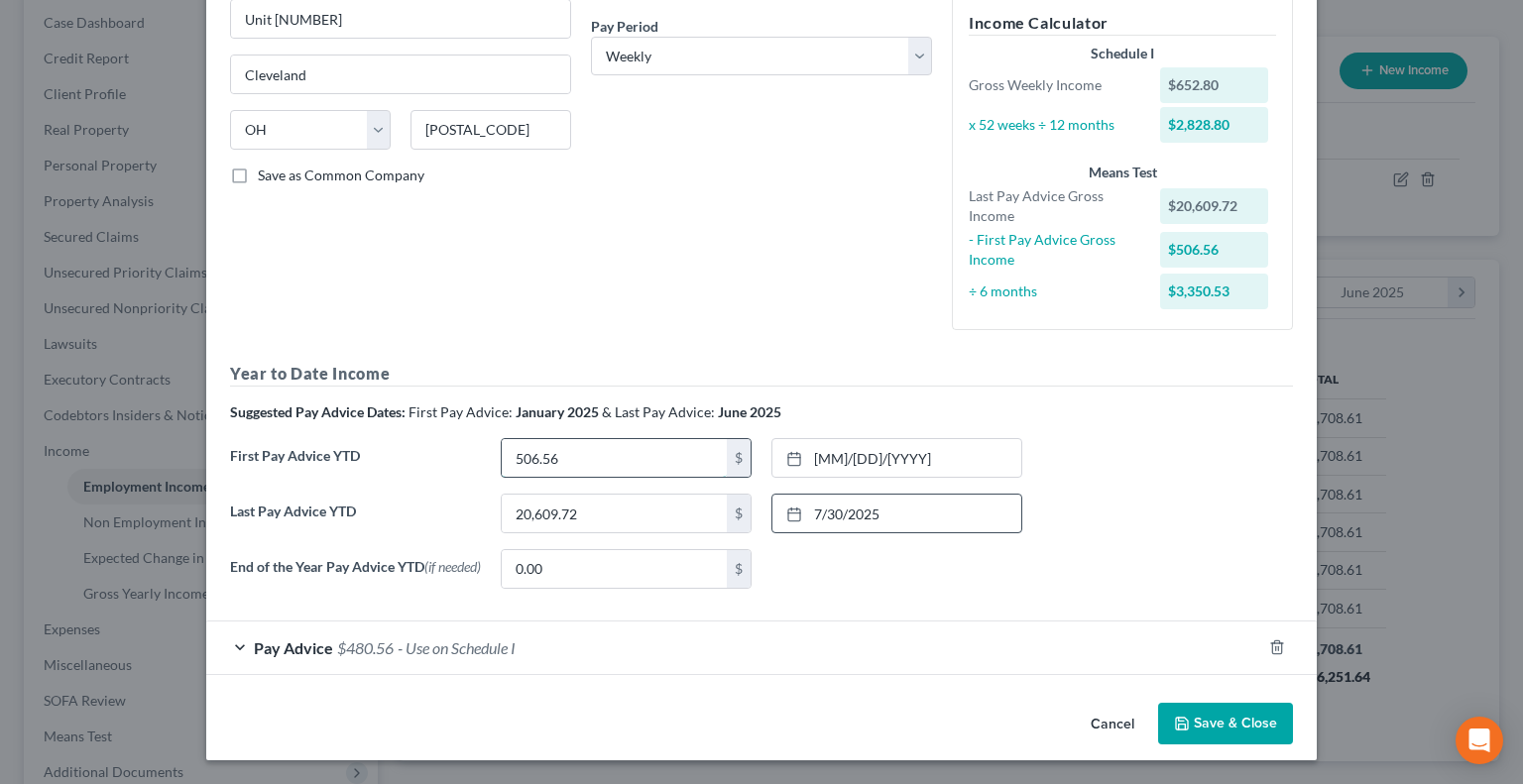 click on "506.56" at bounding box center [614, 458] 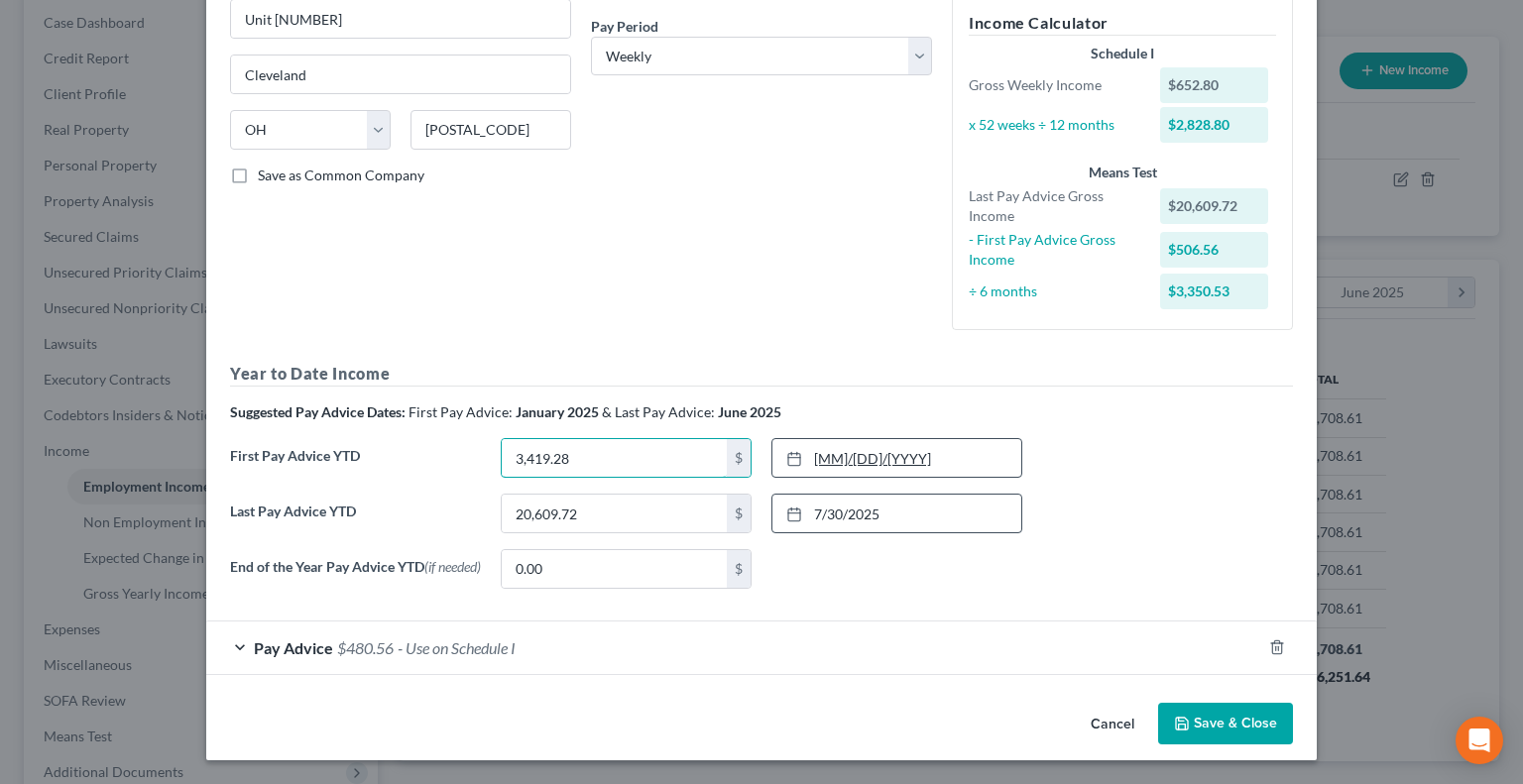 type on "3,419.28" 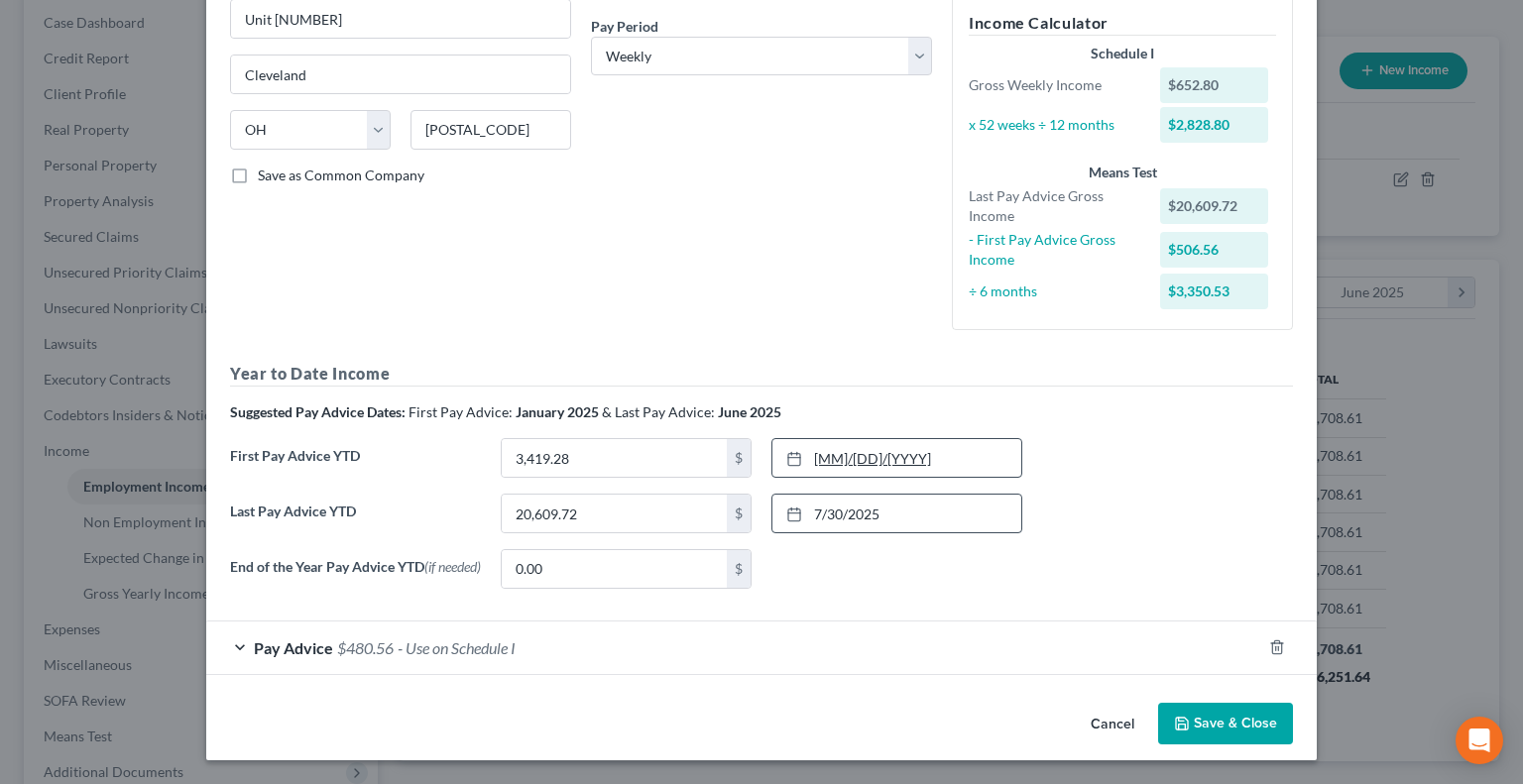 click on "1/2/2025" at bounding box center (896, 458) 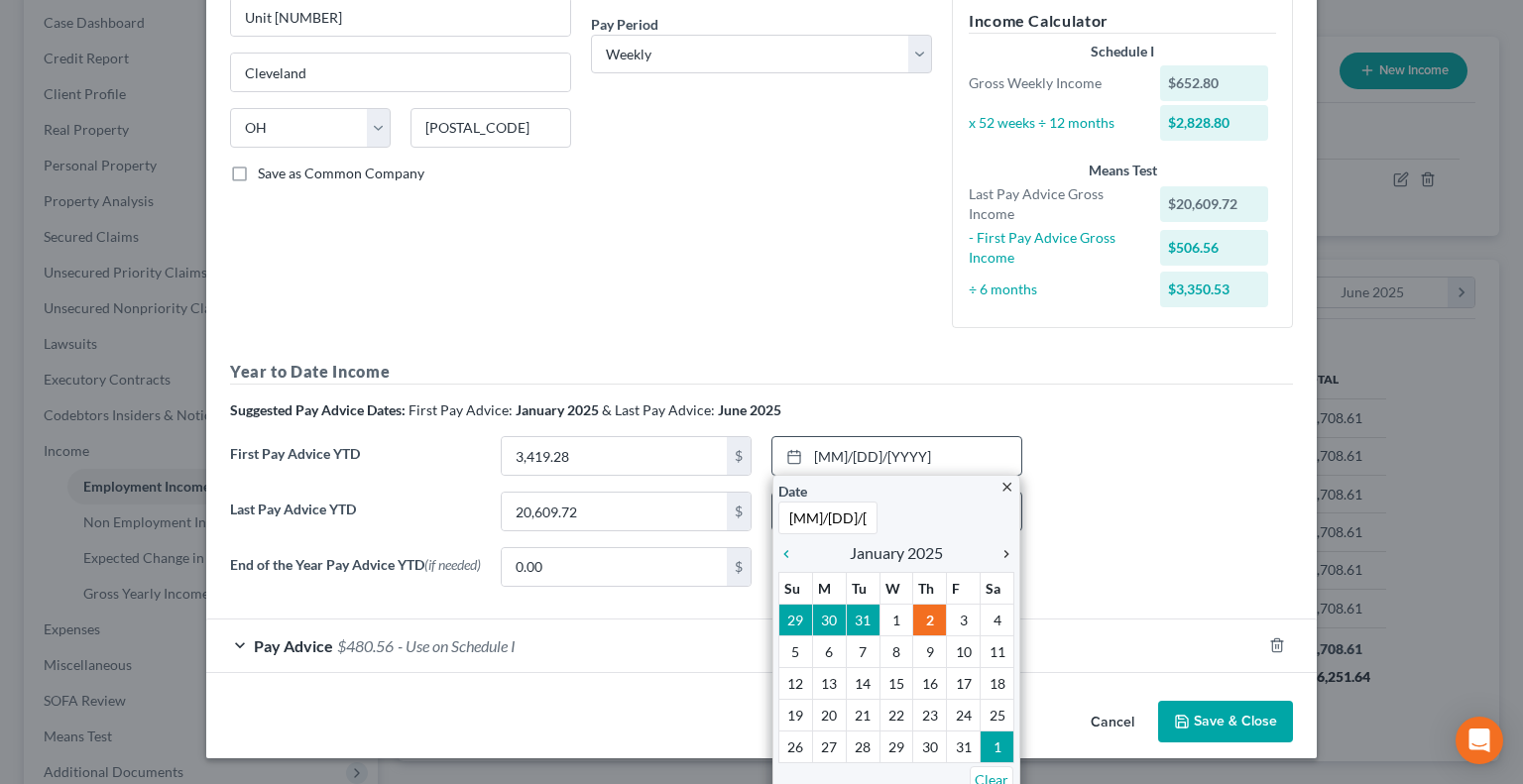 click on "chevron_right" at bounding box center (1001, 554) 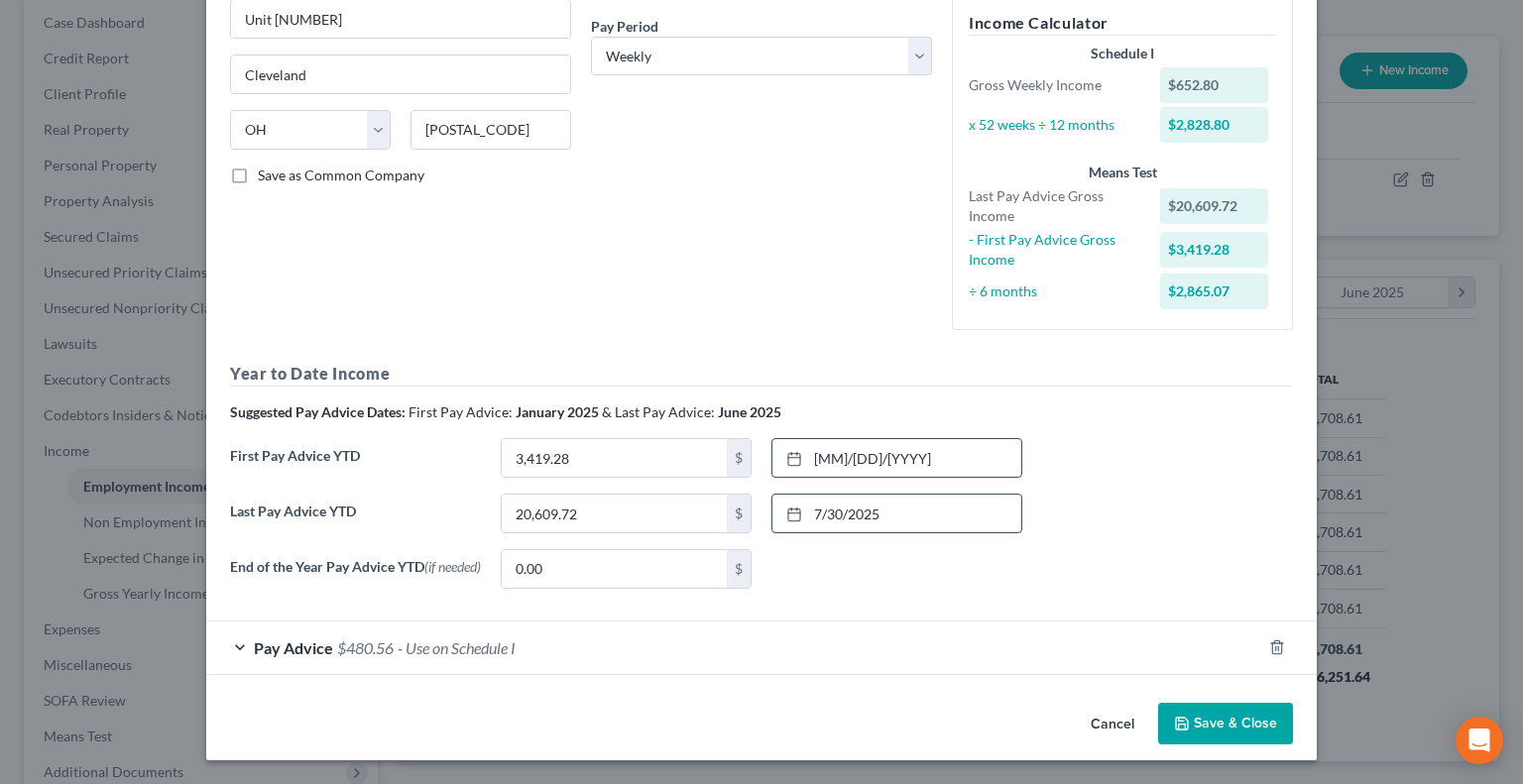 click on "Save & Close" at bounding box center (1226, 724) 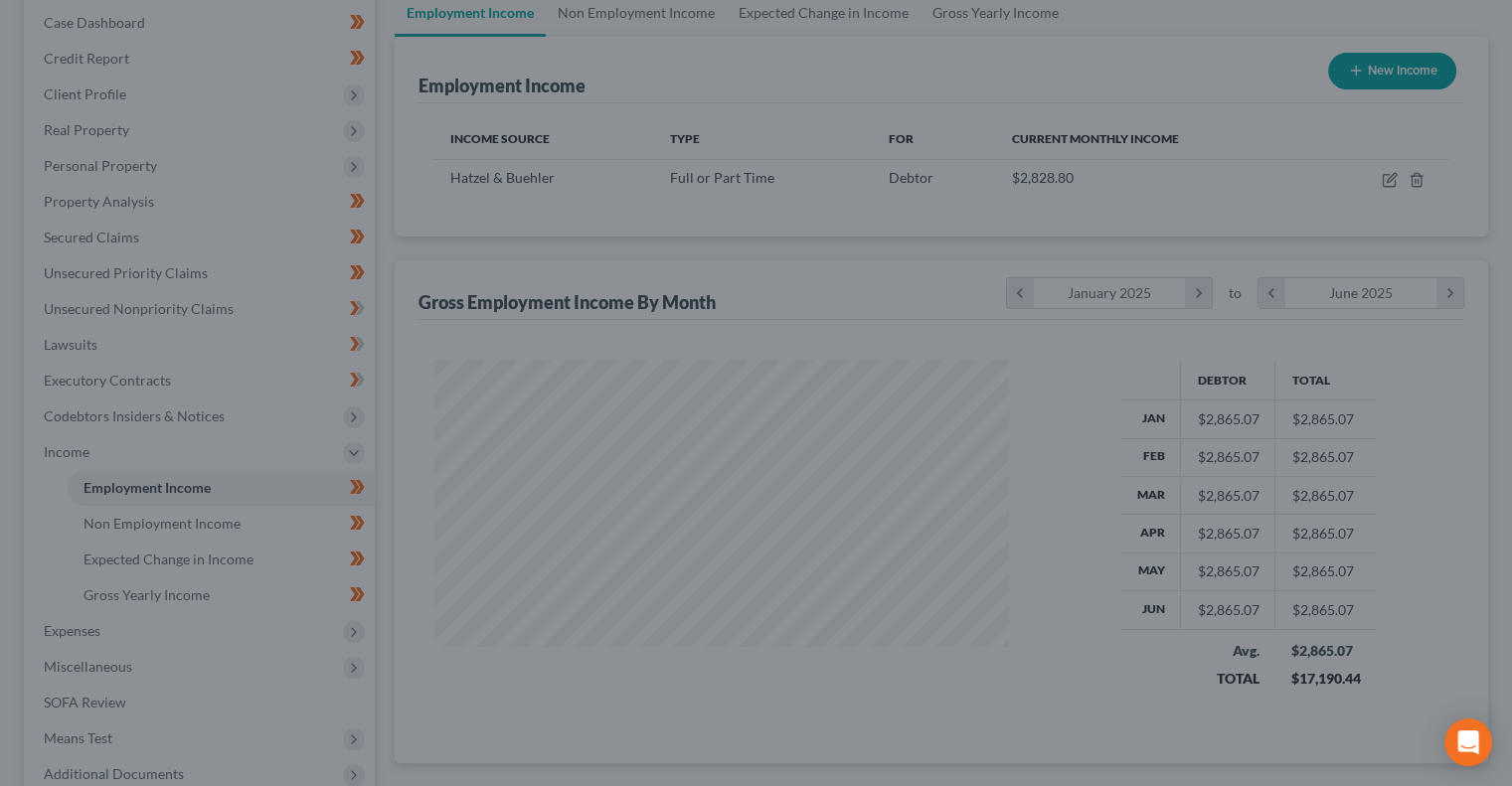 scroll, scrollTop: 356, scrollLeft: 613, axis: both 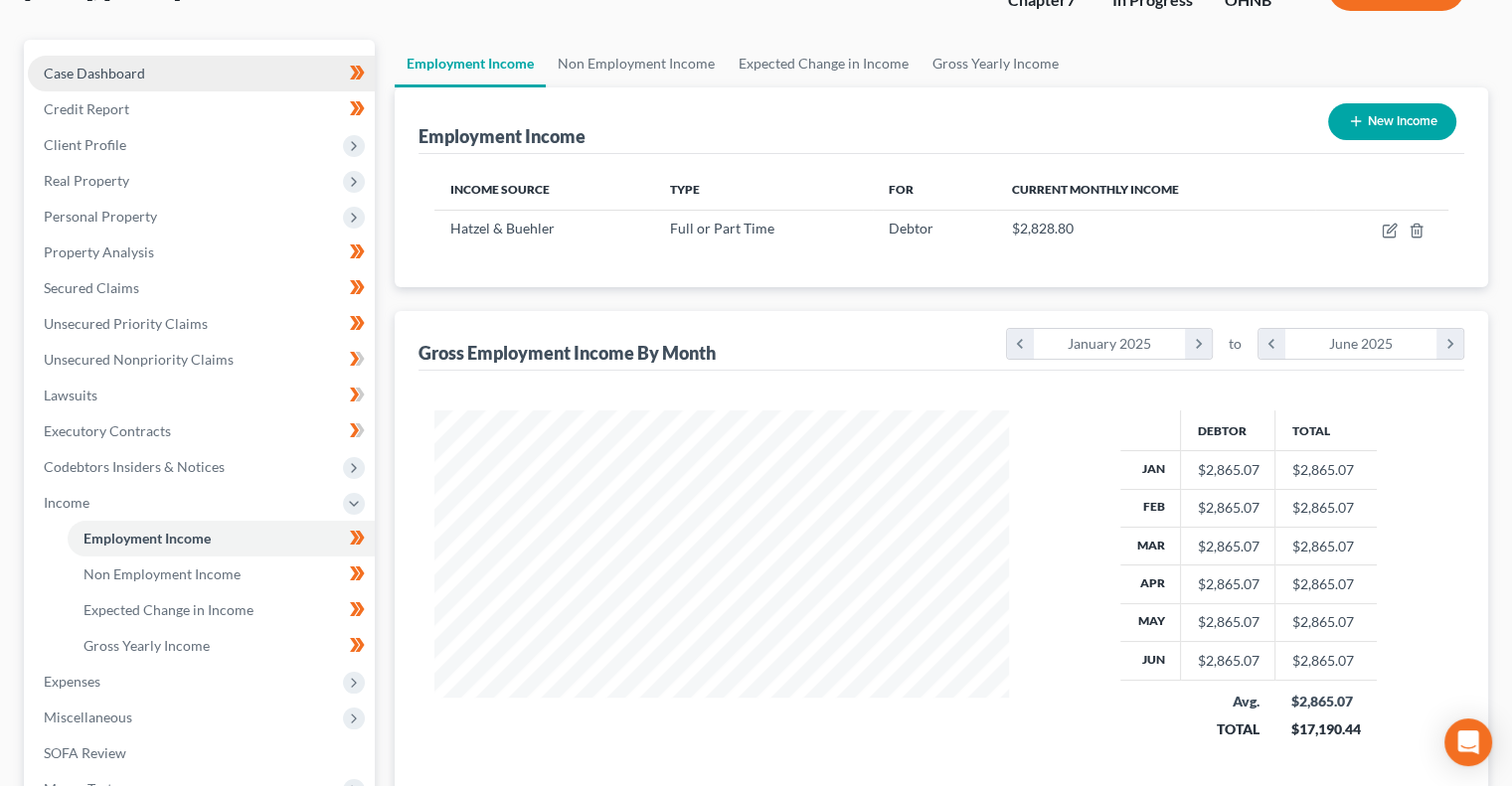 click on "Case Dashboard" at bounding box center [201, 74] 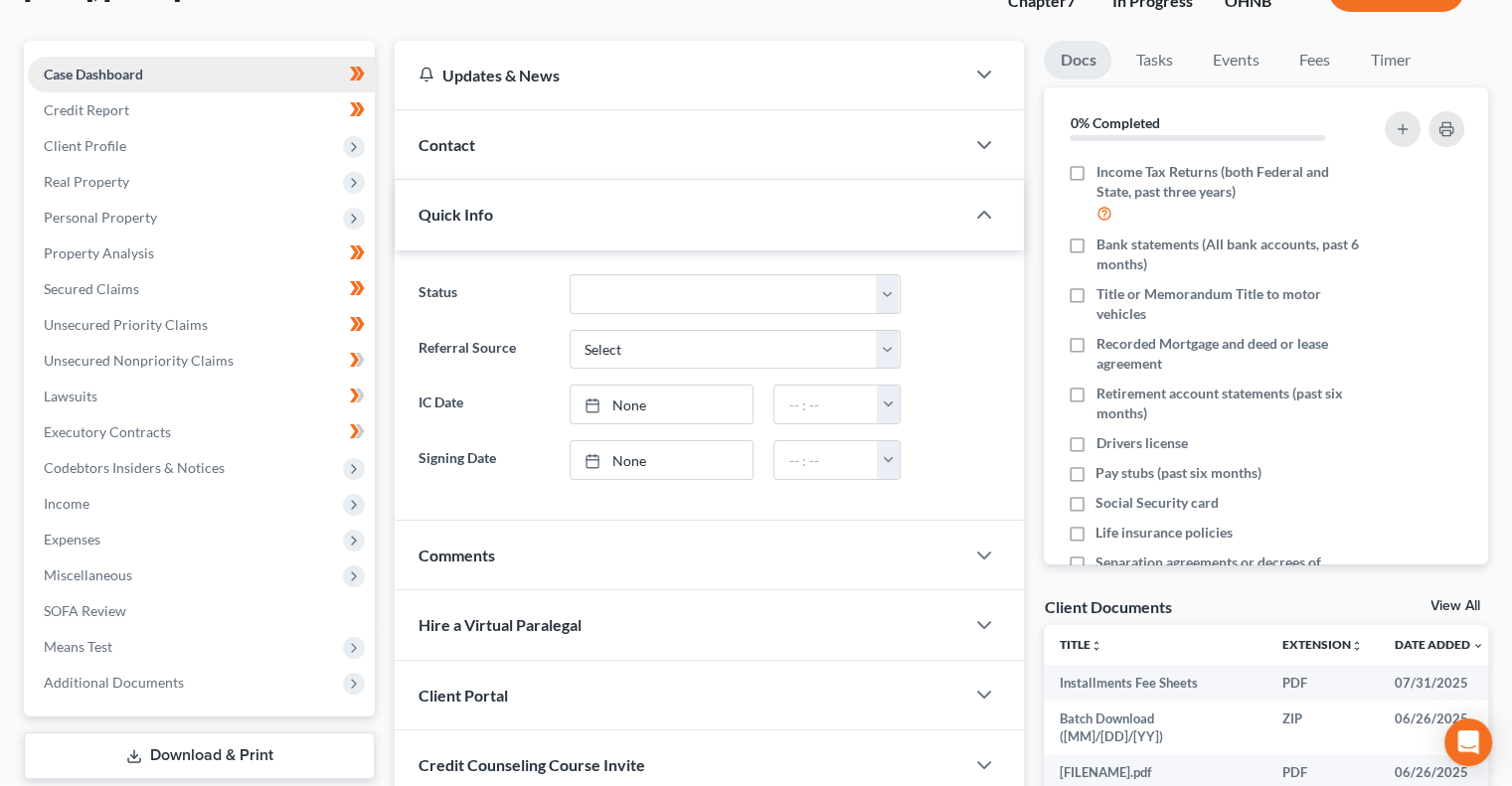 scroll, scrollTop: 0, scrollLeft: 0, axis: both 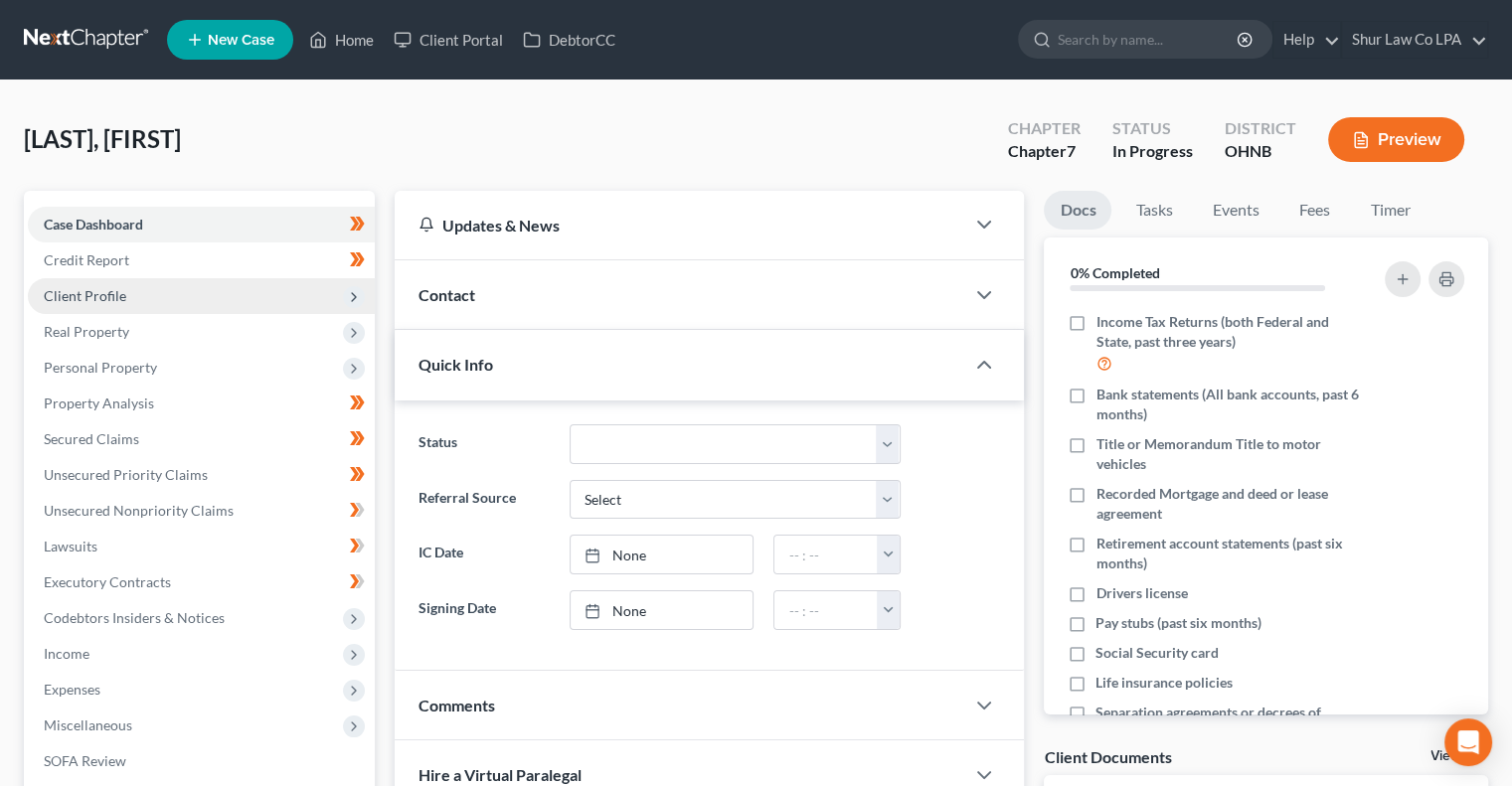 click on "Client Profile" at bounding box center (201, 296) 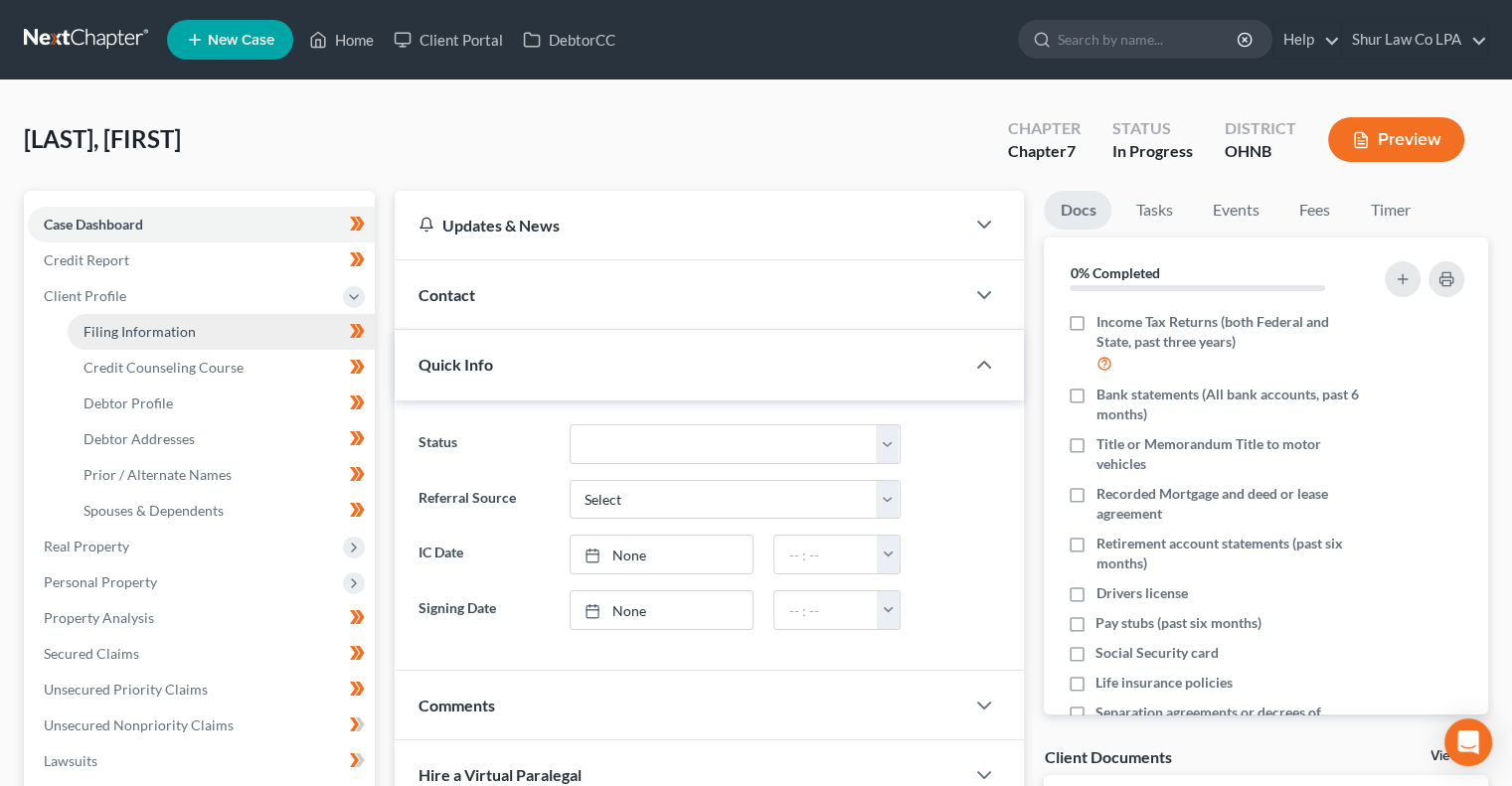 click on "Filing Information" at bounding box center [139, 331] 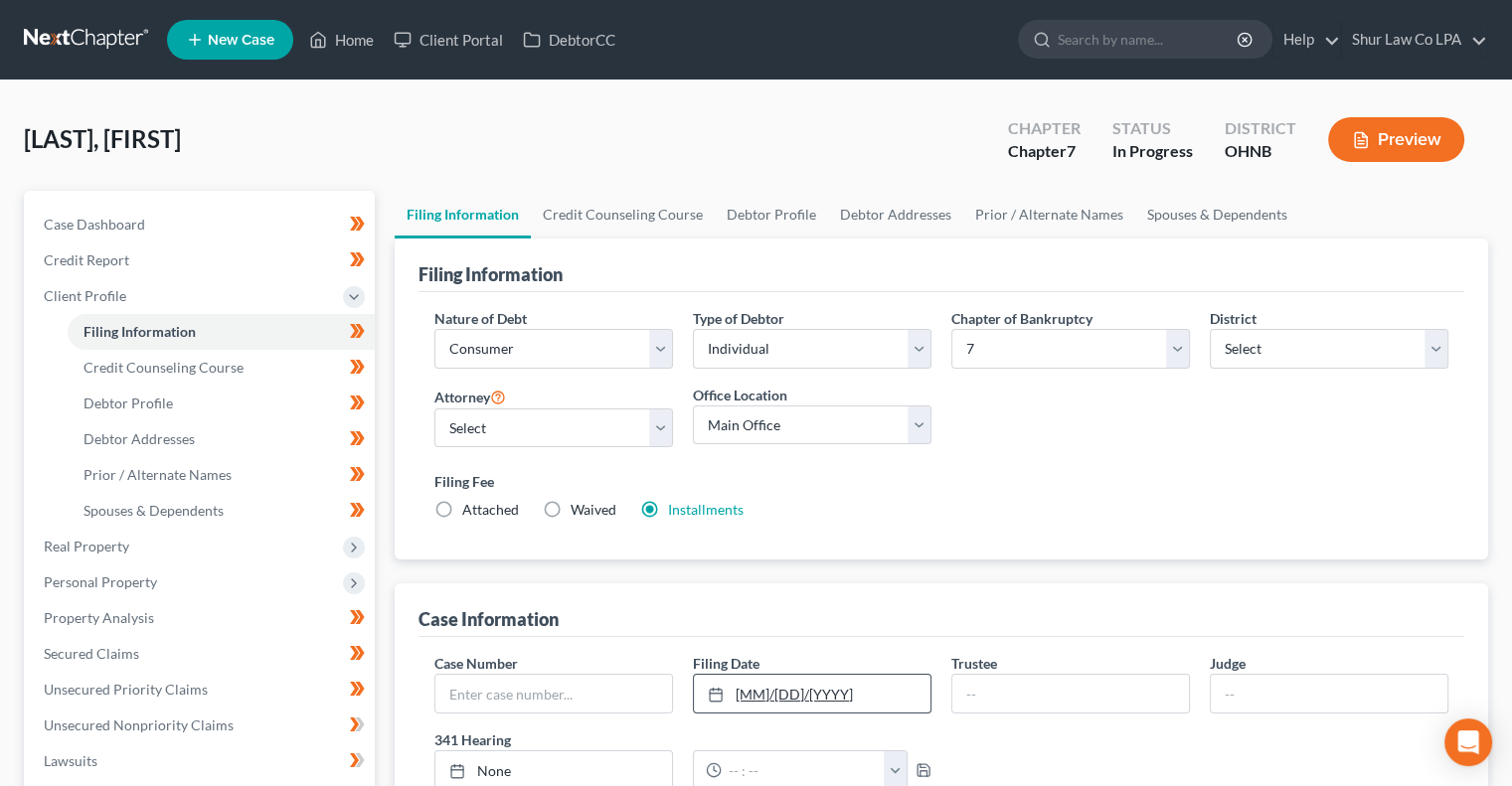 click on "7/31/2025" at bounding box center (812, 694) 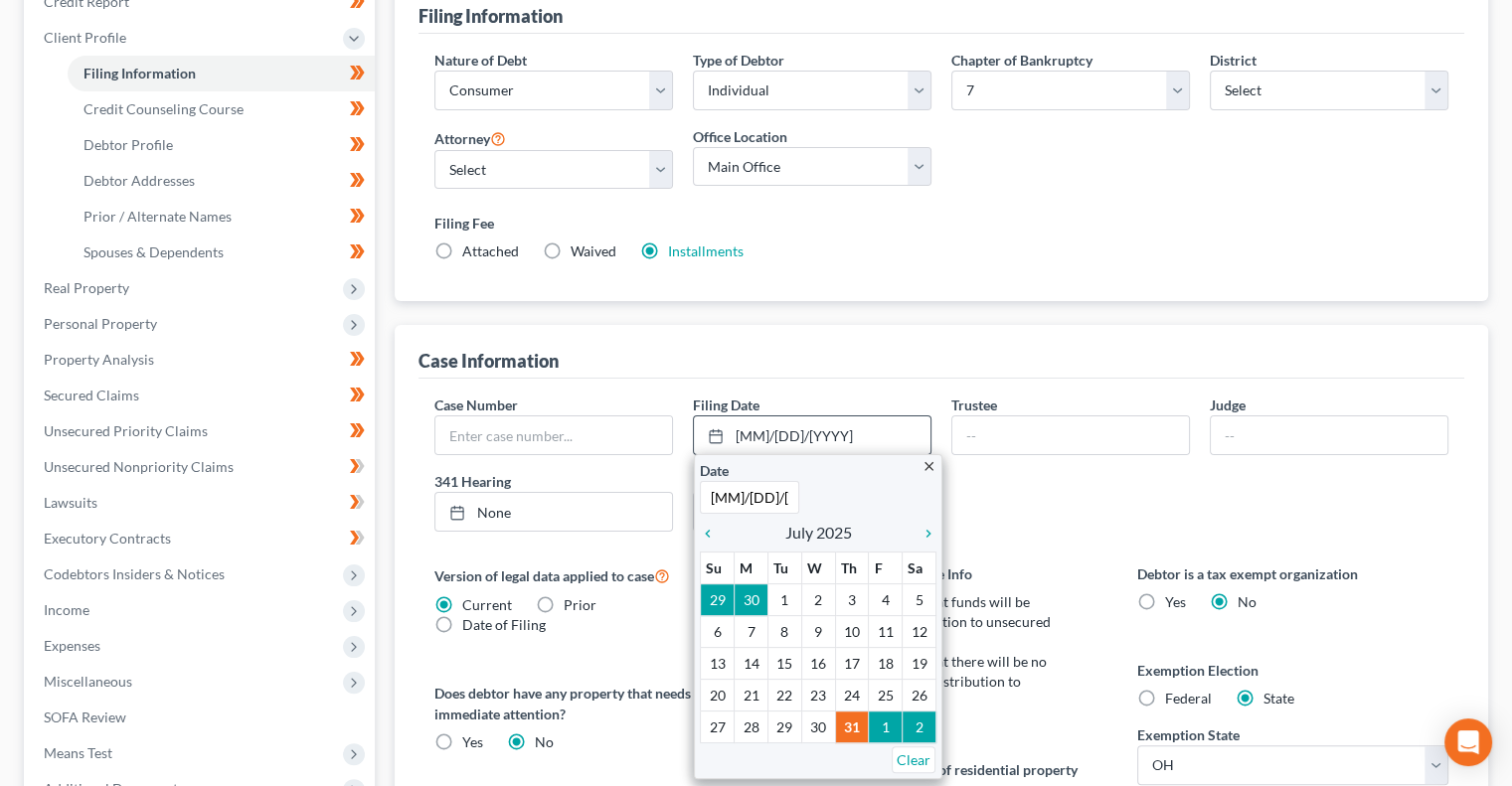 scroll, scrollTop: 260, scrollLeft: 0, axis: vertical 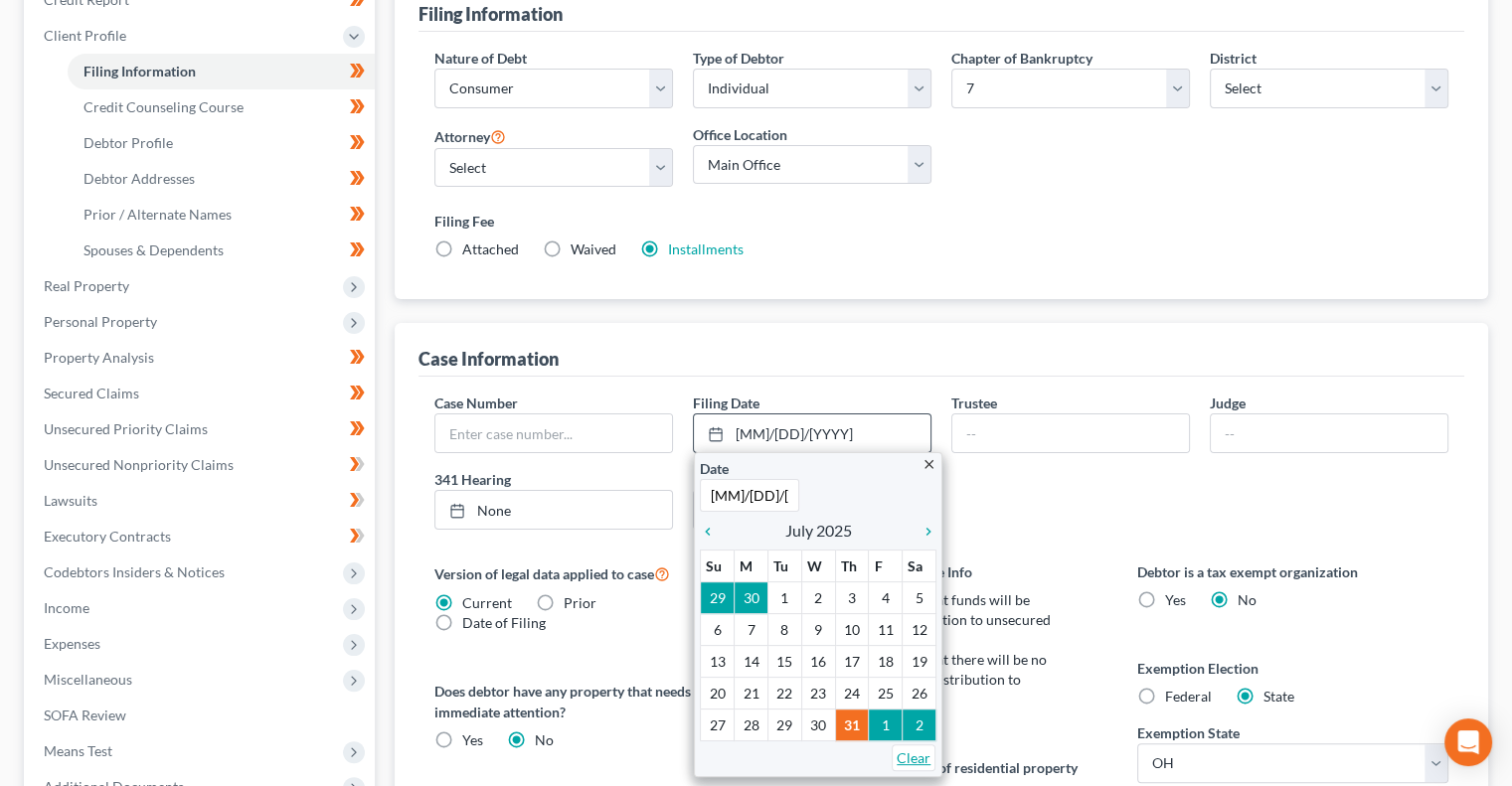 click on "Clear" at bounding box center (914, 757) 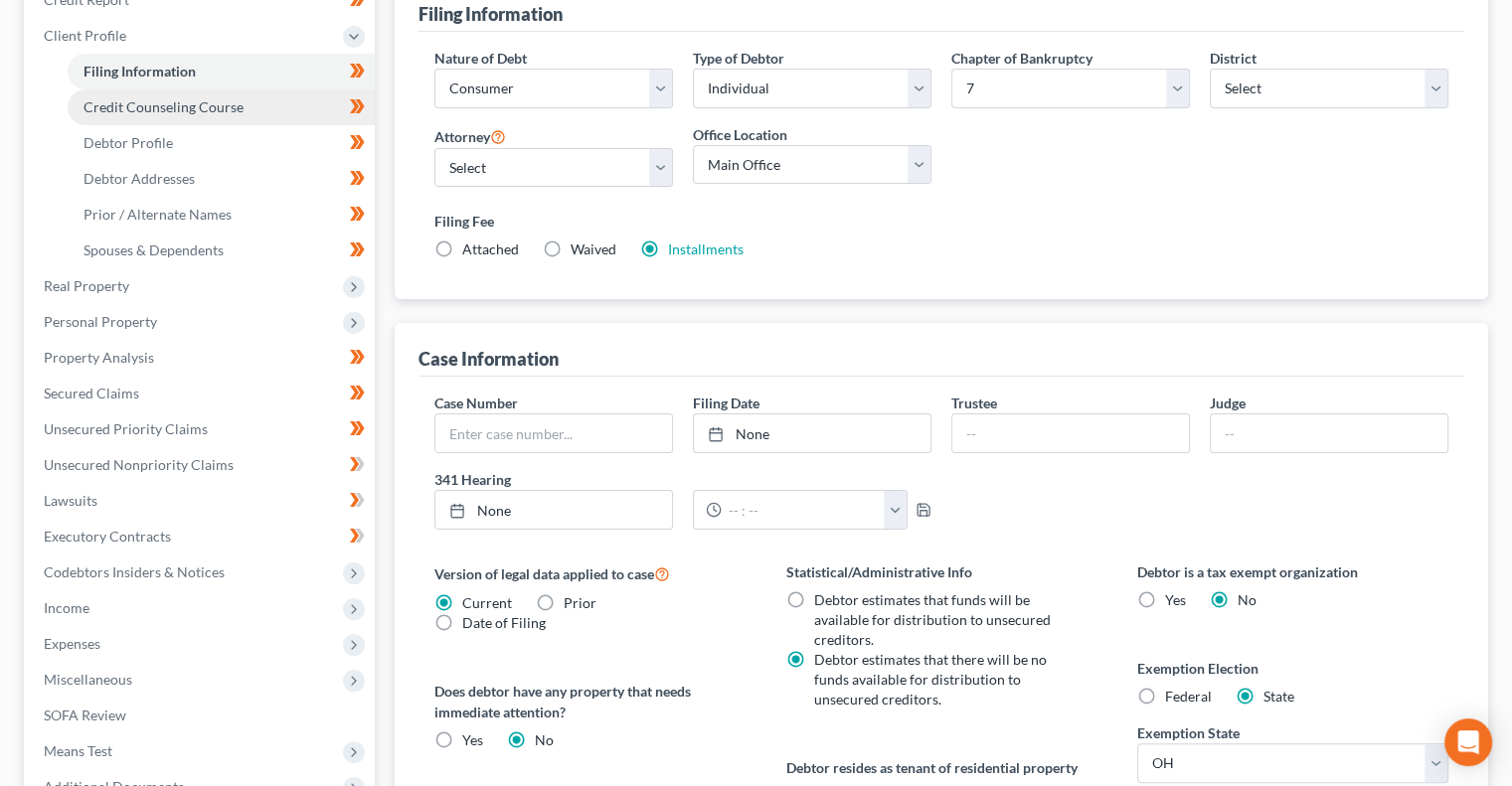 click on "Credit Counseling Course" at bounding box center [221, 107] 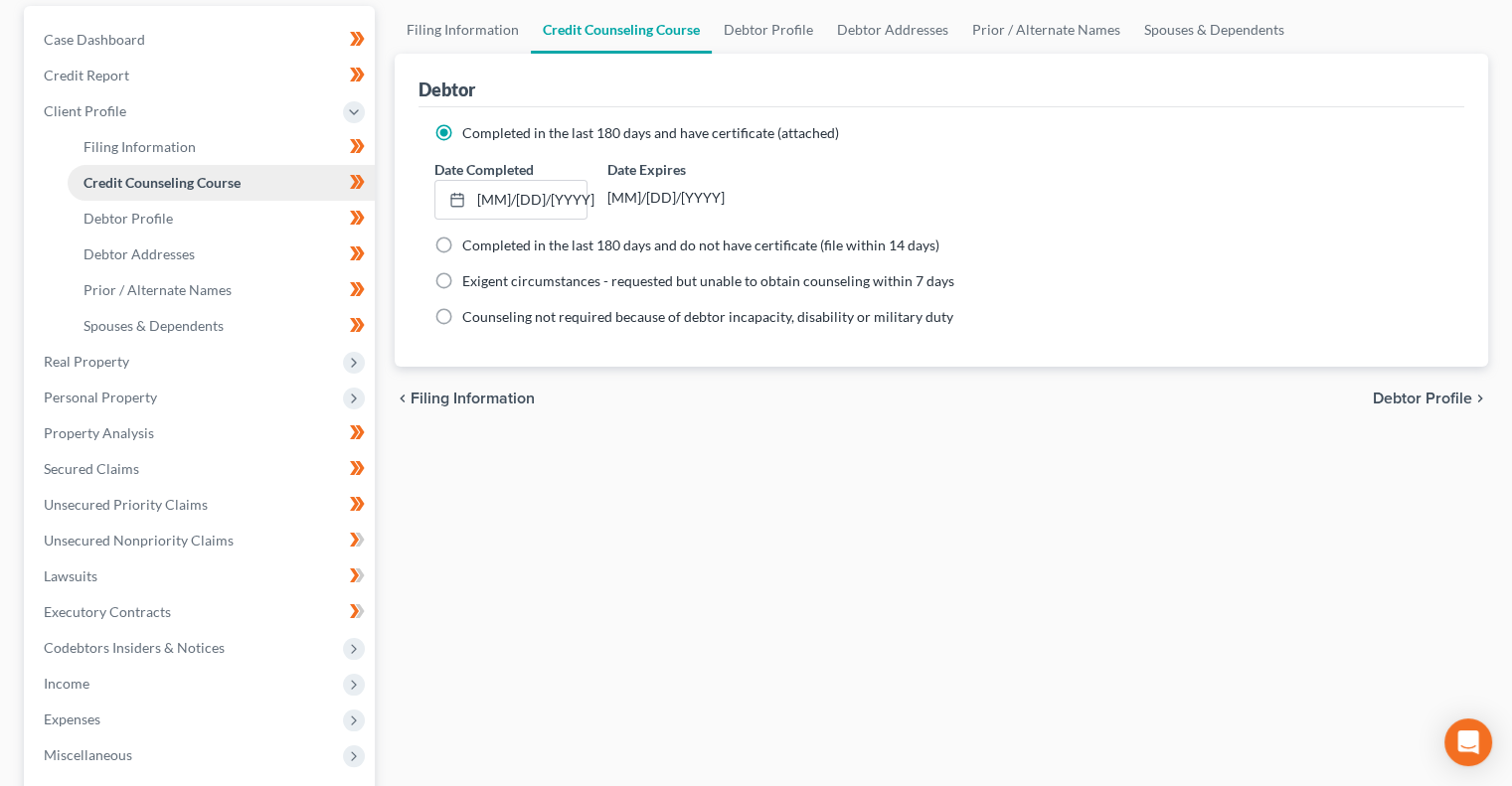 scroll, scrollTop: 223, scrollLeft: 0, axis: vertical 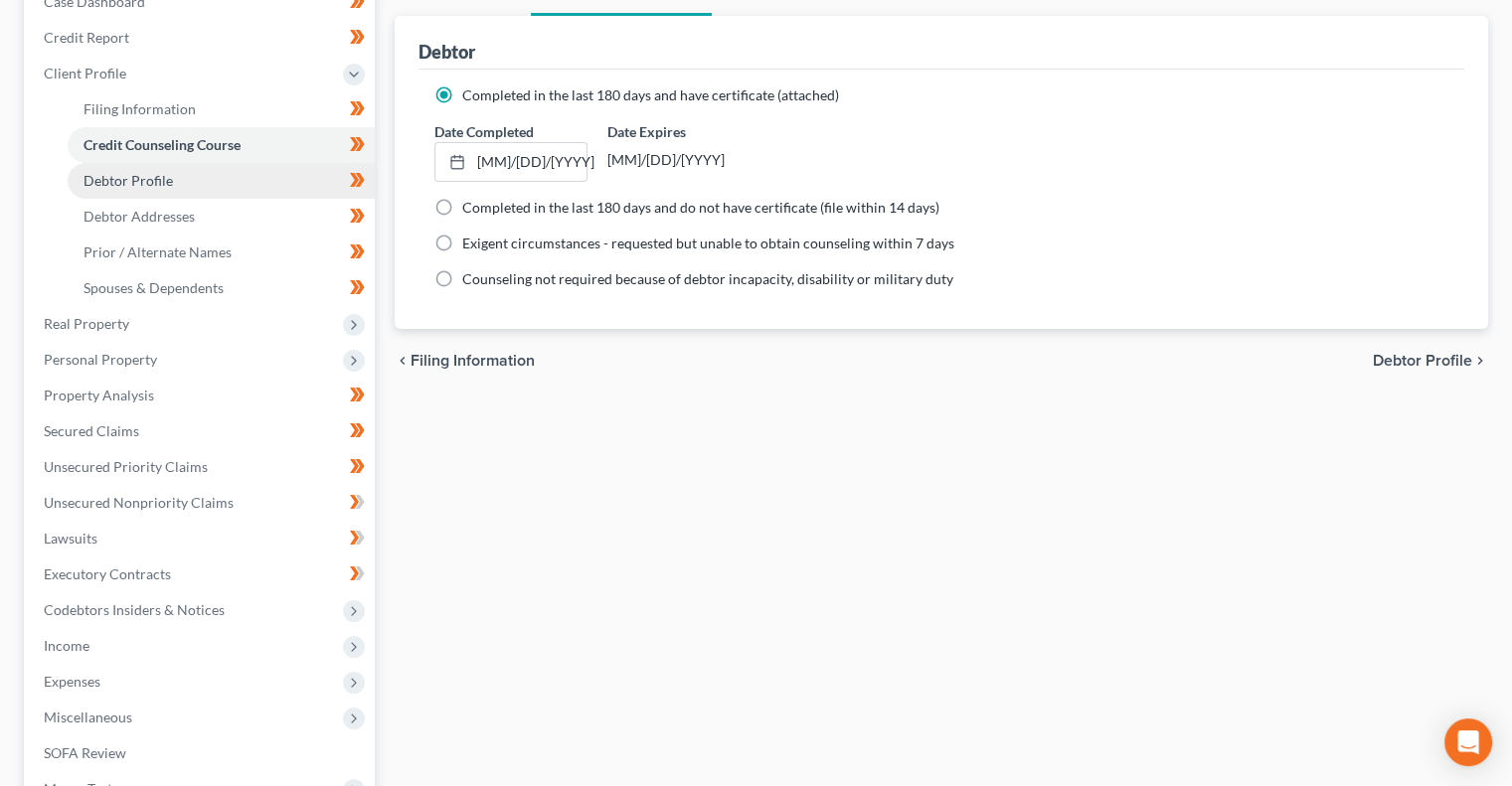 click on "Debtor Profile" at bounding box center [221, 181] 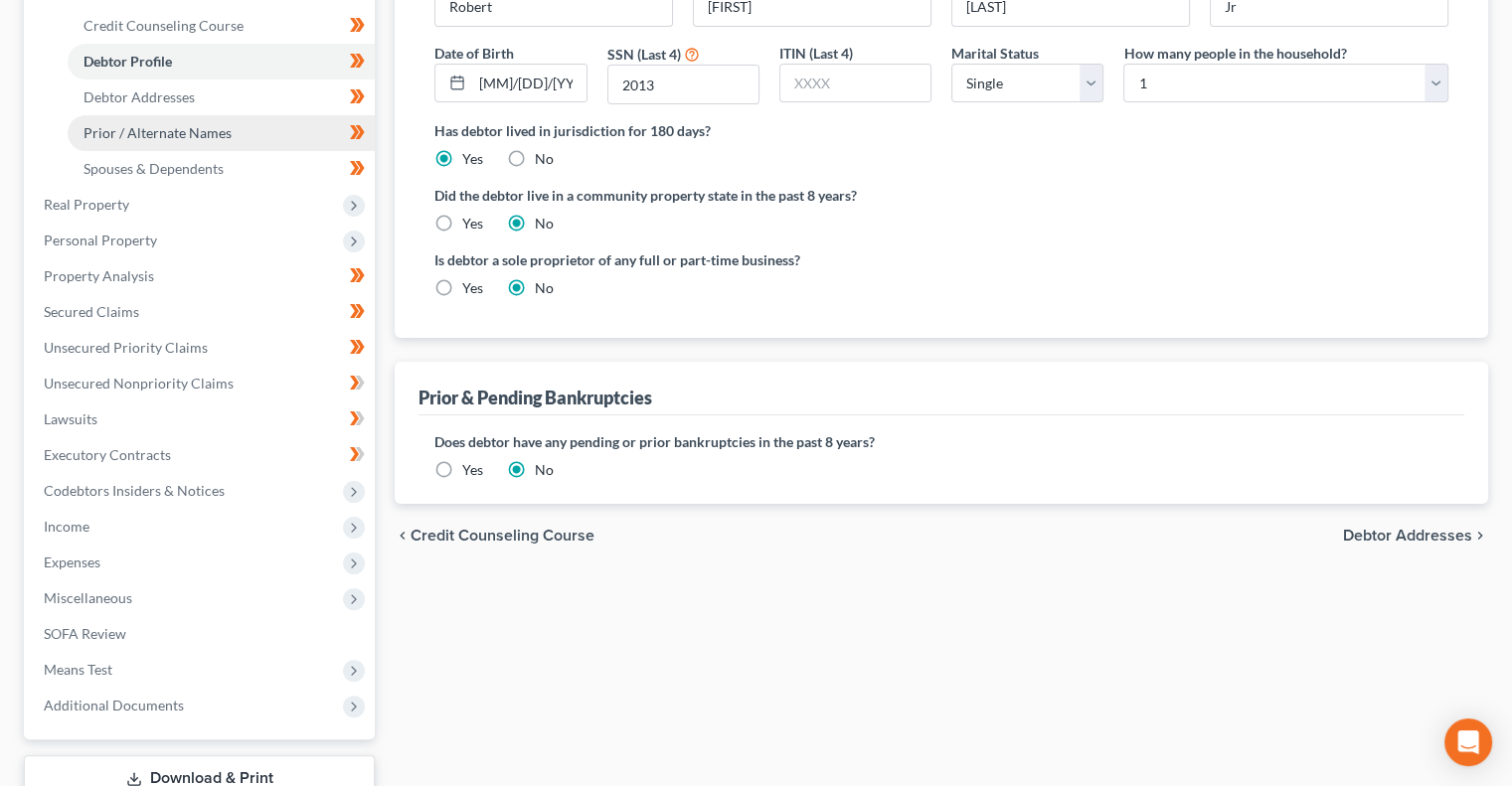 scroll, scrollTop: 483, scrollLeft: 0, axis: vertical 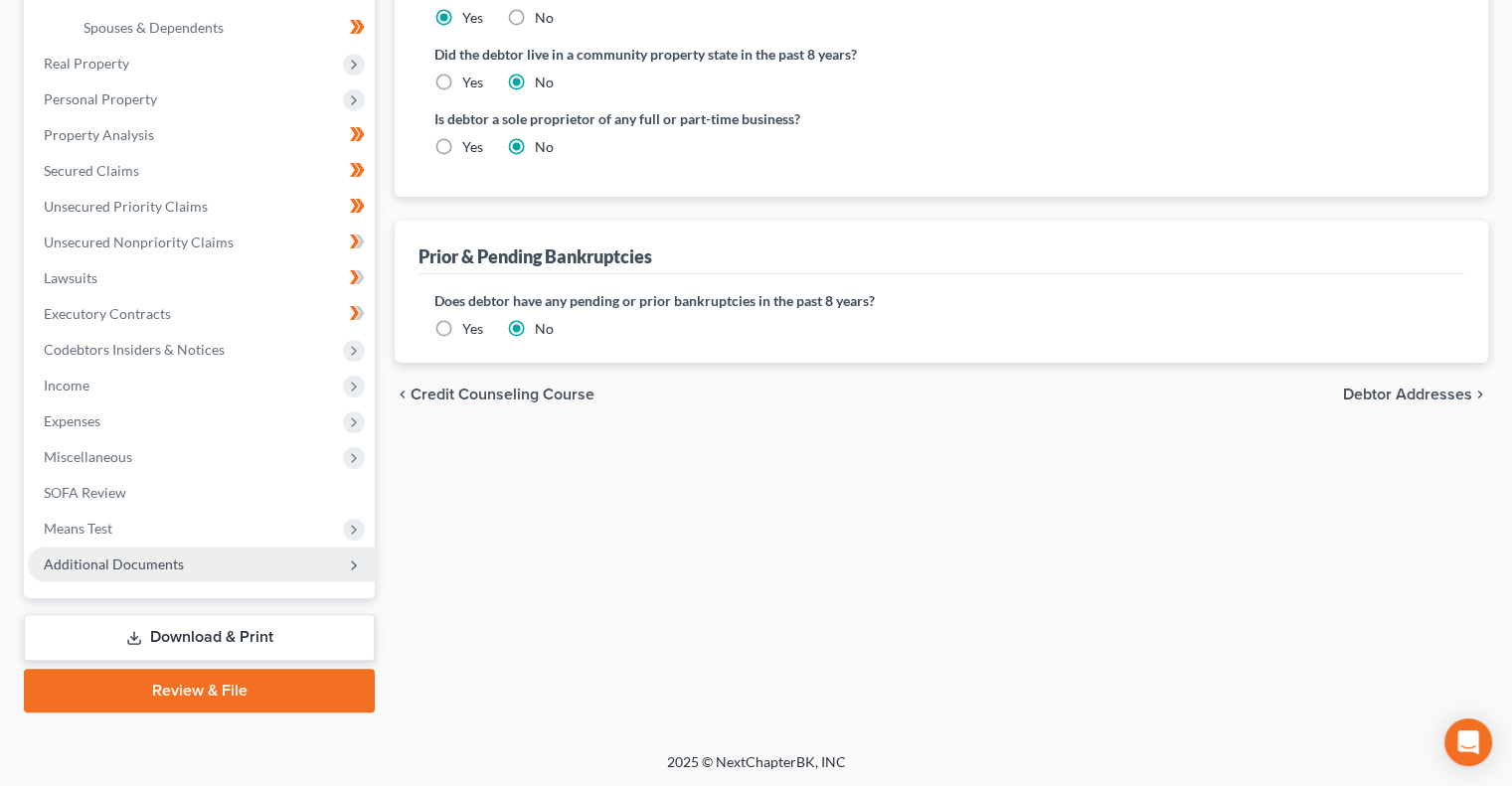 click on "Additional Documents" at bounding box center [113, 563] 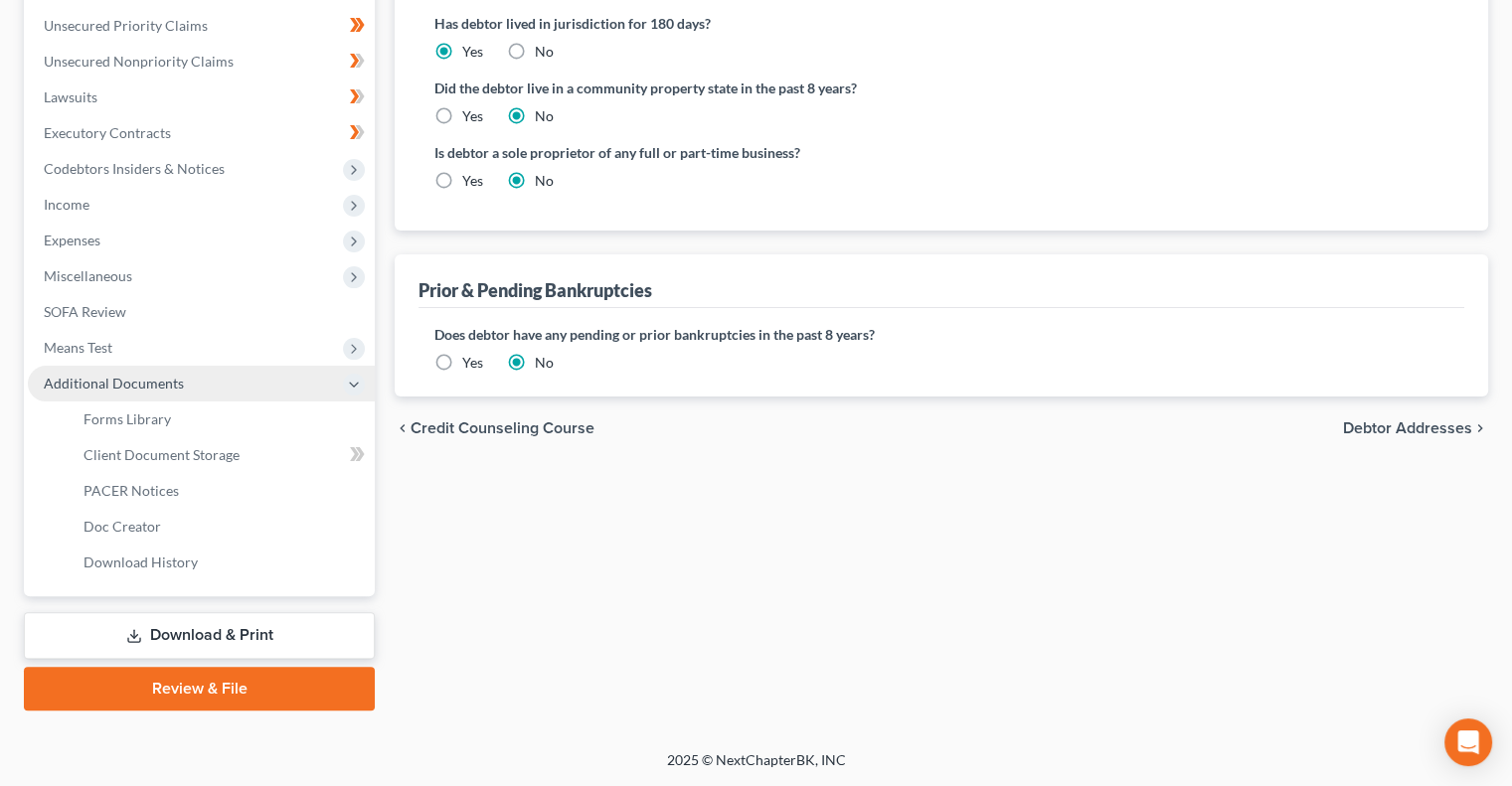 scroll, scrollTop: 447, scrollLeft: 0, axis: vertical 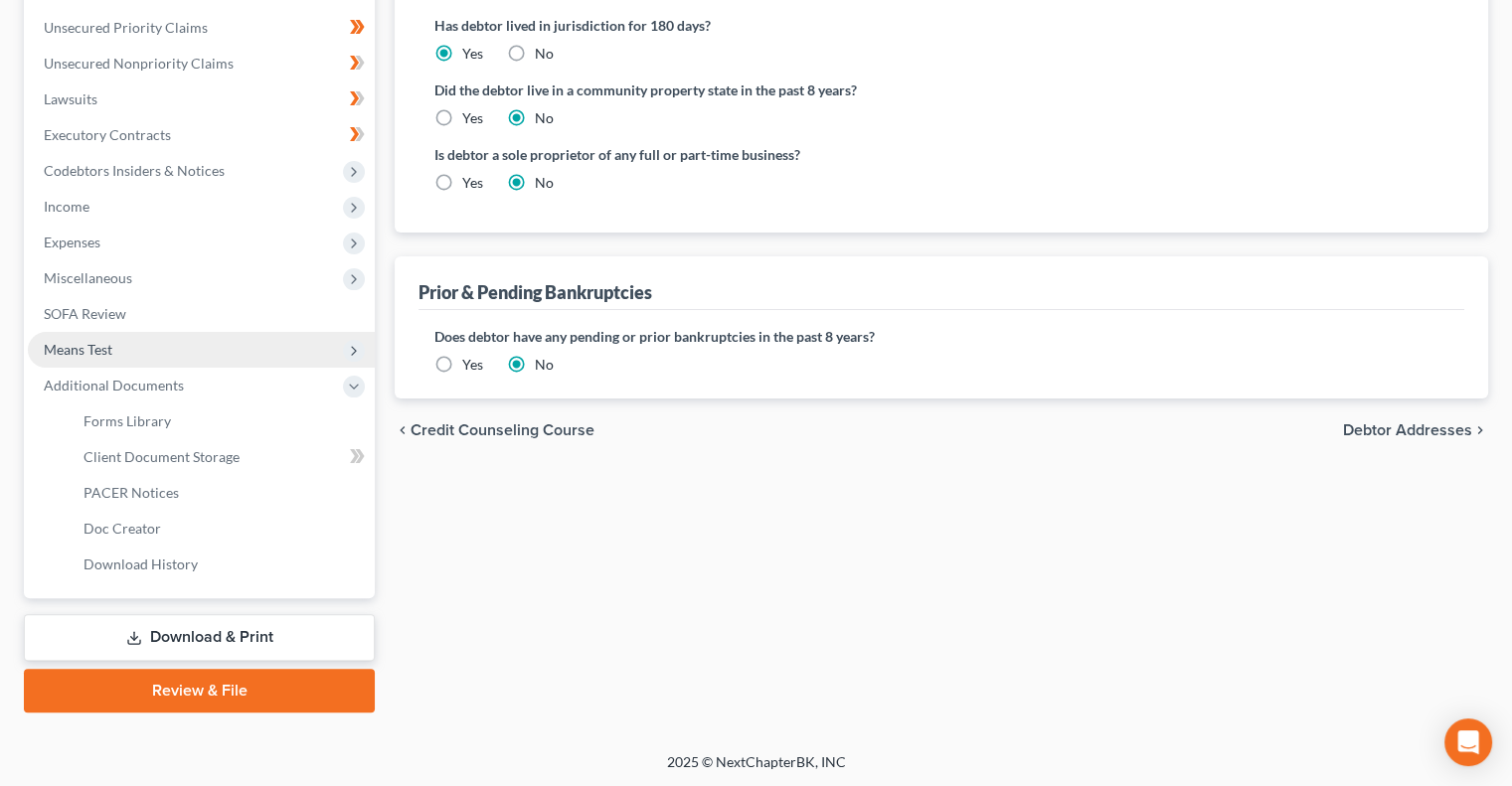 click on "Means Test" at bounding box center [201, 350] 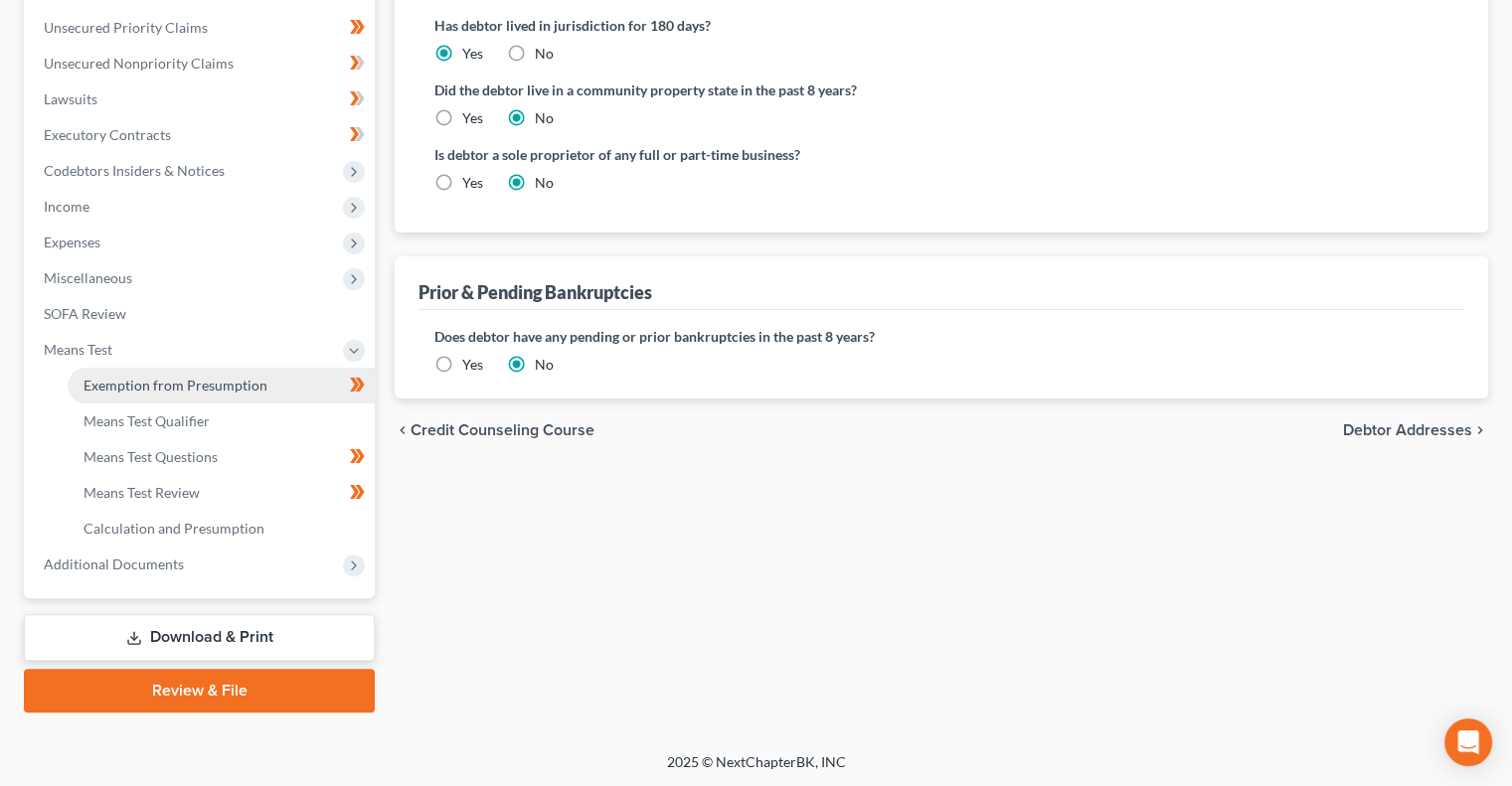 click on "Exemption from Presumption" at bounding box center (175, 385) 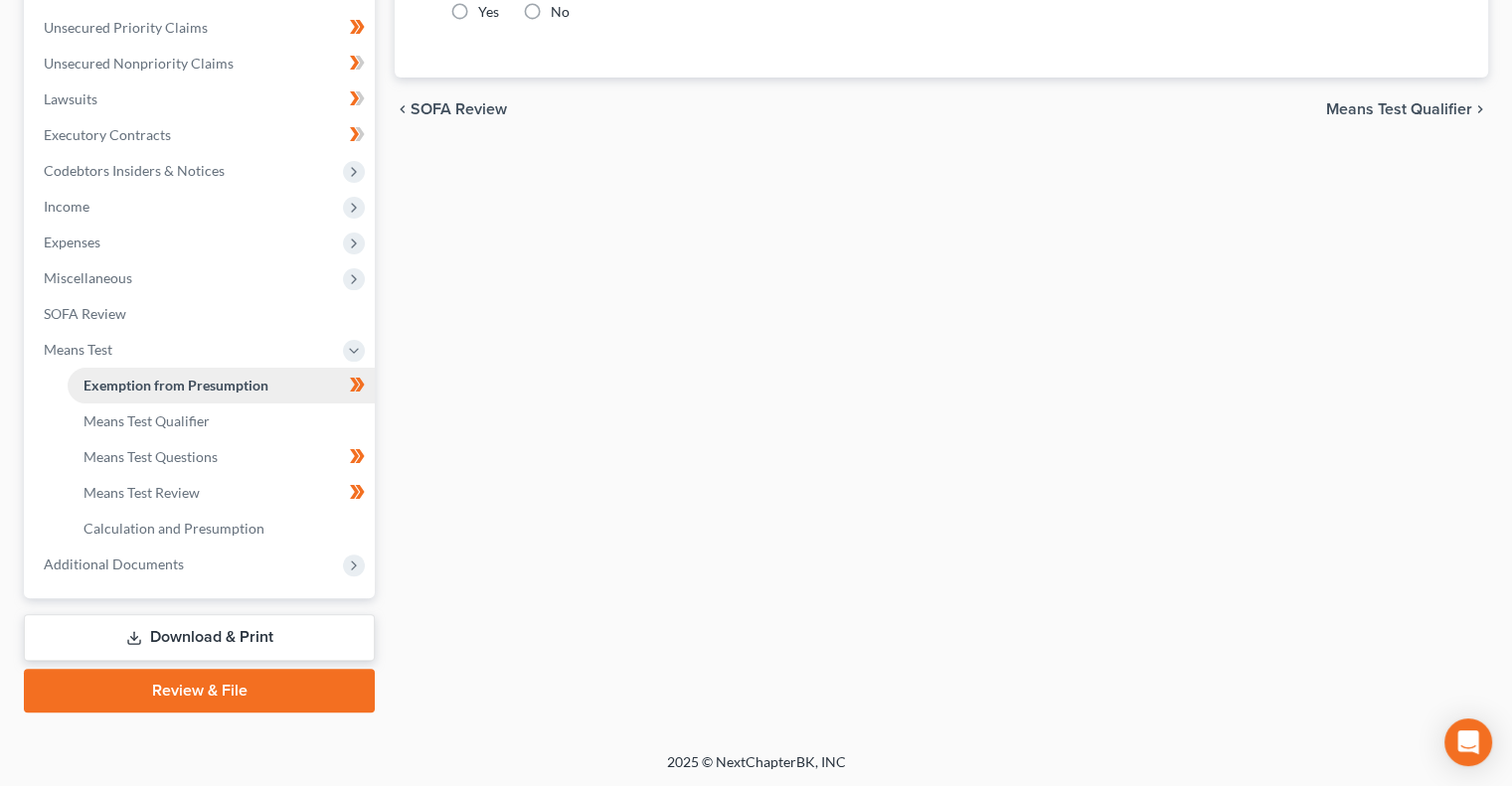 radio on "true" 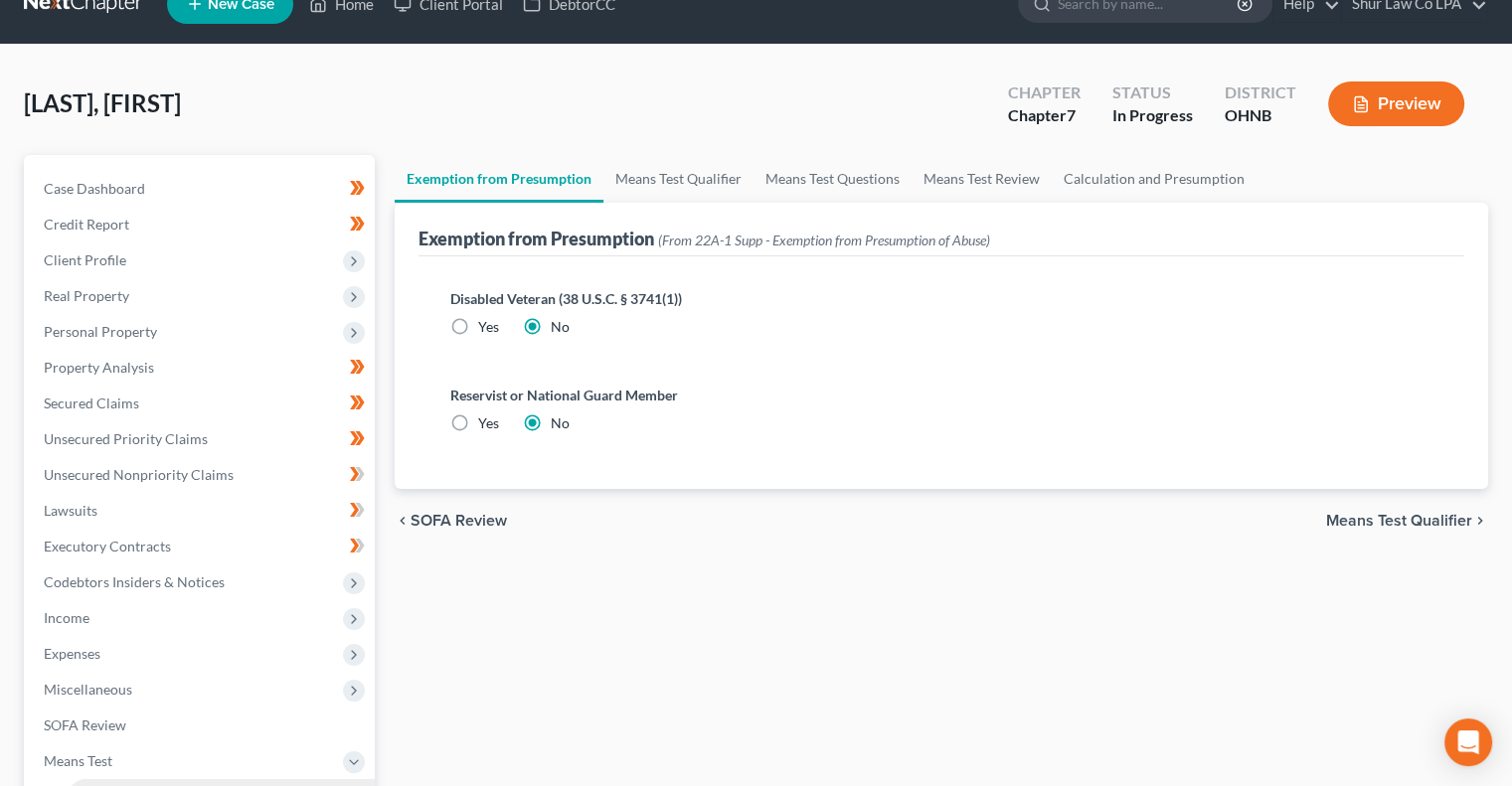 scroll, scrollTop: 0, scrollLeft: 0, axis: both 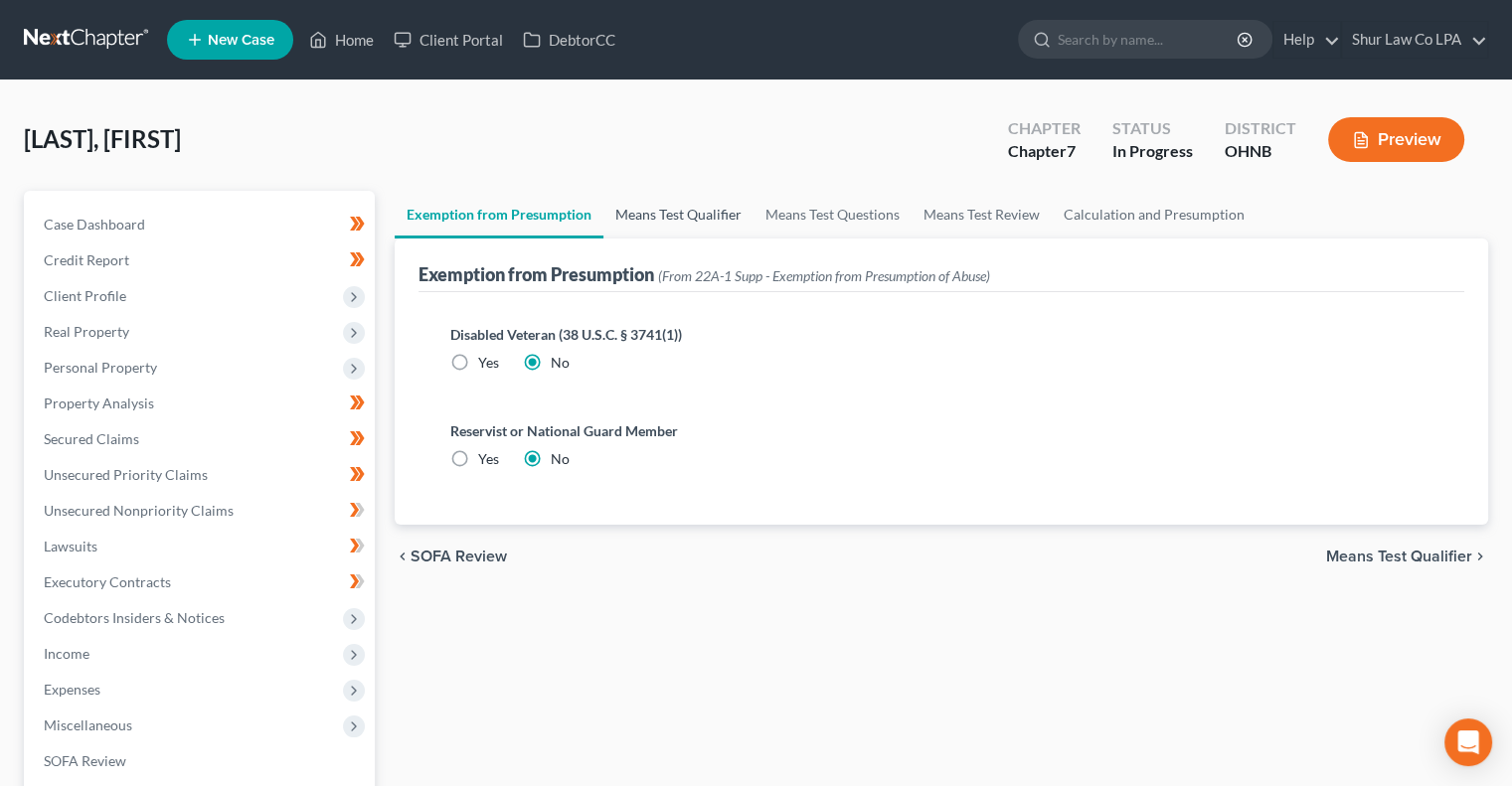 click on "Means Test Qualifier" at bounding box center [678, 215] 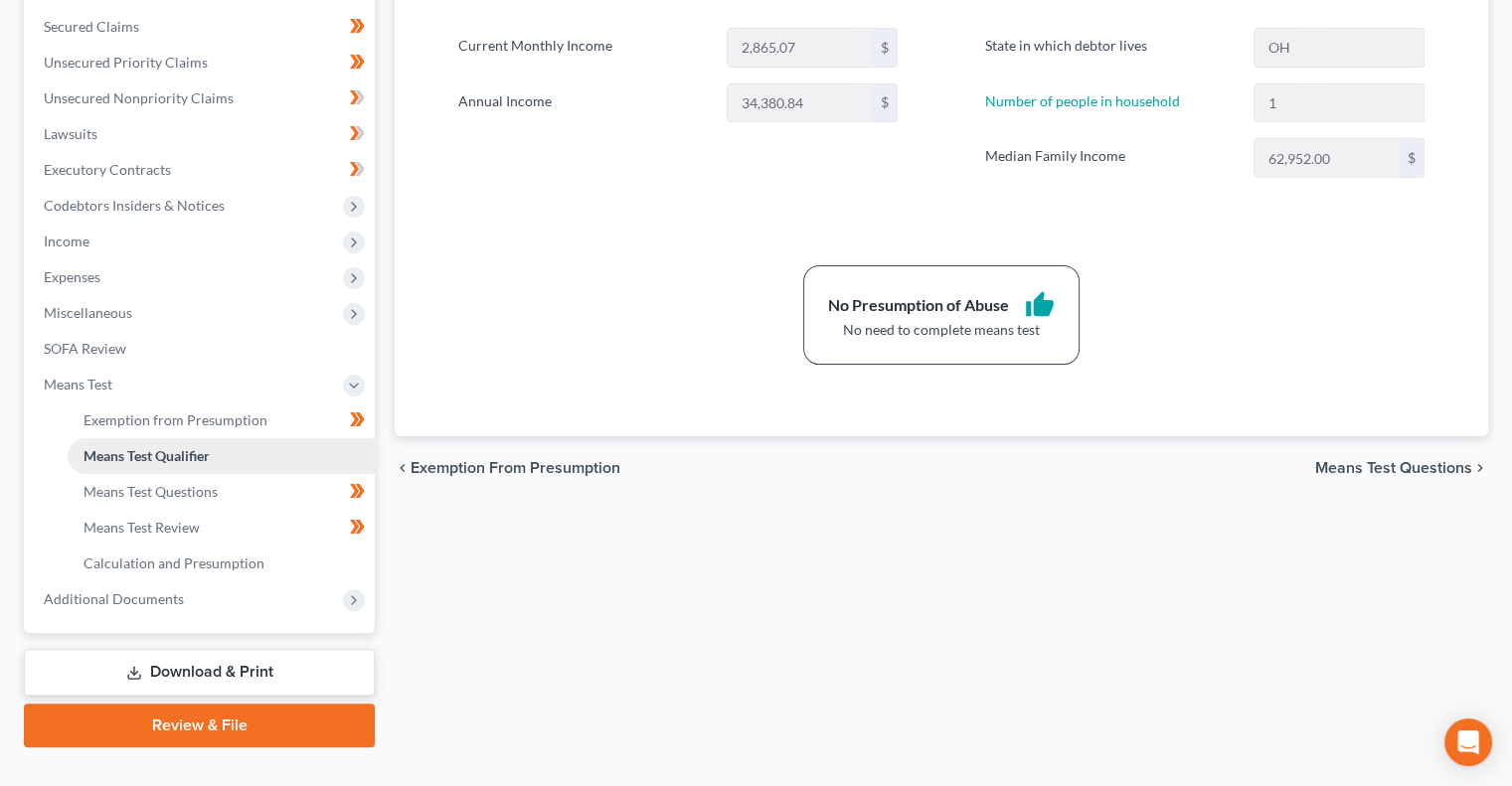 scroll, scrollTop: 416, scrollLeft: 0, axis: vertical 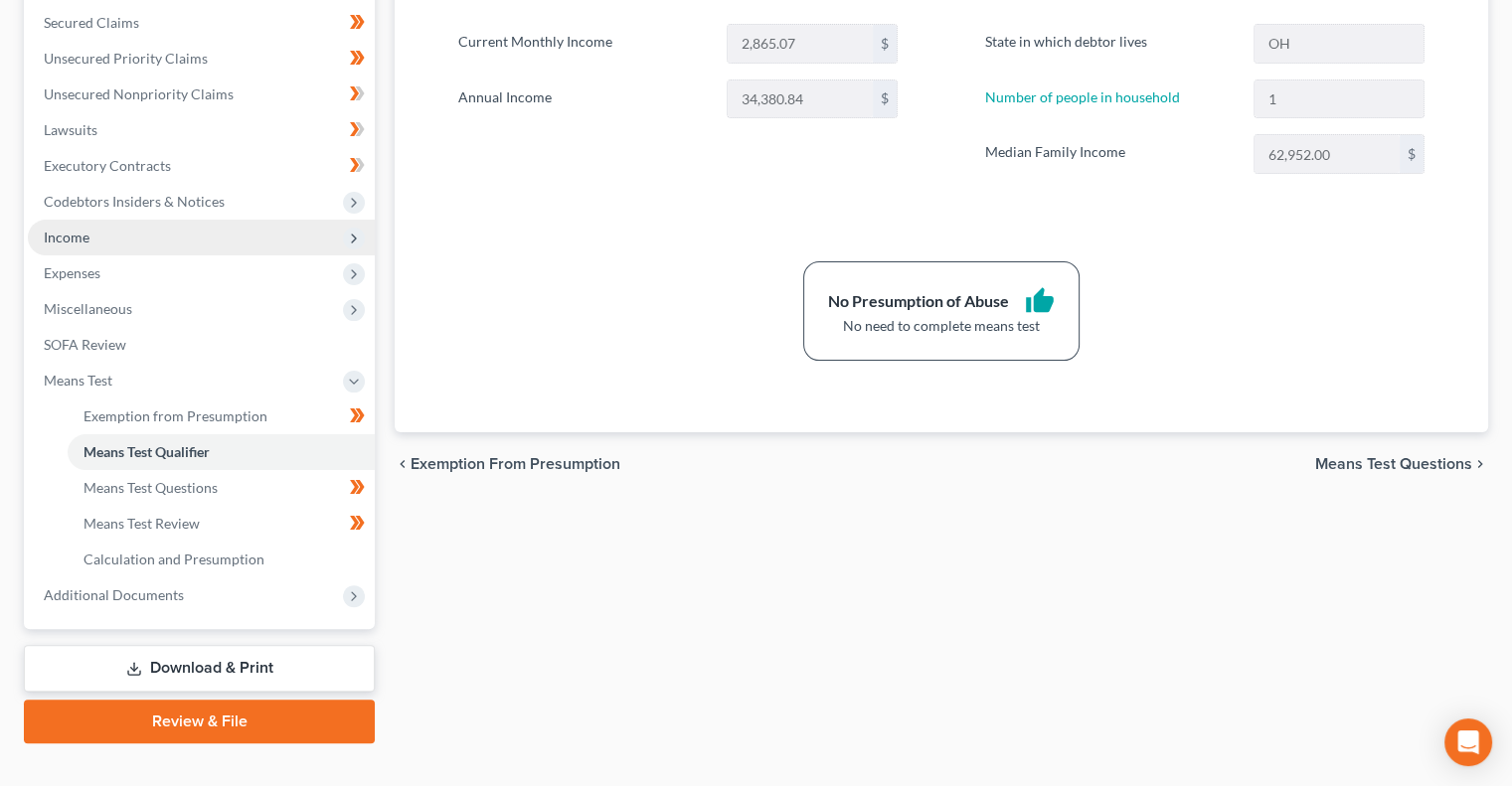 click on "Income" at bounding box center [201, 237] 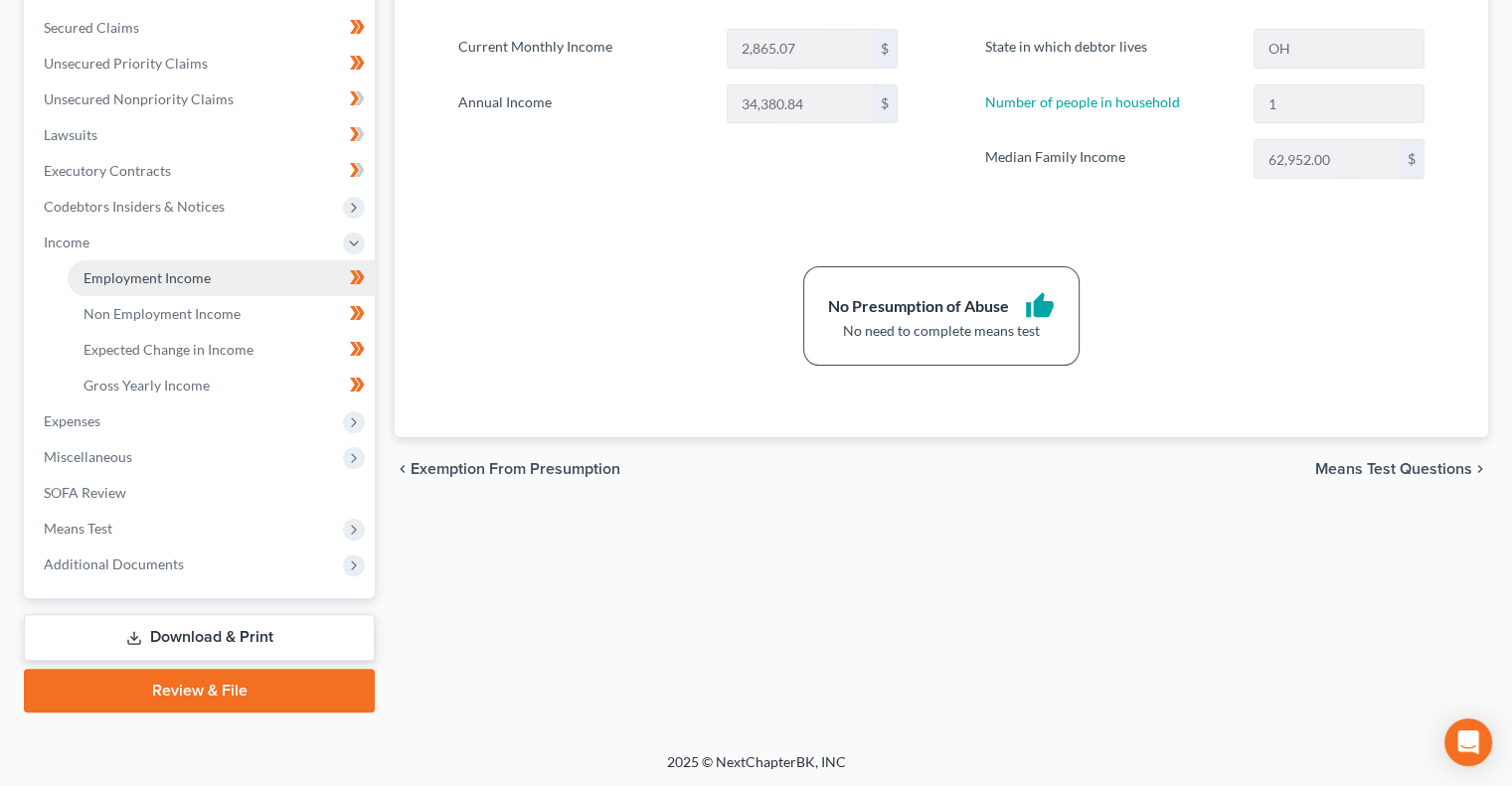 click on "Employment Income" at bounding box center [147, 277] 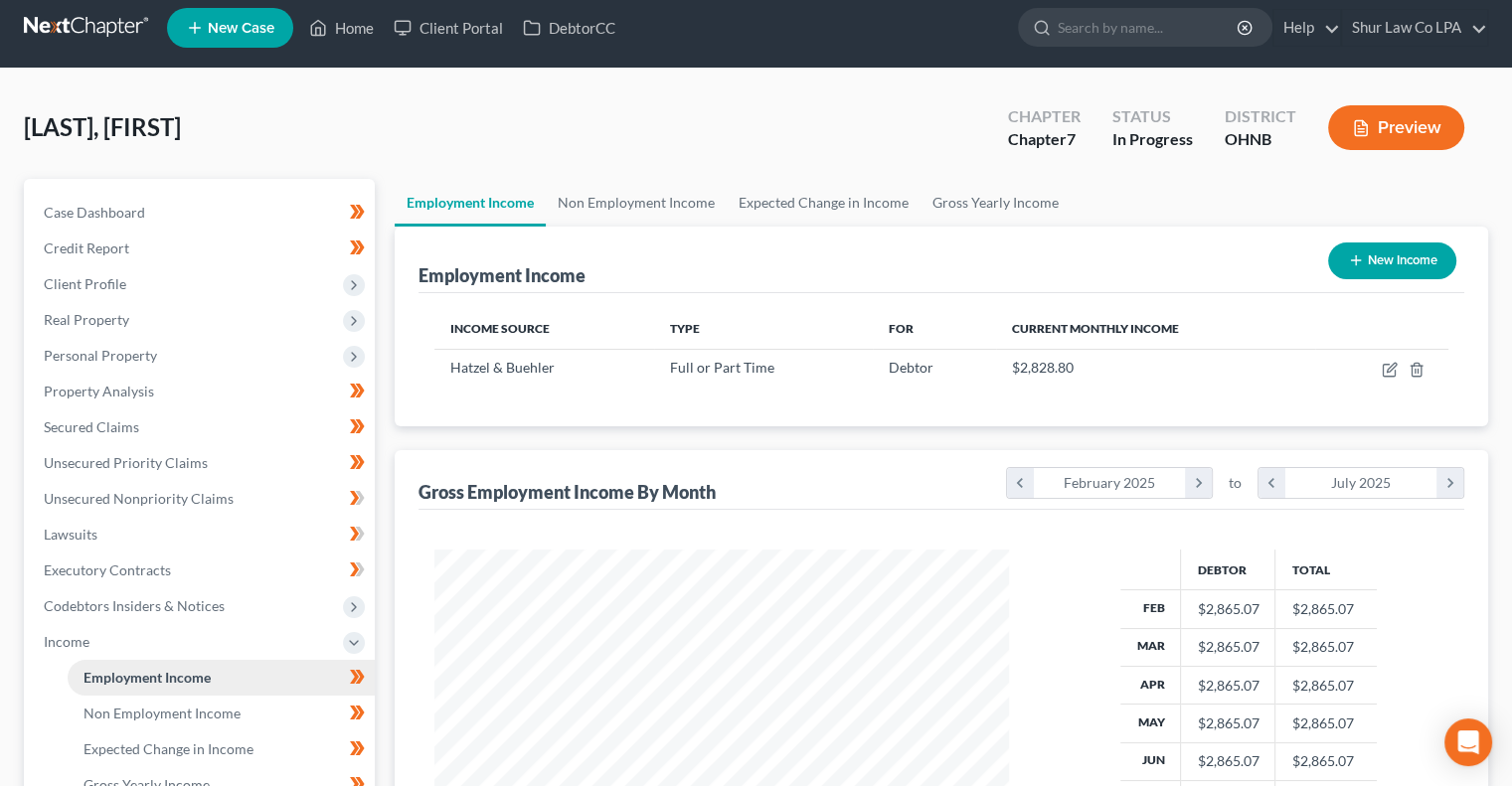 scroll, scrollTop: 0, scrollLeft: 0, axis: both 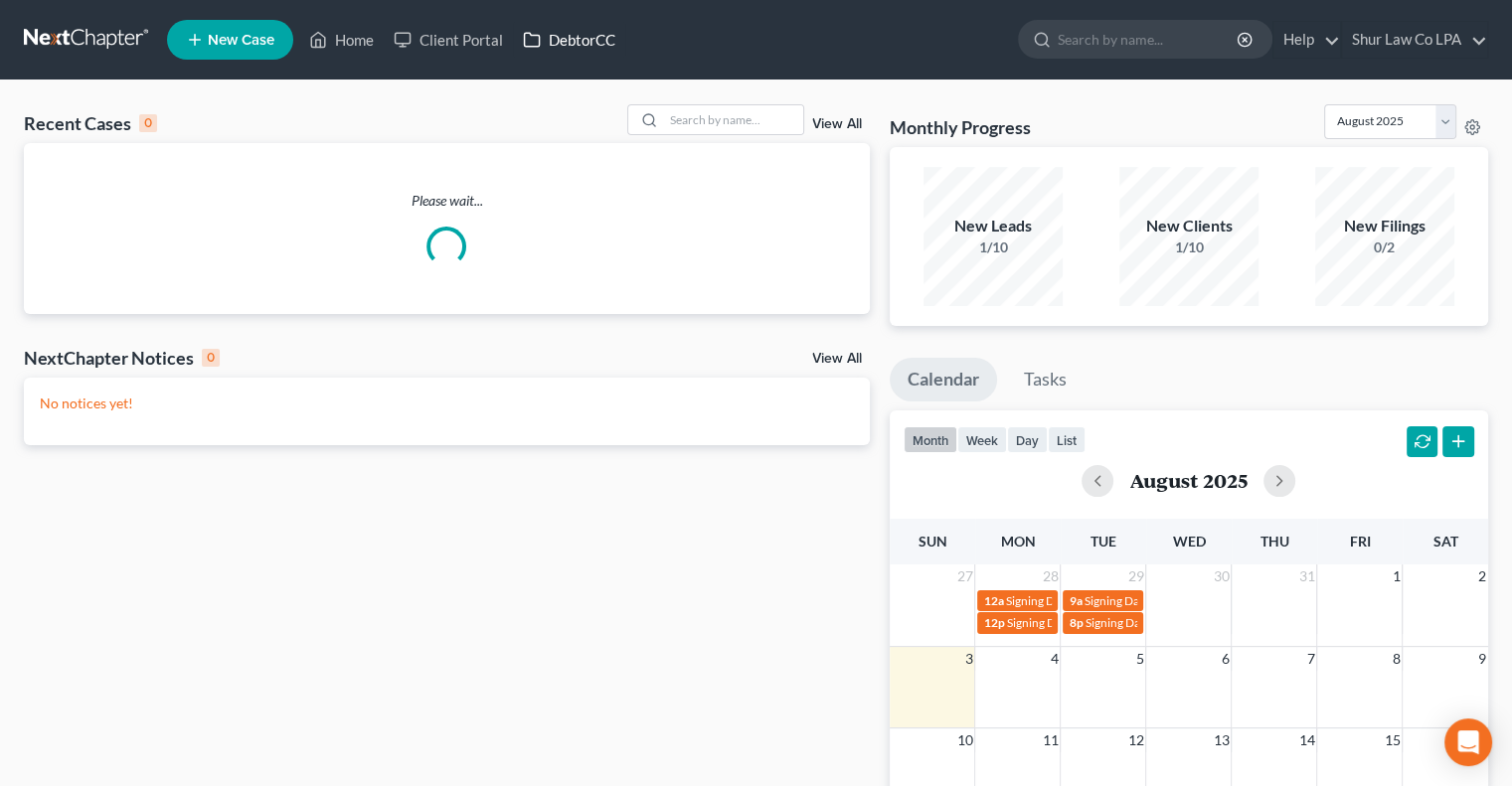 click on "DebtorCC" at bounding box center [569, 40] 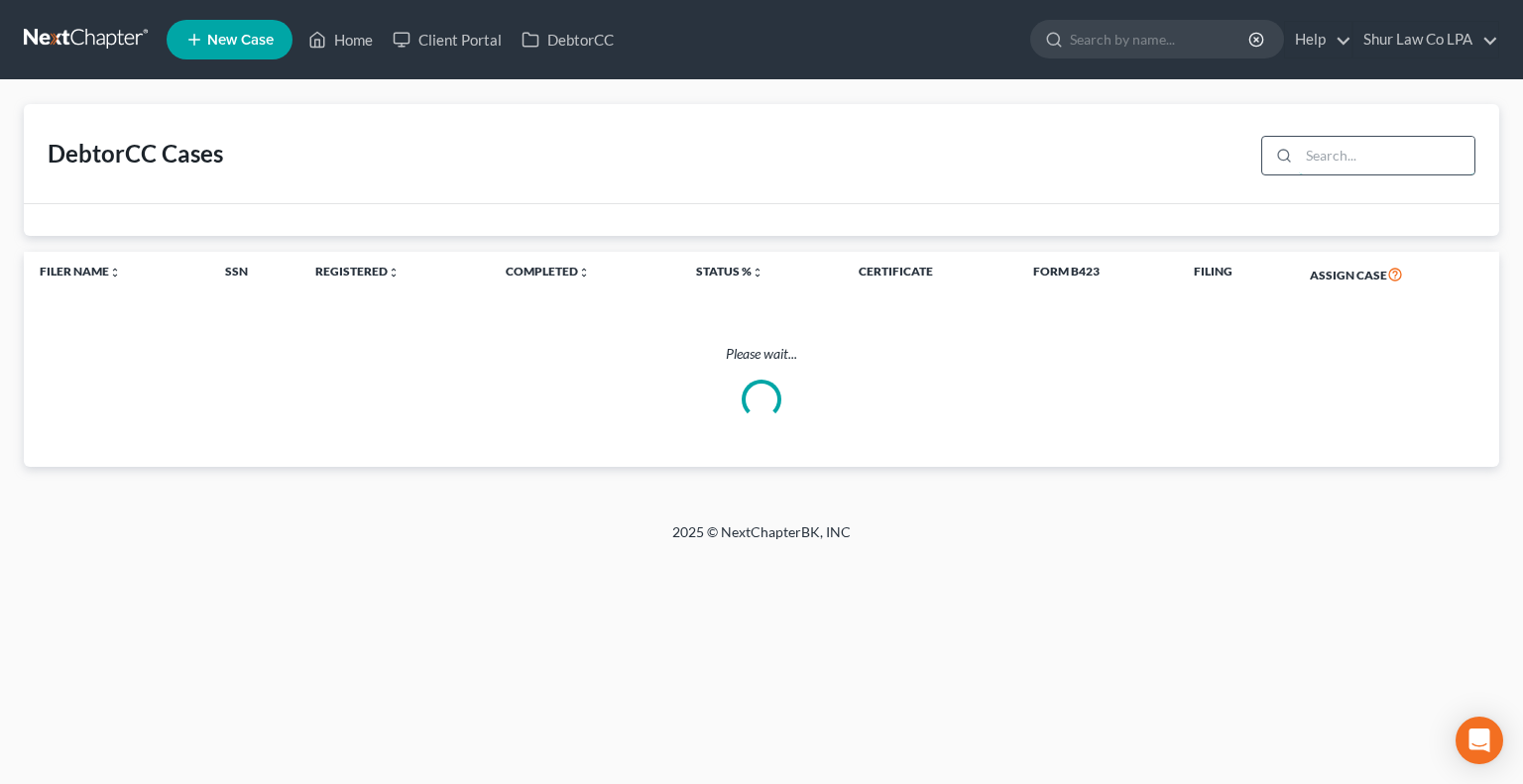 click at bounding box center (1386, 156) 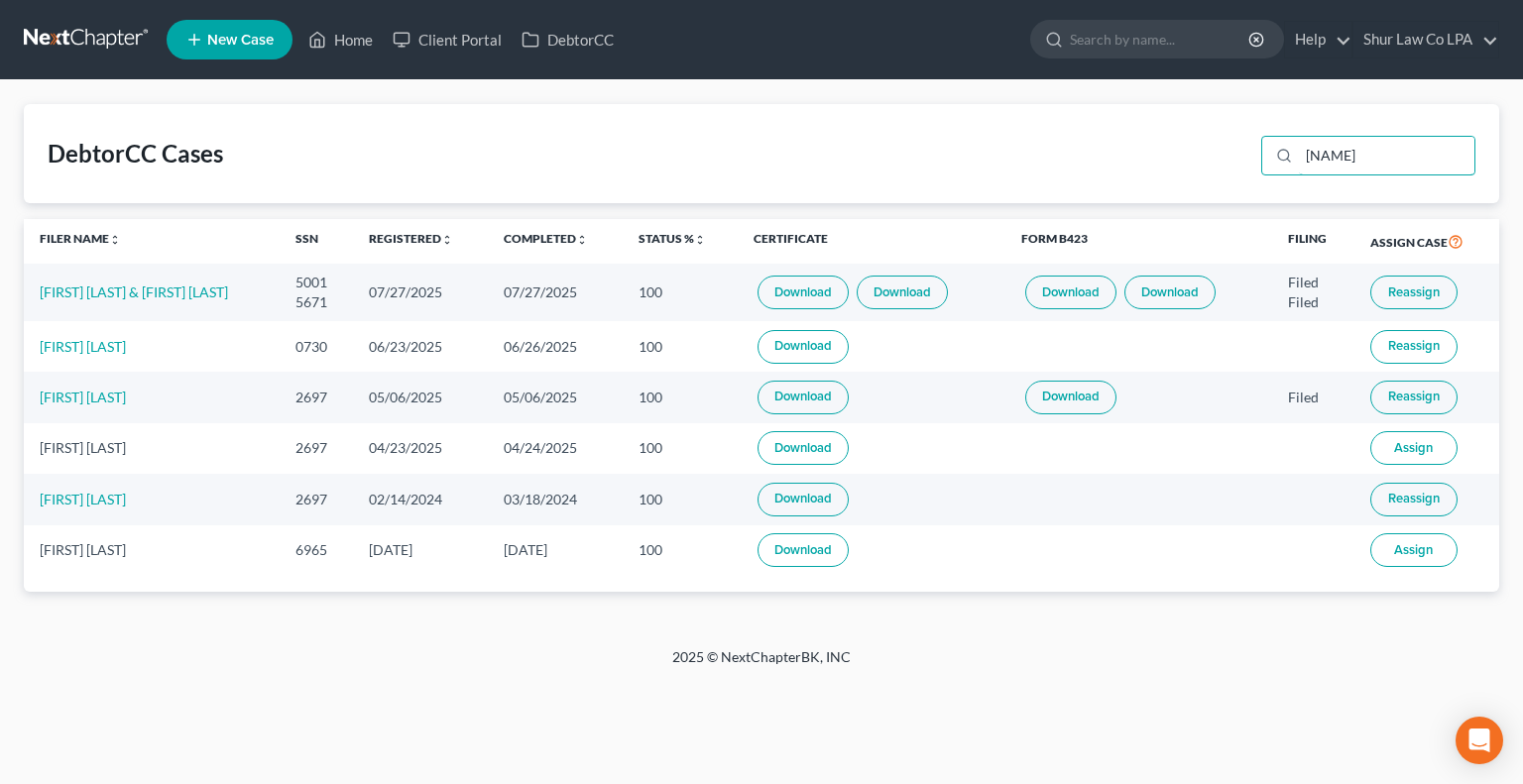 type on "[NAME]" 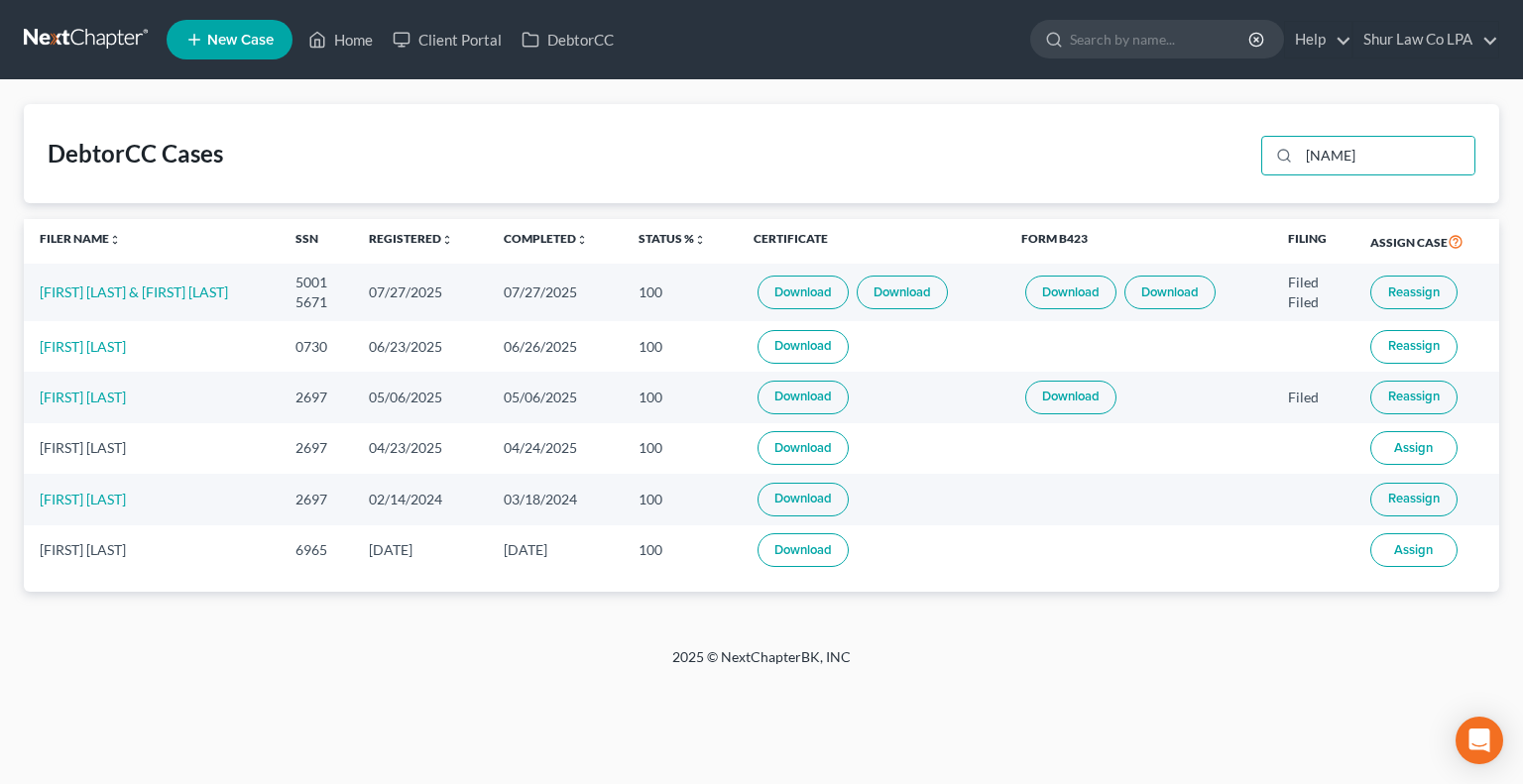 click at bounding box center (87, 40) 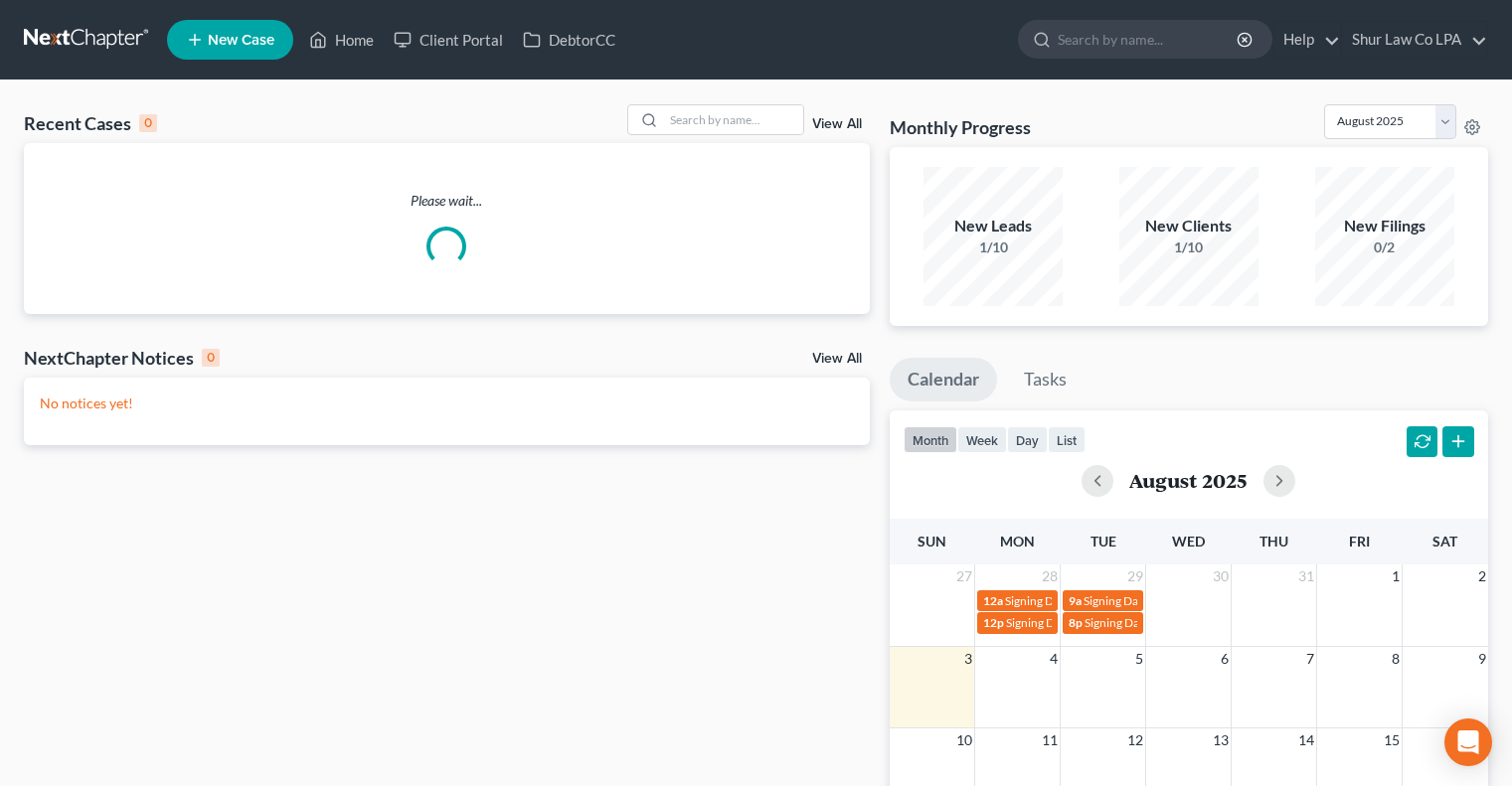 scroll, scrollTop: 0, scrollLeft: 0, axis: both 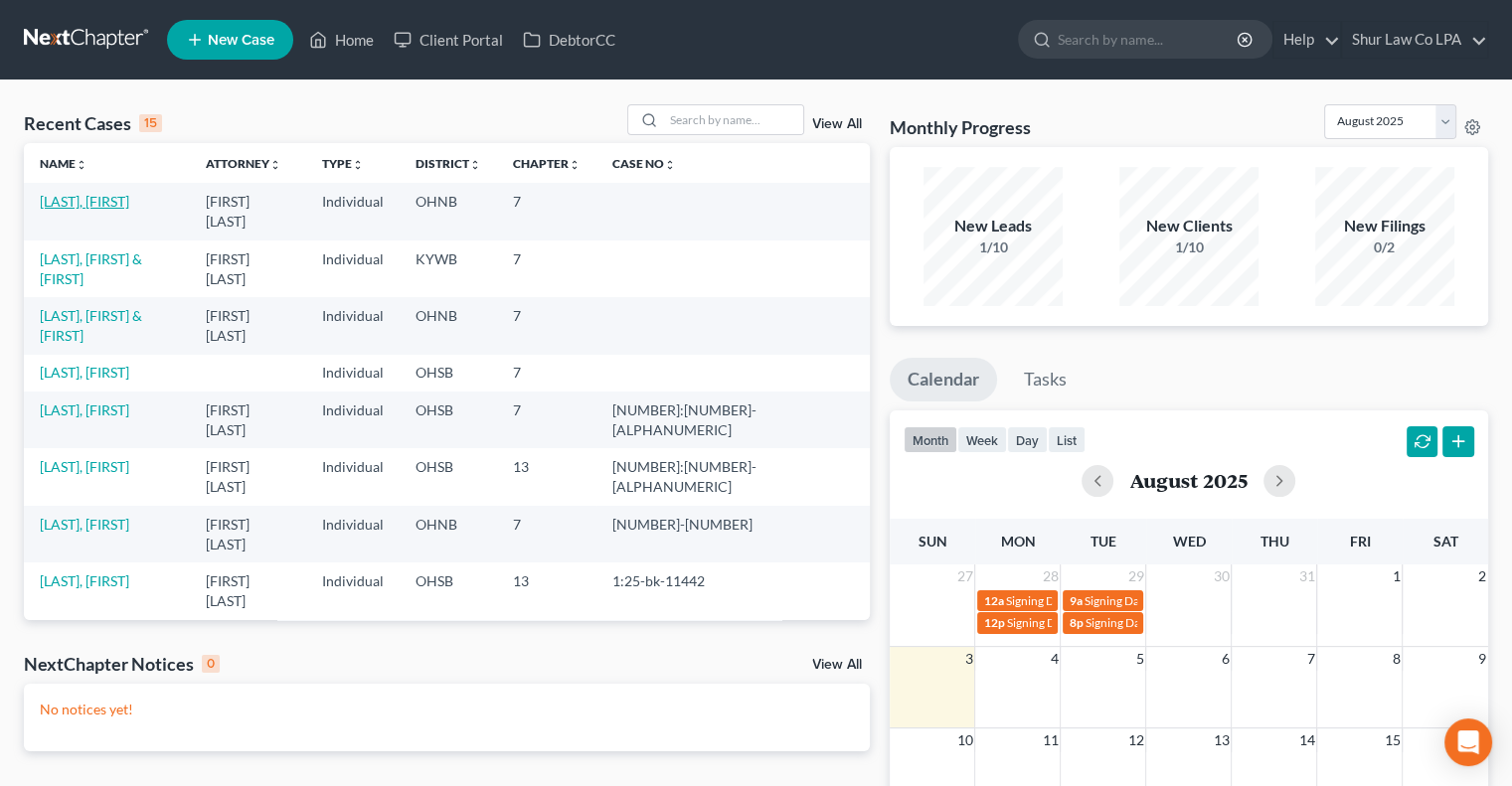 click on "[LAST], [FIRST]" at bounding box center [84, 201] 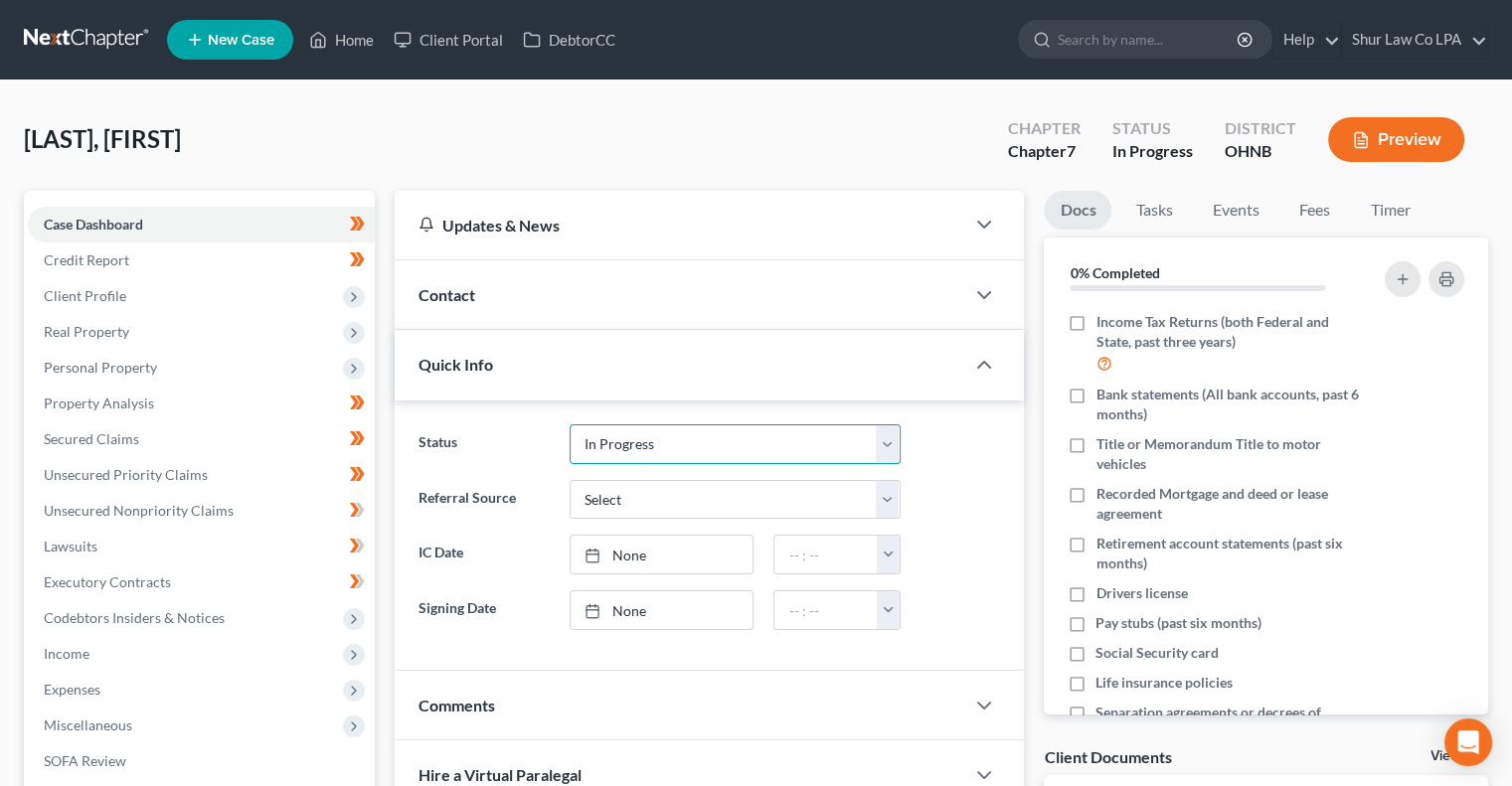 click on "Discharged Dismissed Filed In Progress Lead Lost Lead On Hold Ready to File Ready to Review" at bounding box center [735, 444] 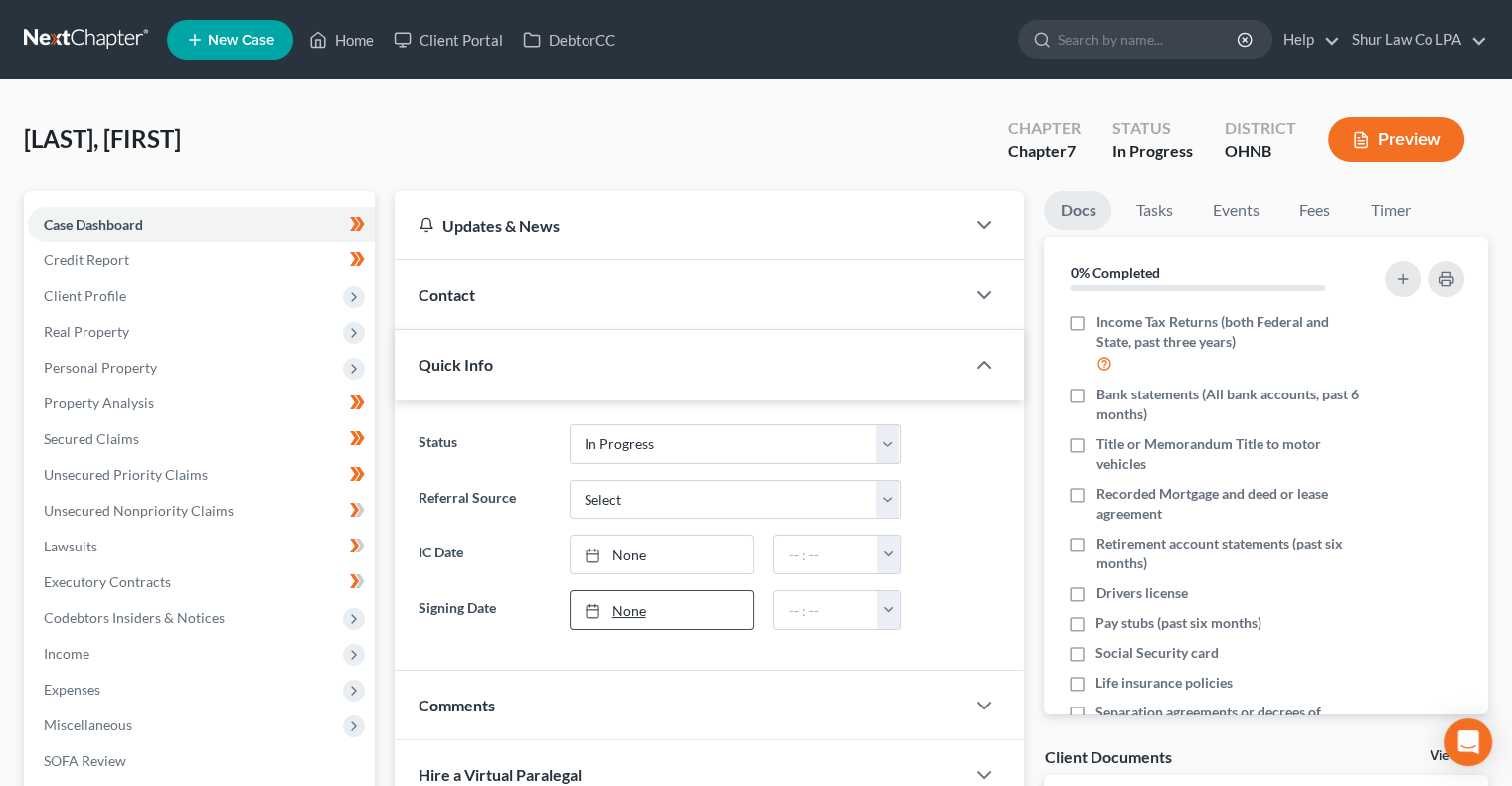 click on "None" at bounding box center [662, 610] 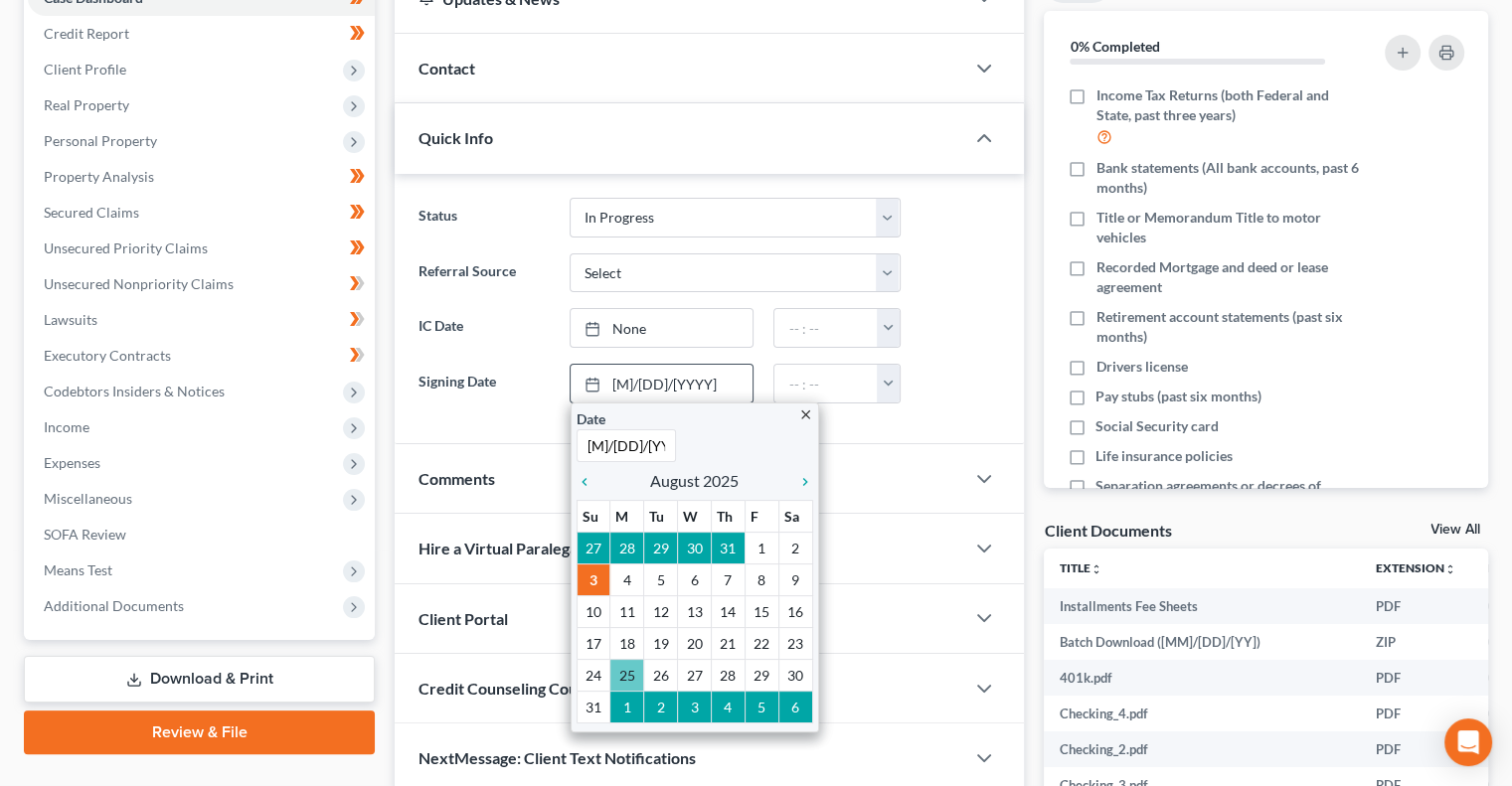 scroll, scrollTop: 235, scrollLeft: 0, axis: vertical 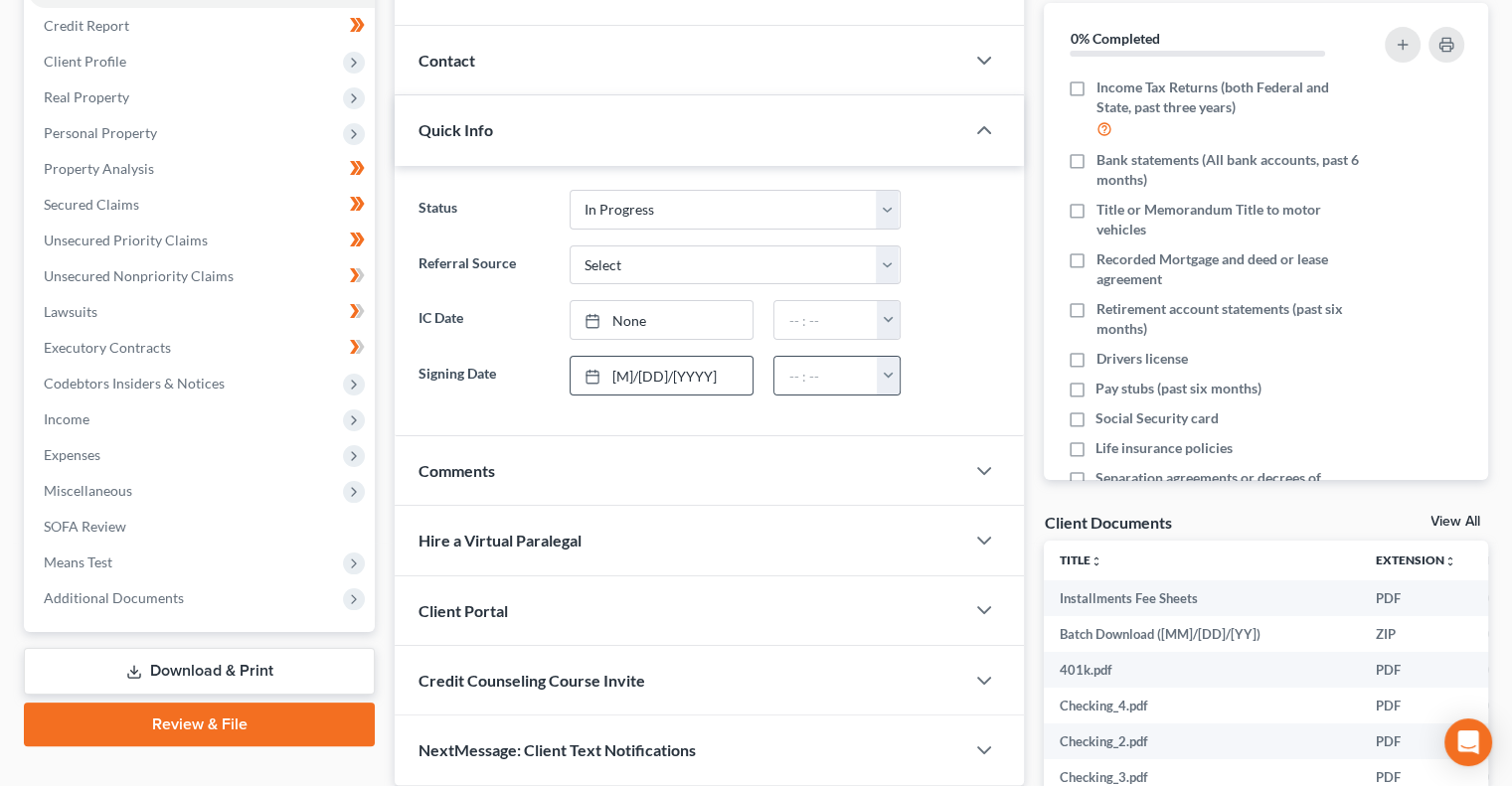 click at bounding box center [888, 376] 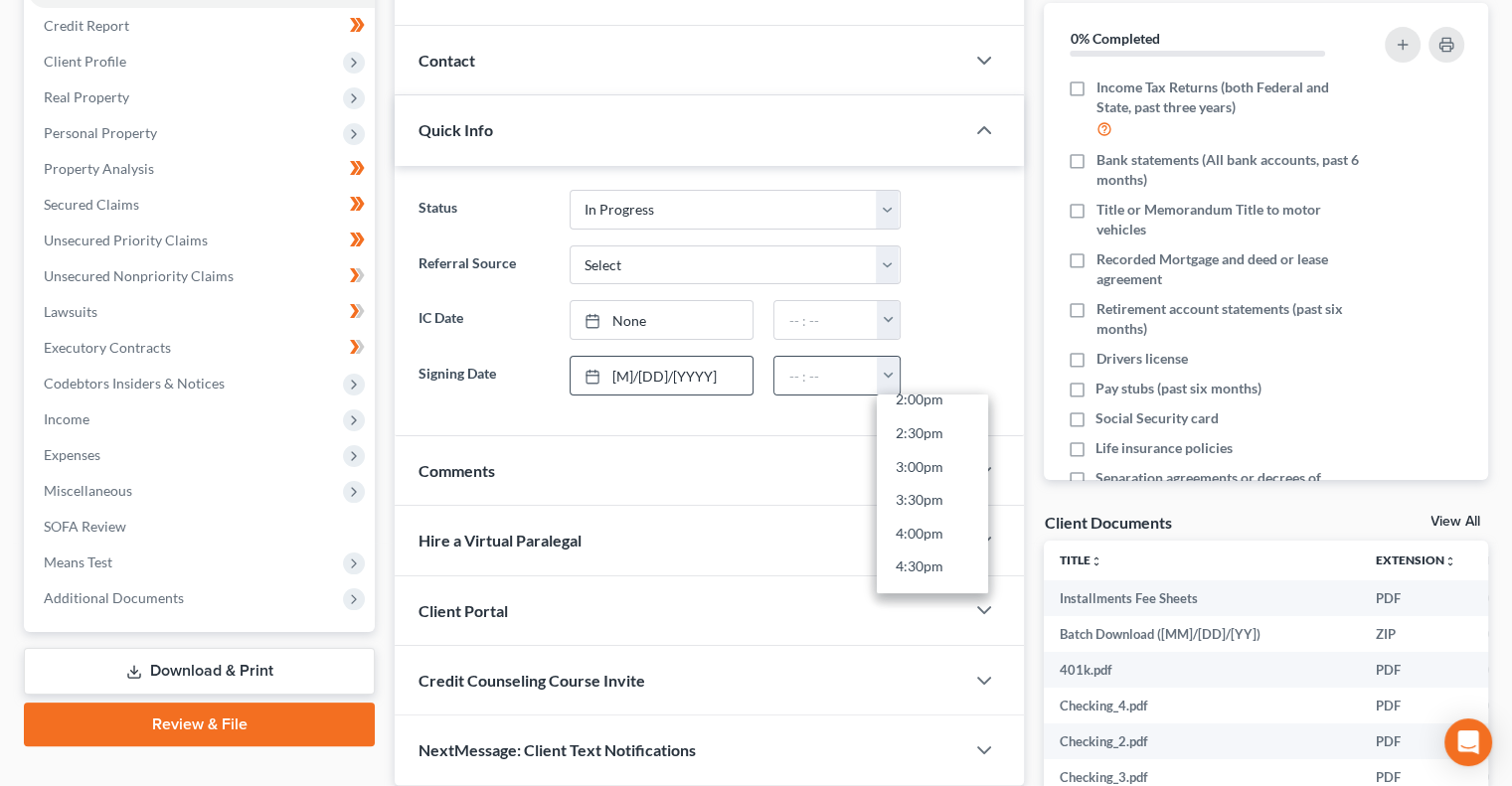 scroll, scrollTop: 956, scrollLeft: 0, axis: vertical 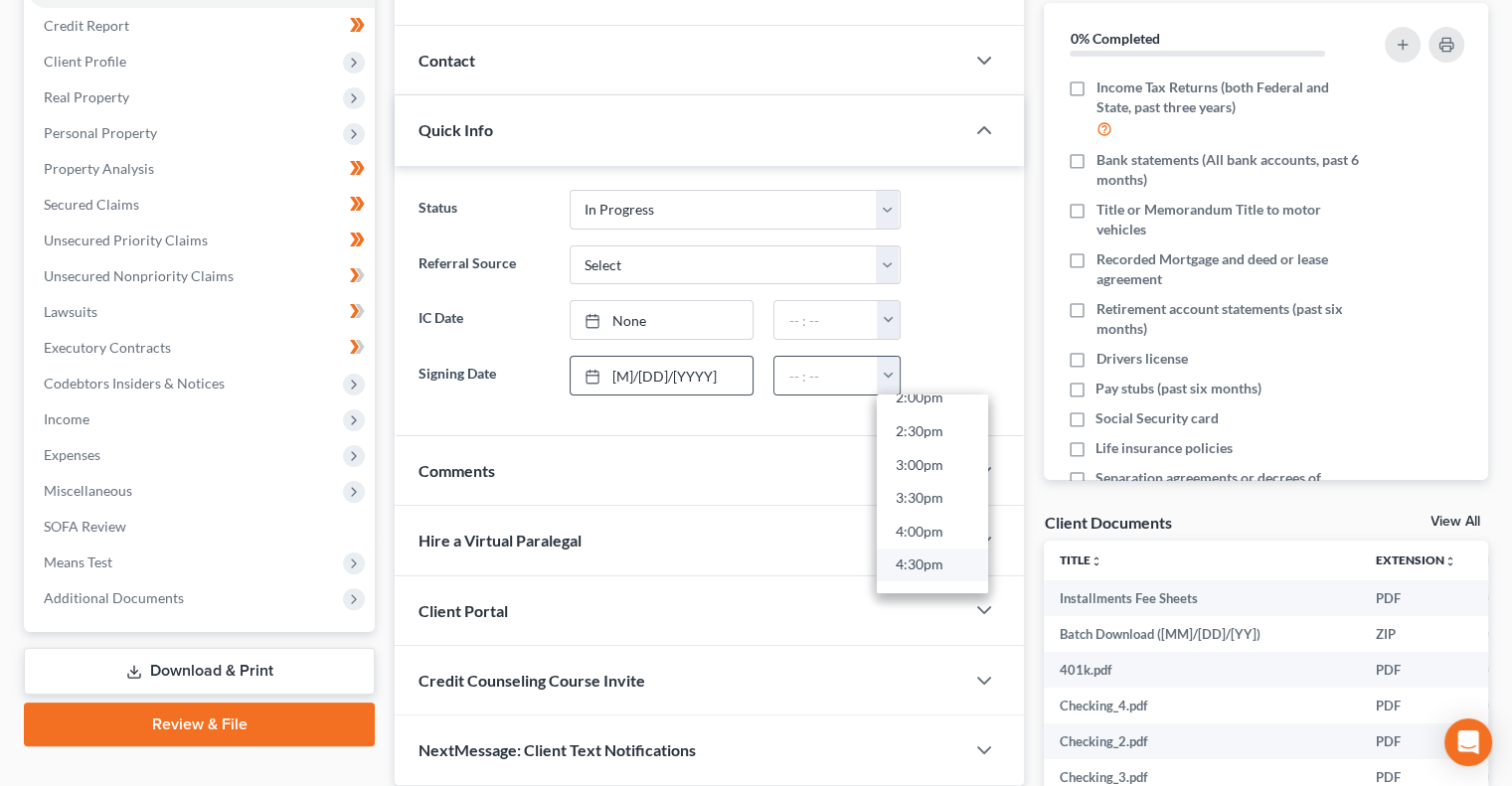 click on "4:30pm" at bounding box center (932, 565) 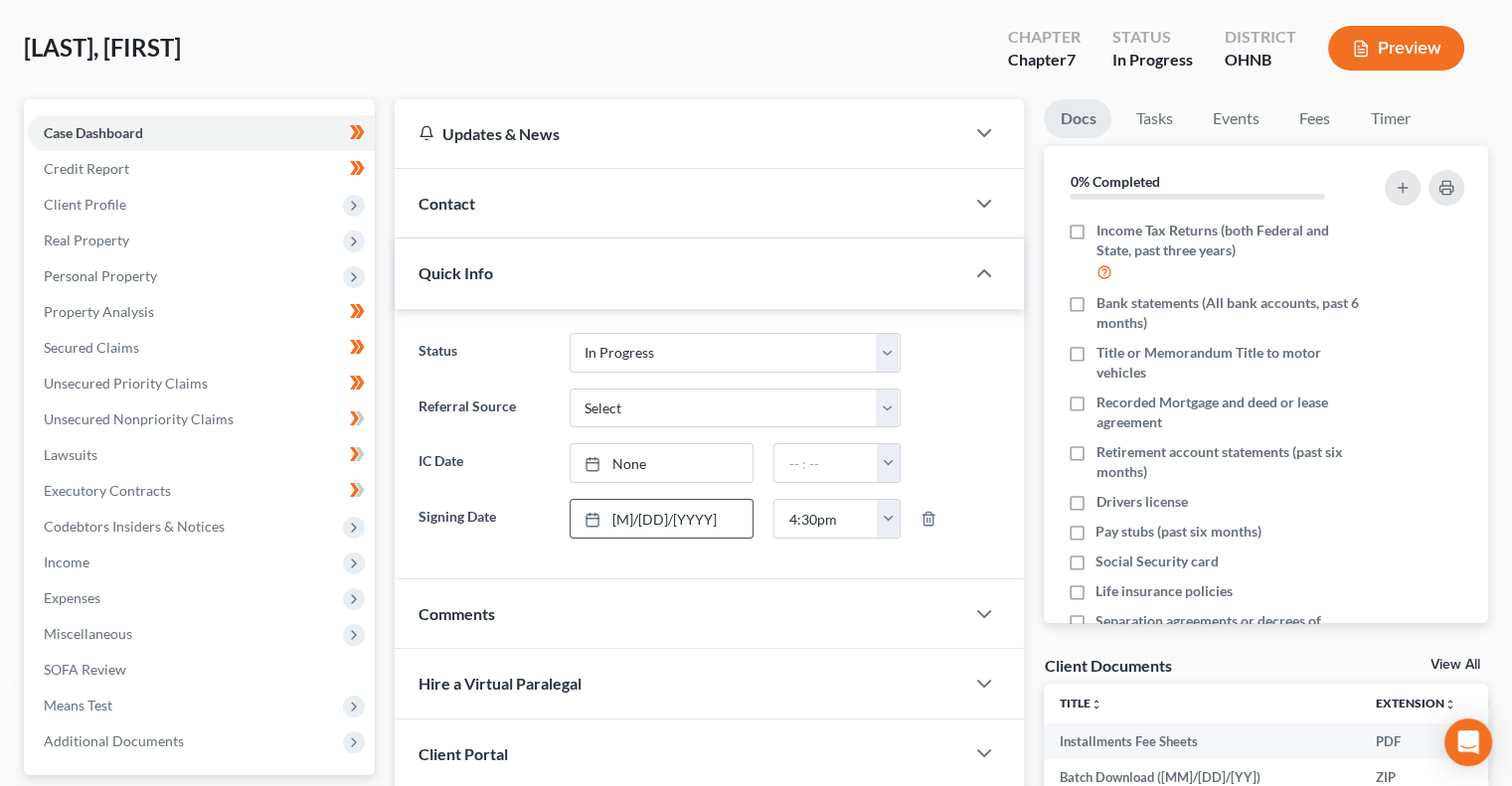 scroll, scrollTop: 0, scrollLeft: 0, axis: both 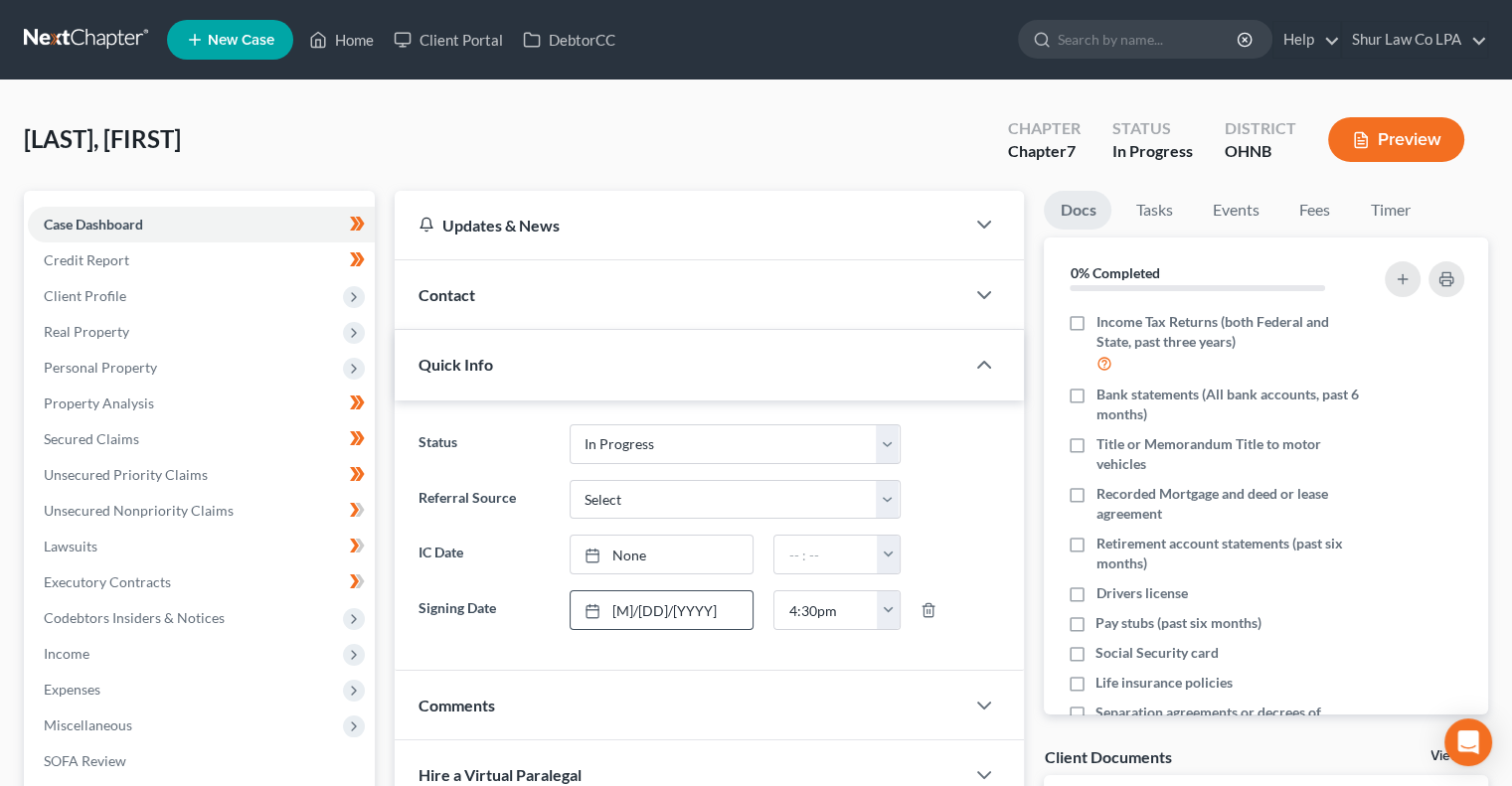 click at bounding box center [87, 40] 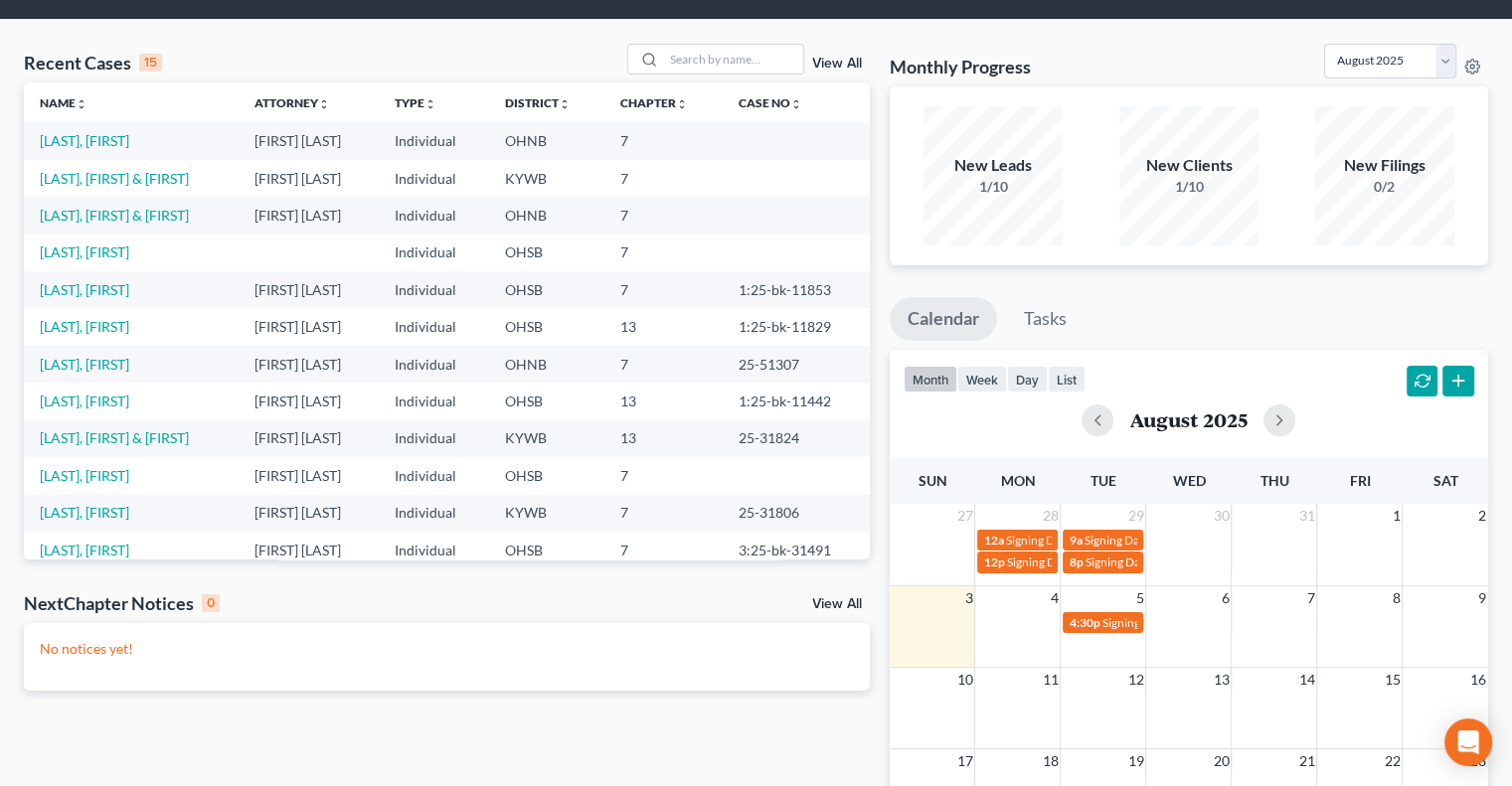 scroll, scrollTop: 55, scrollLeft: 0, axis: vertical 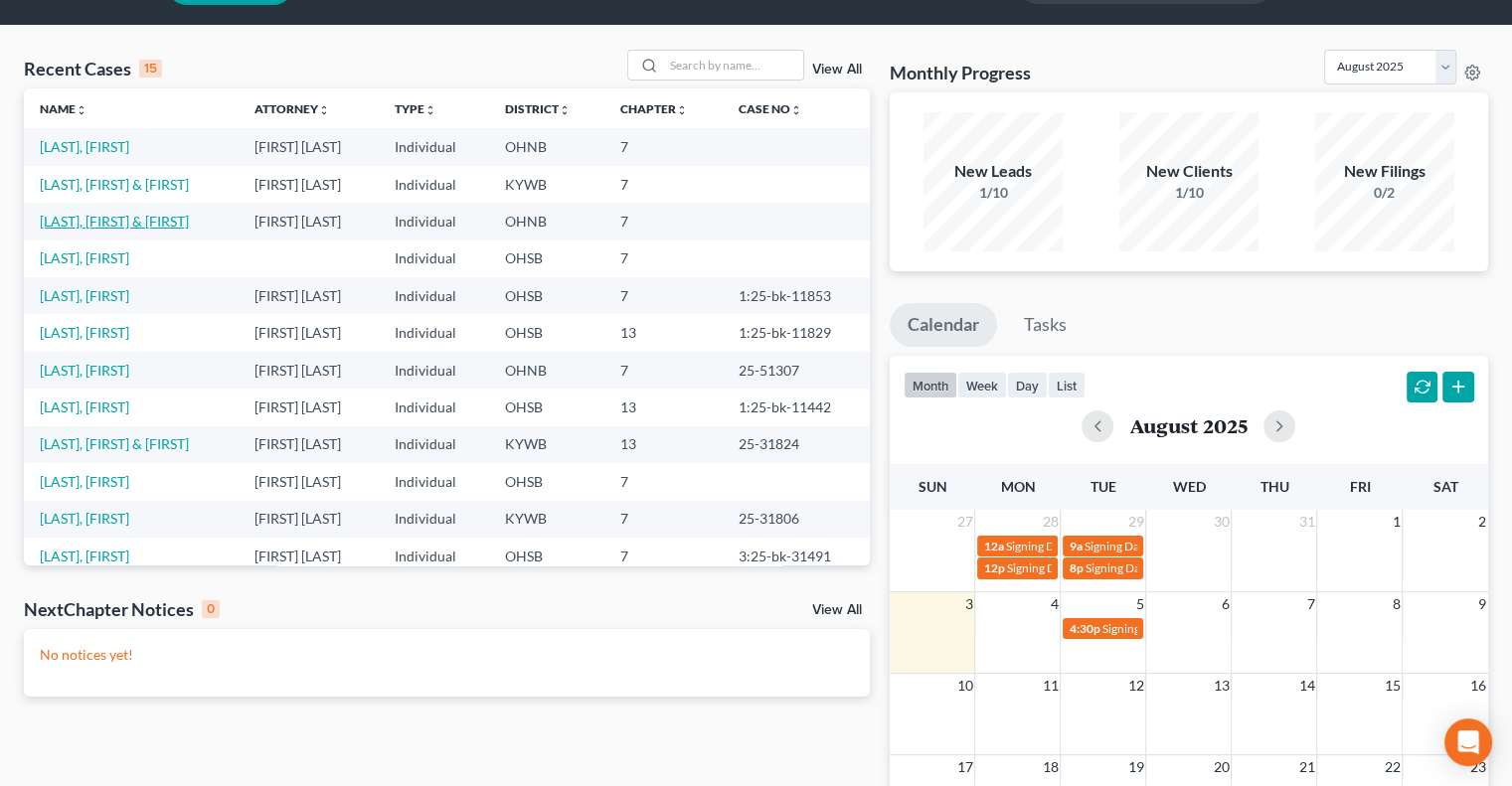 click on "[LAST], [FIRST] & [FIRST]" at bounding box center [114, 221] 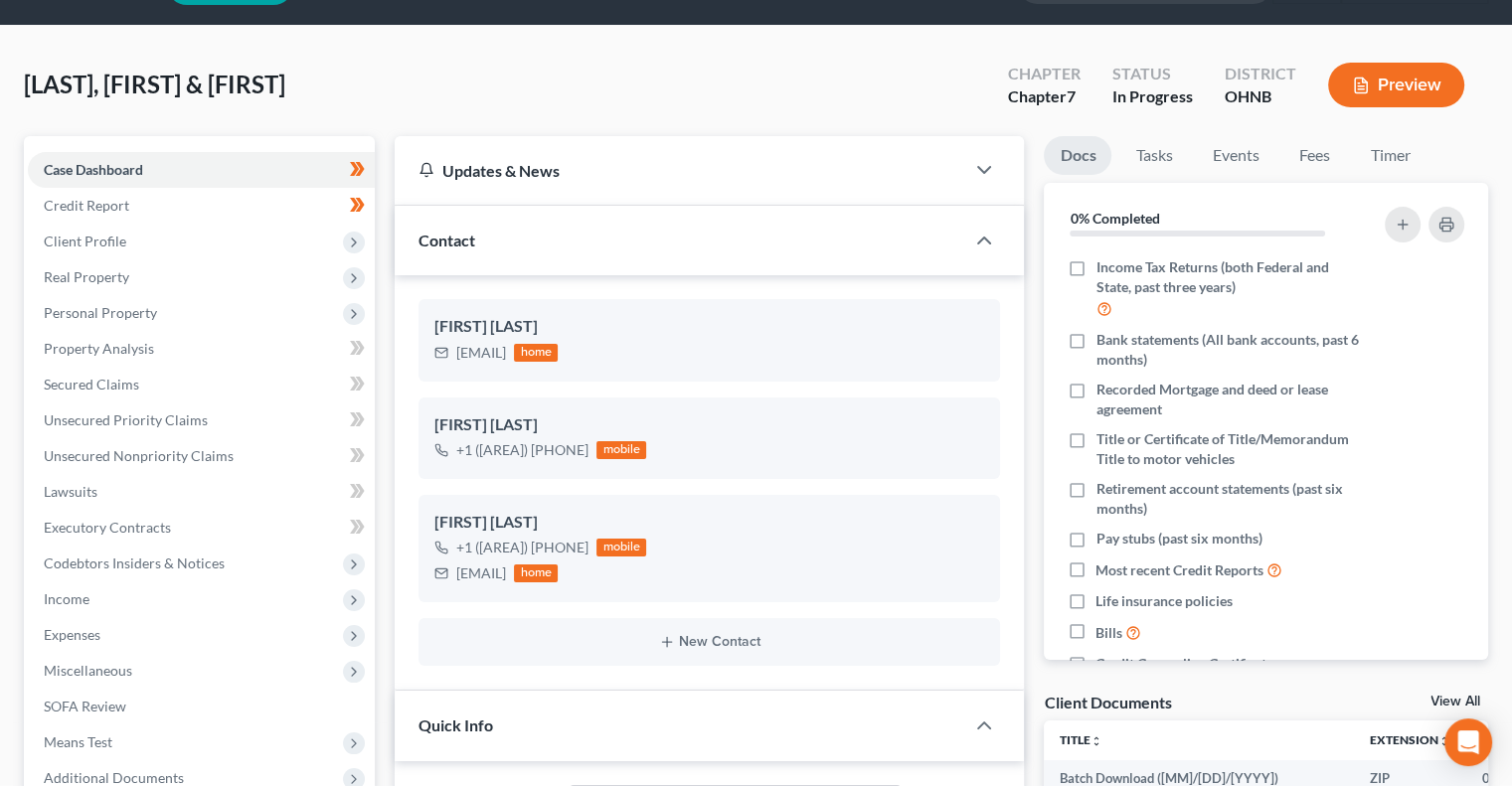 click on "Contact" at bounding box center (679, 239) 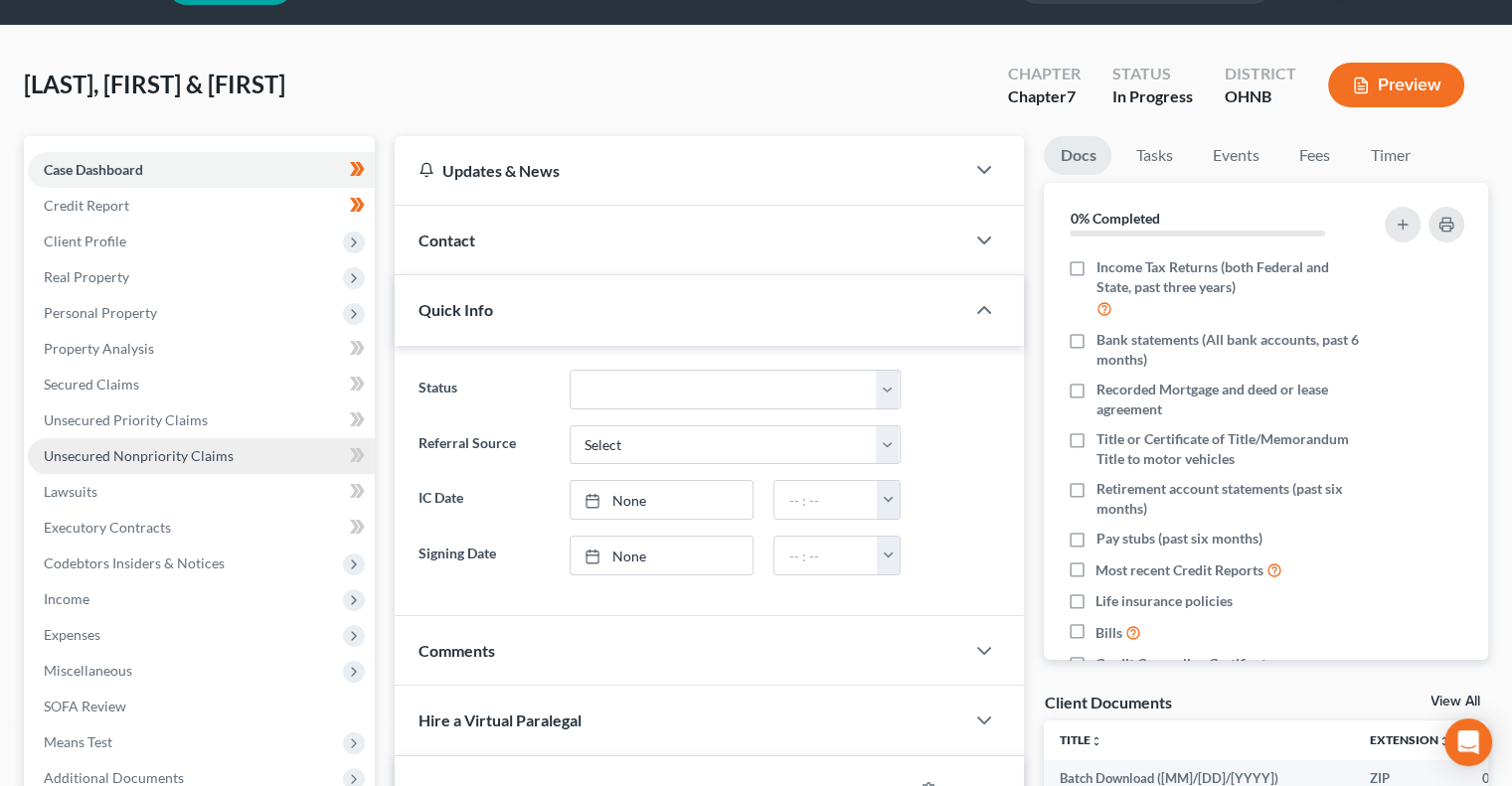 click on "Unsecured Nonpriority Claims" at bounding box center (138, 455) 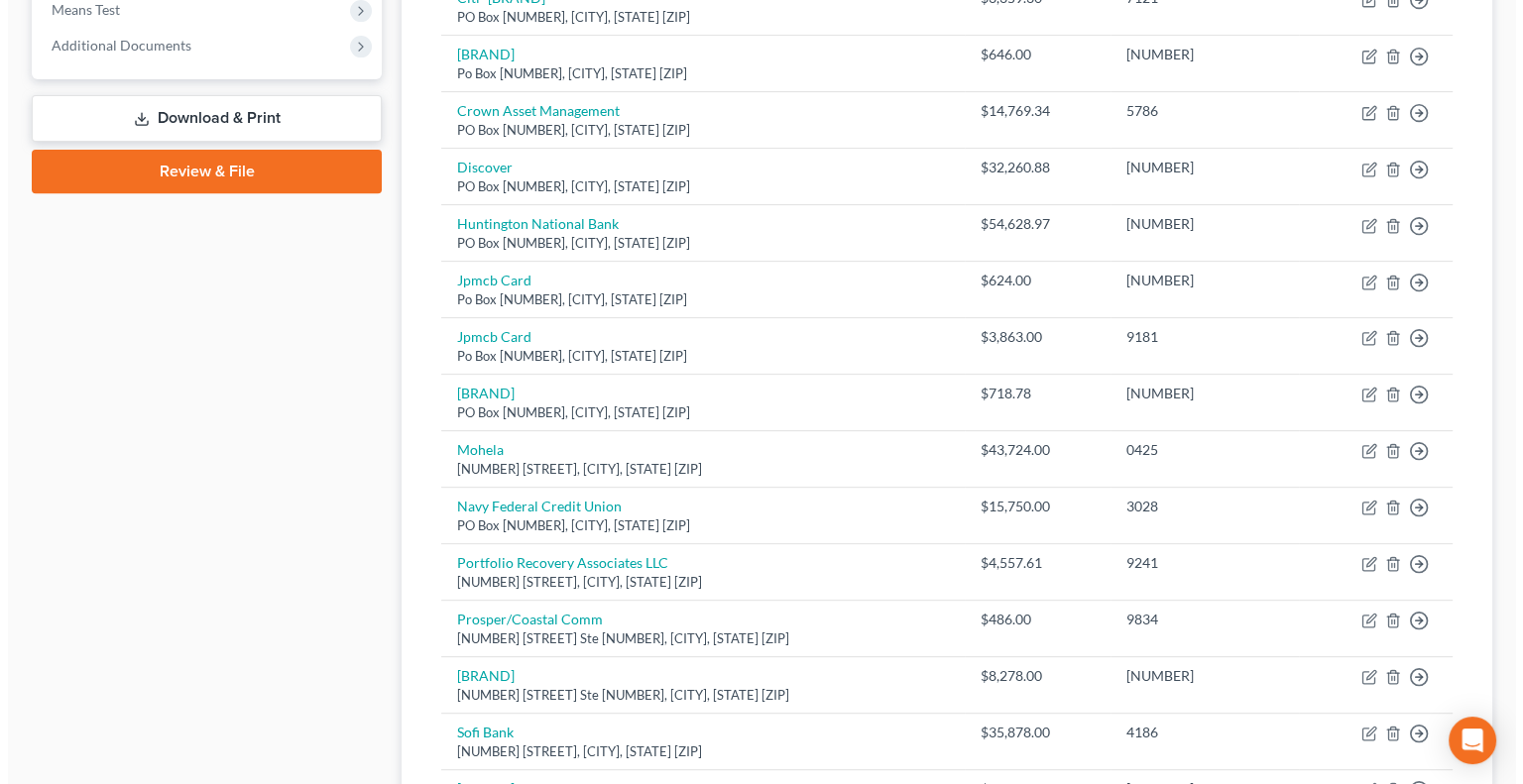 scroll, scrollTop: 787, scrollLeft: 0, axis: vertical 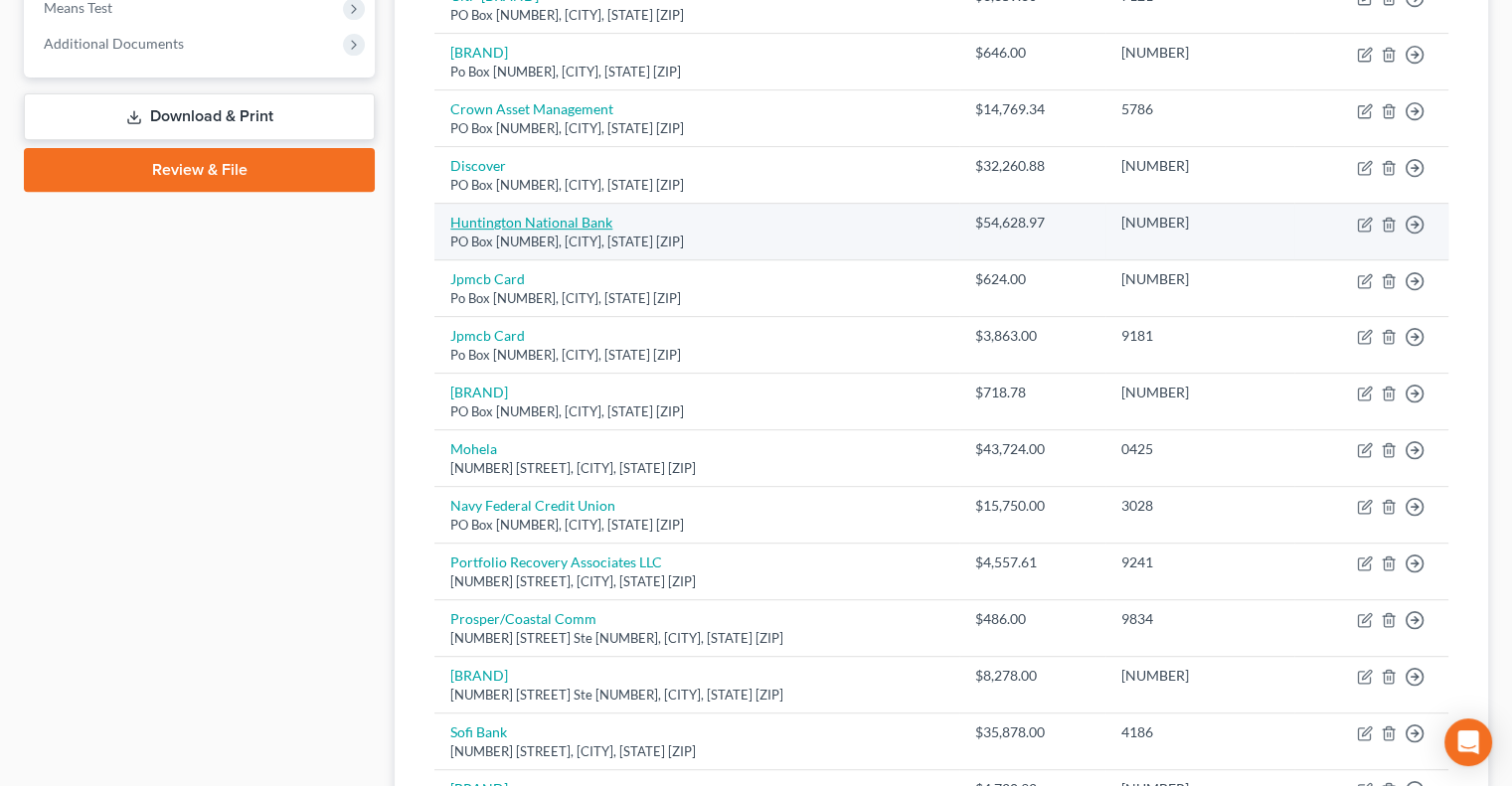 click on "Huntington National Bank" at bounding box center (531, 222) 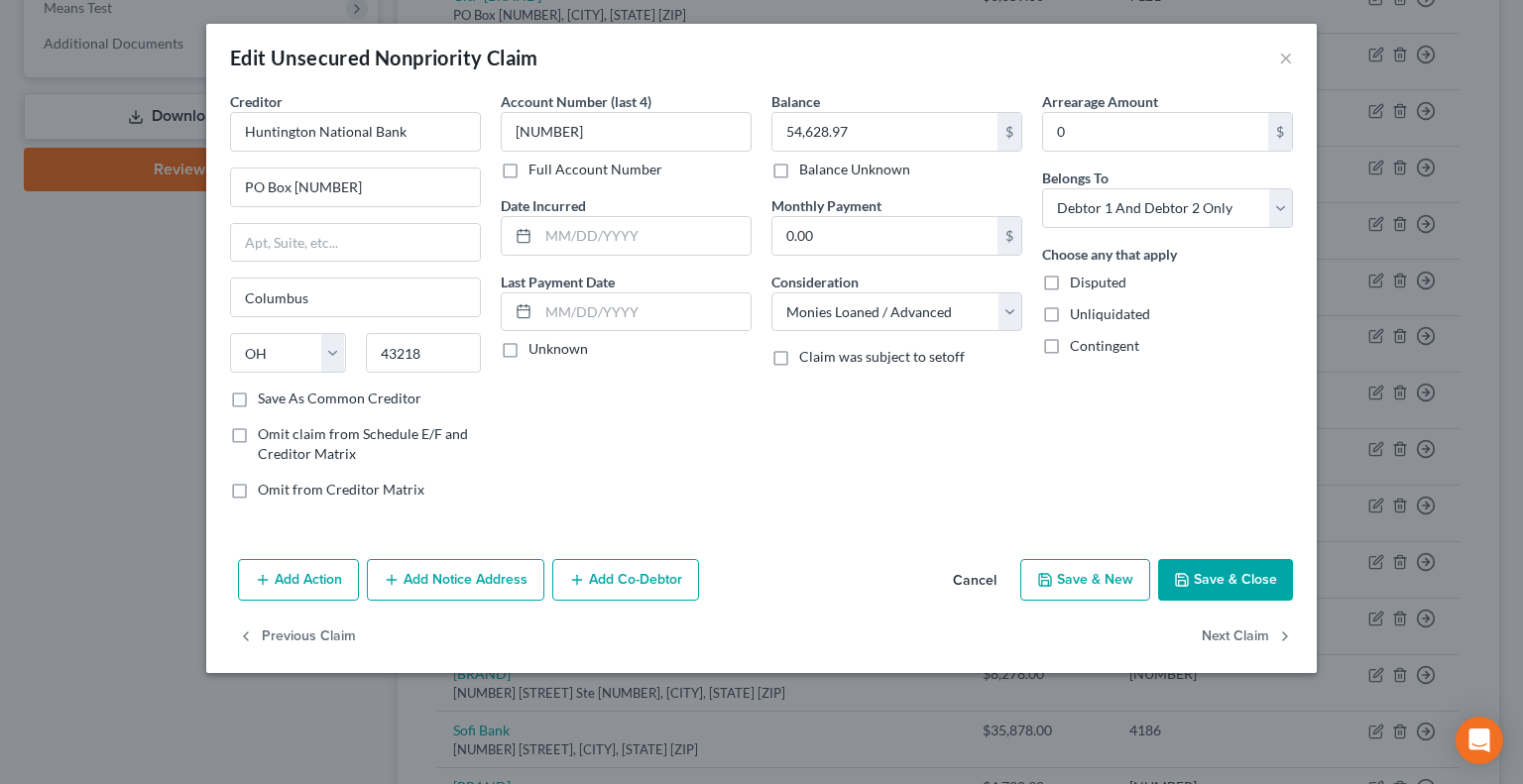 click on "Add Notice Address" at bounding box center (455, 580) 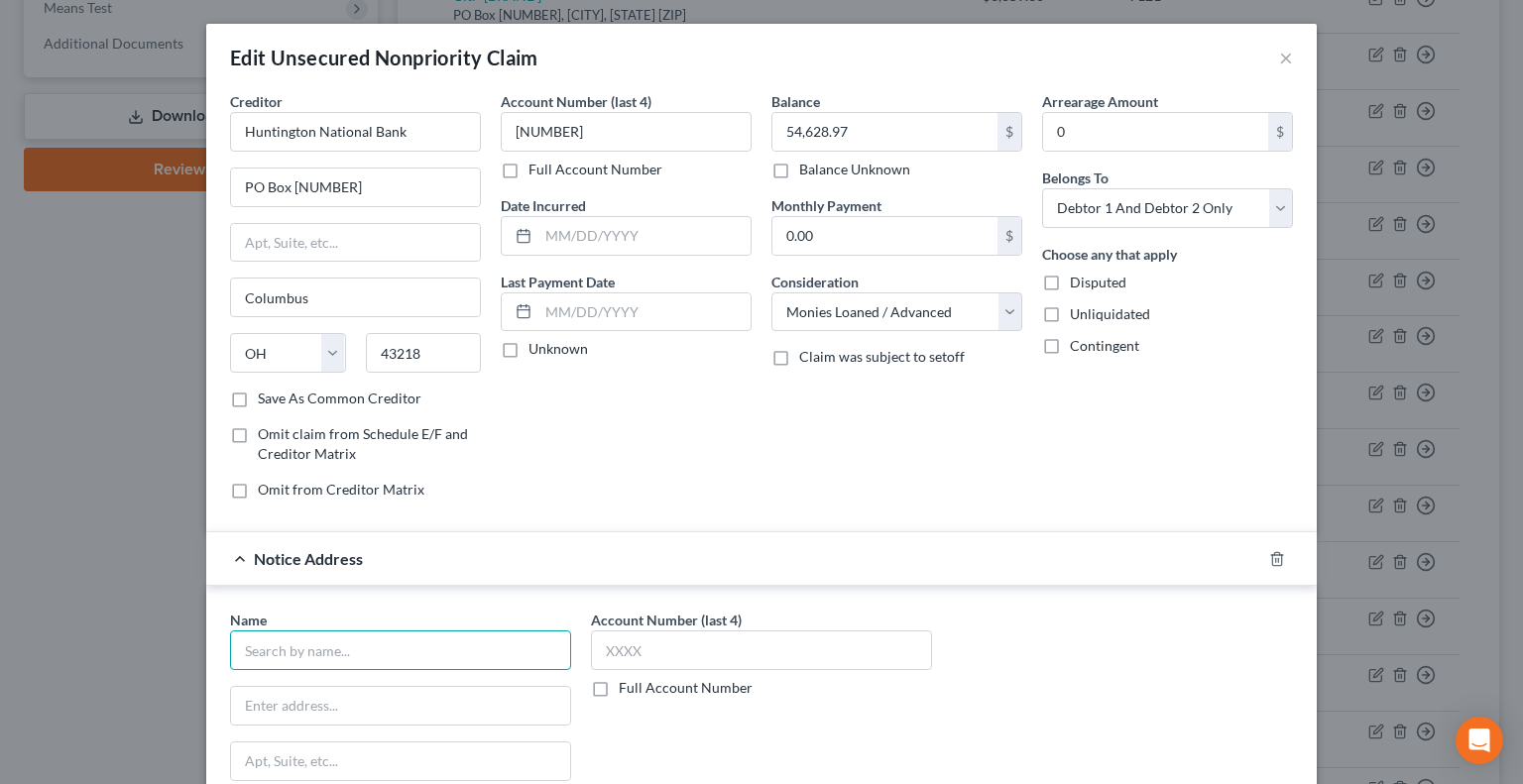 click at bounding box center [401, 650] 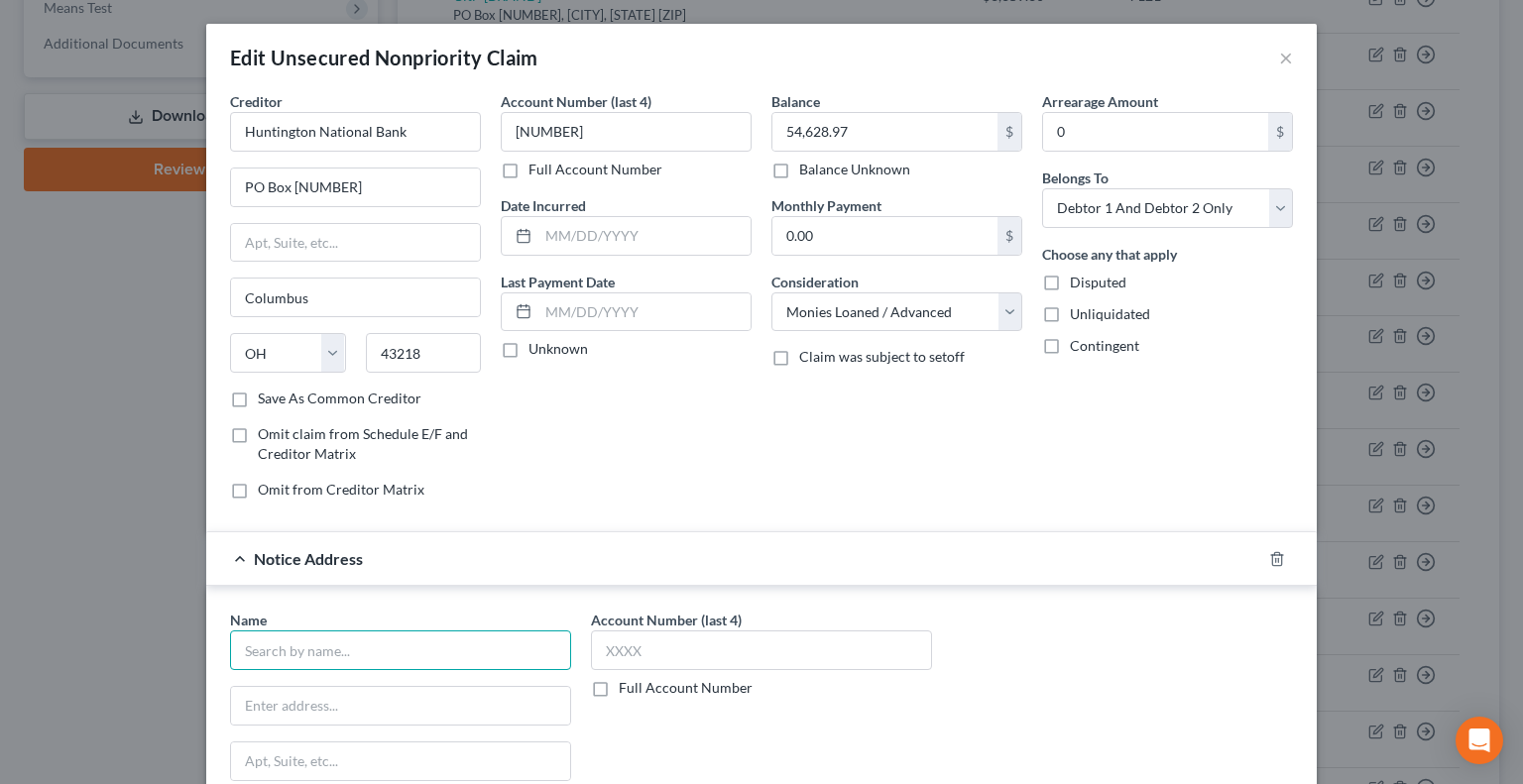 click at bounding box center (401, 650) 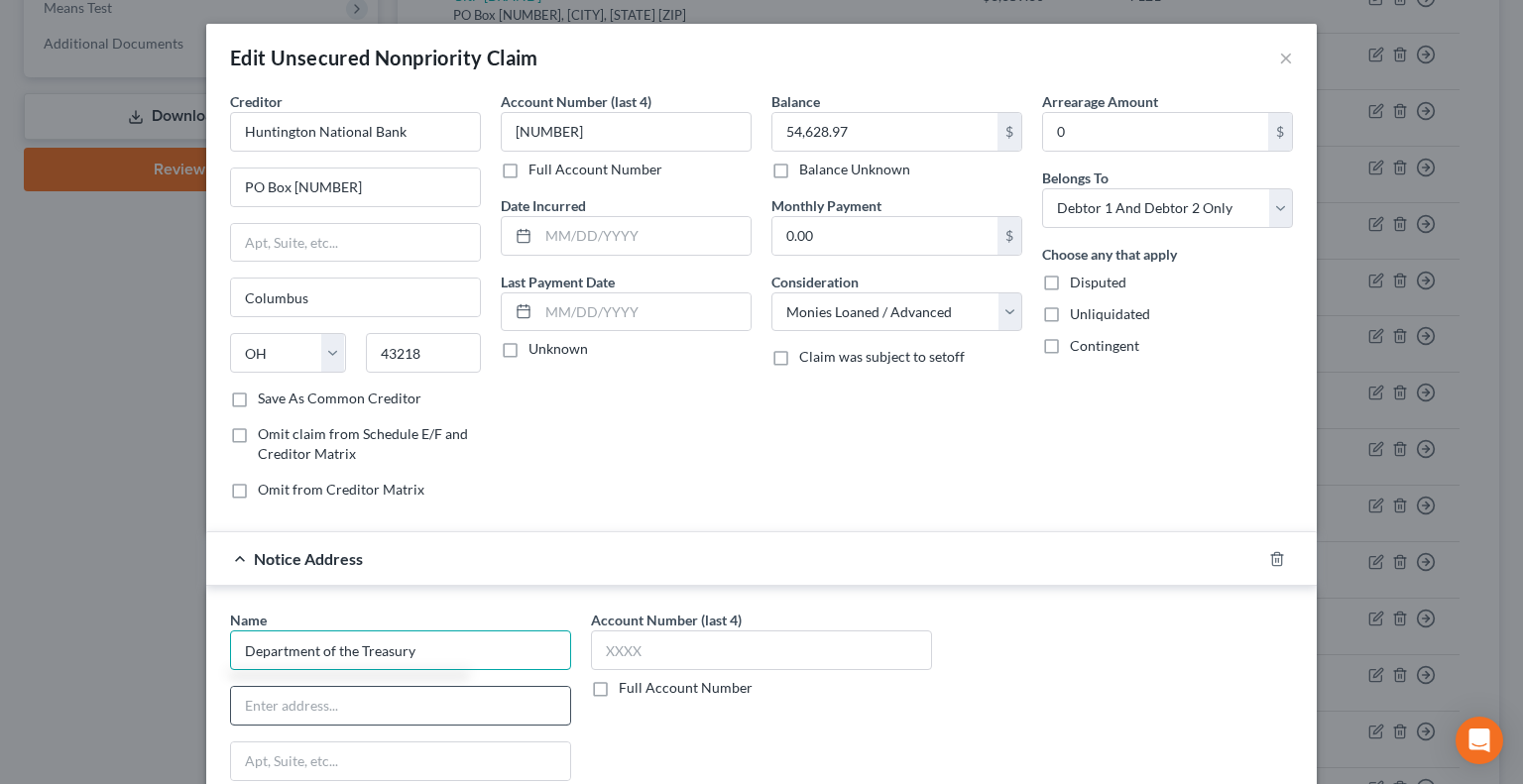 type on "Department of the Treasury" 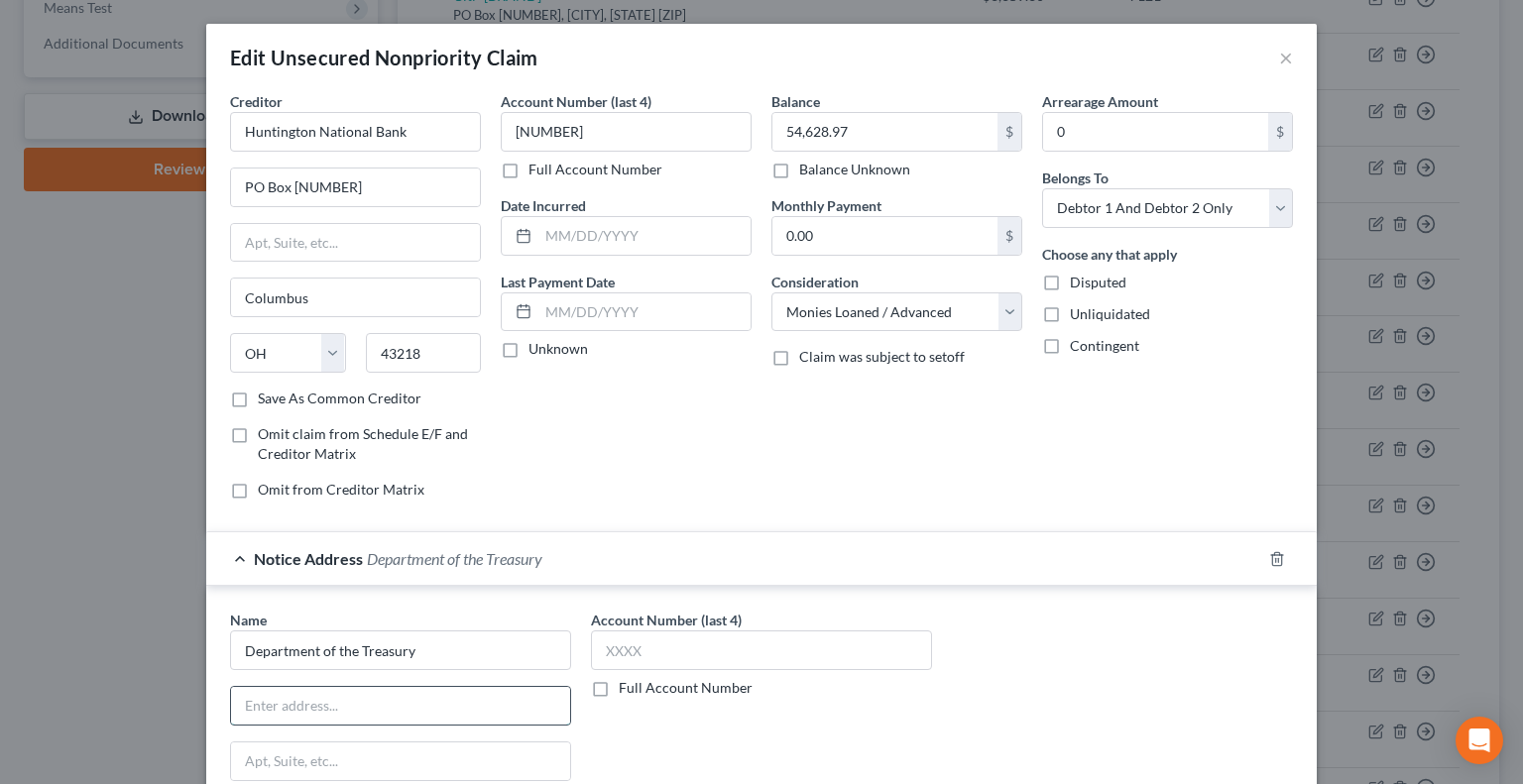 click at bounding box center (401, 706) 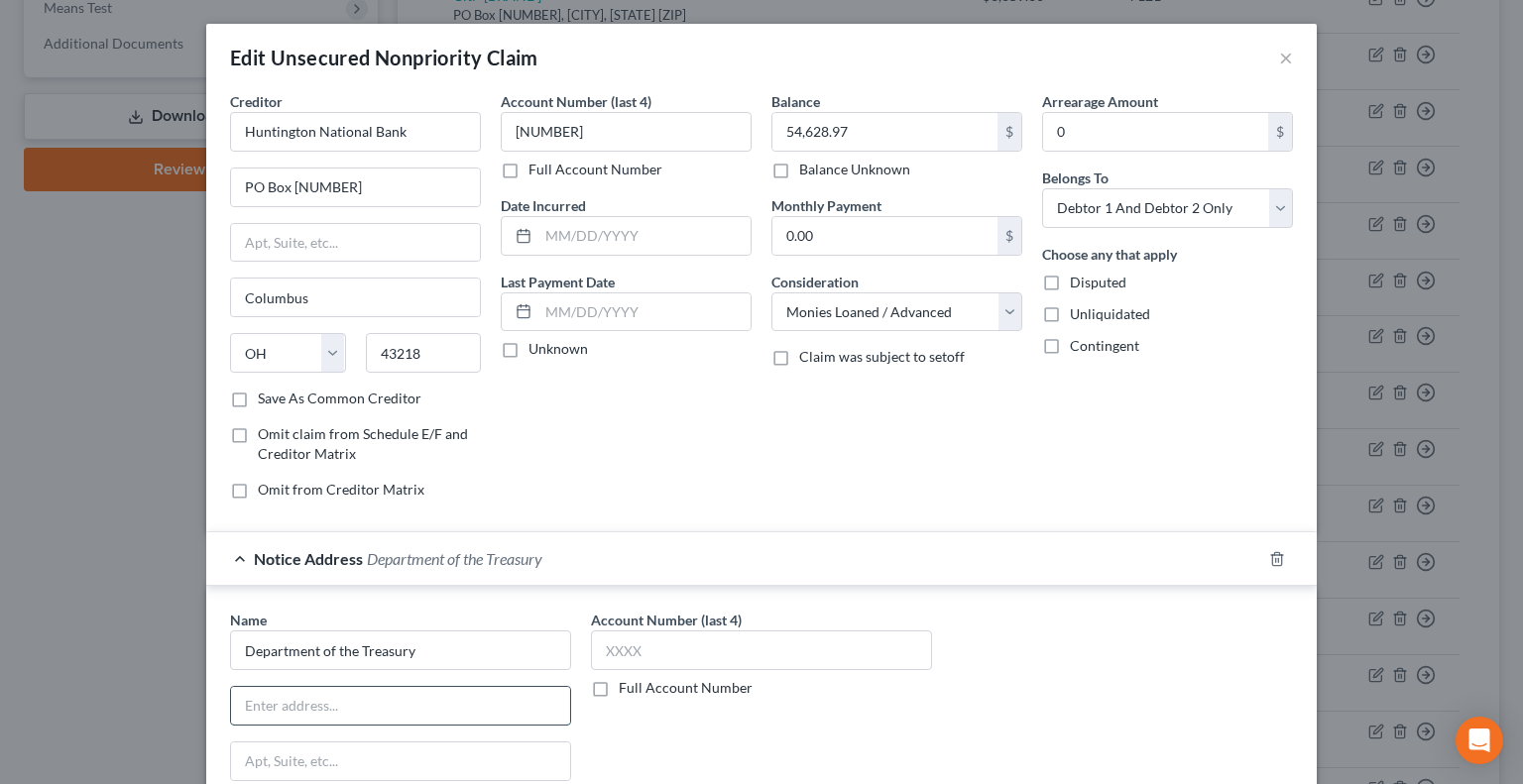 click at bounding box center [401, 706] 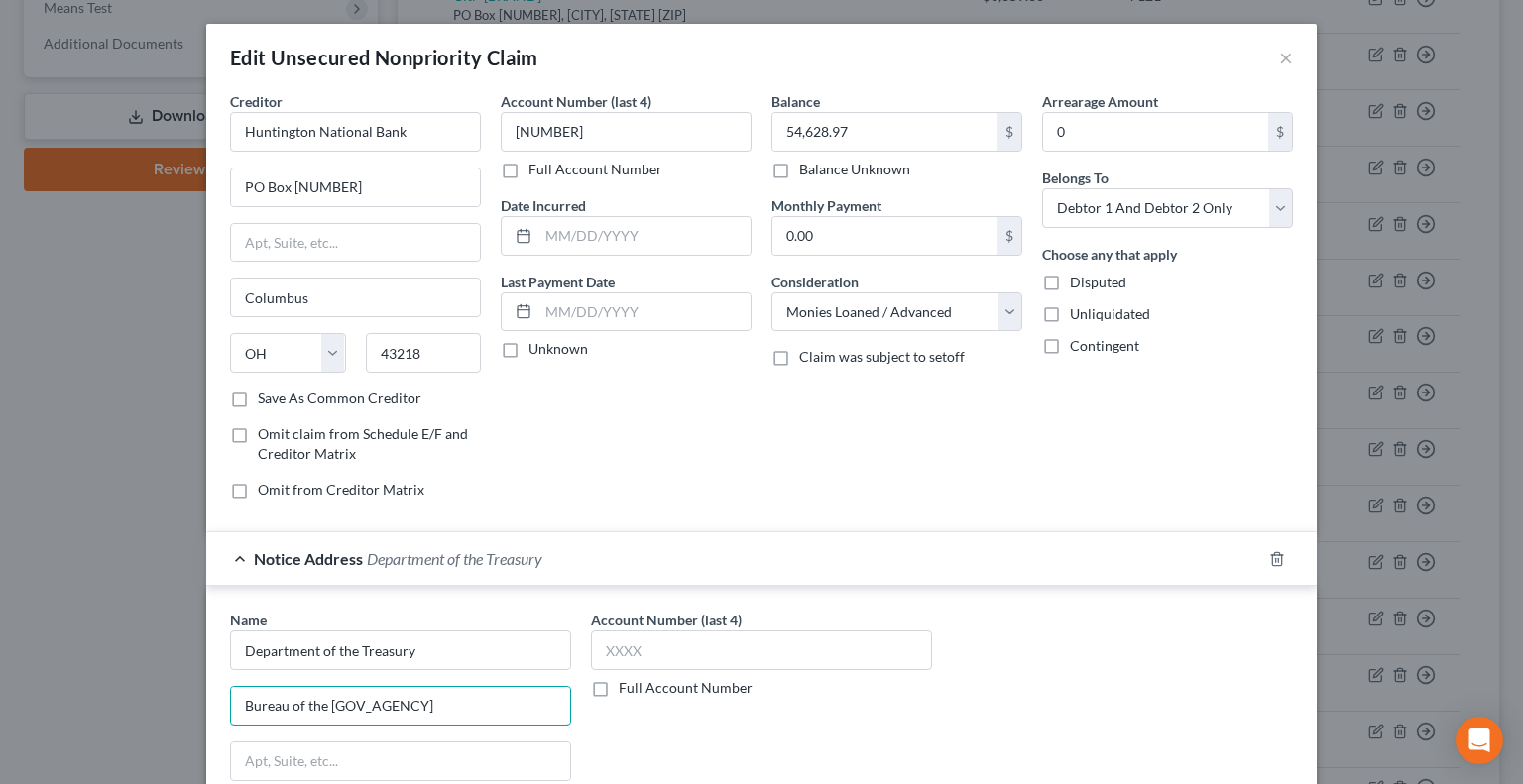 type on "Bureau of the [GOV_AGENCY]" 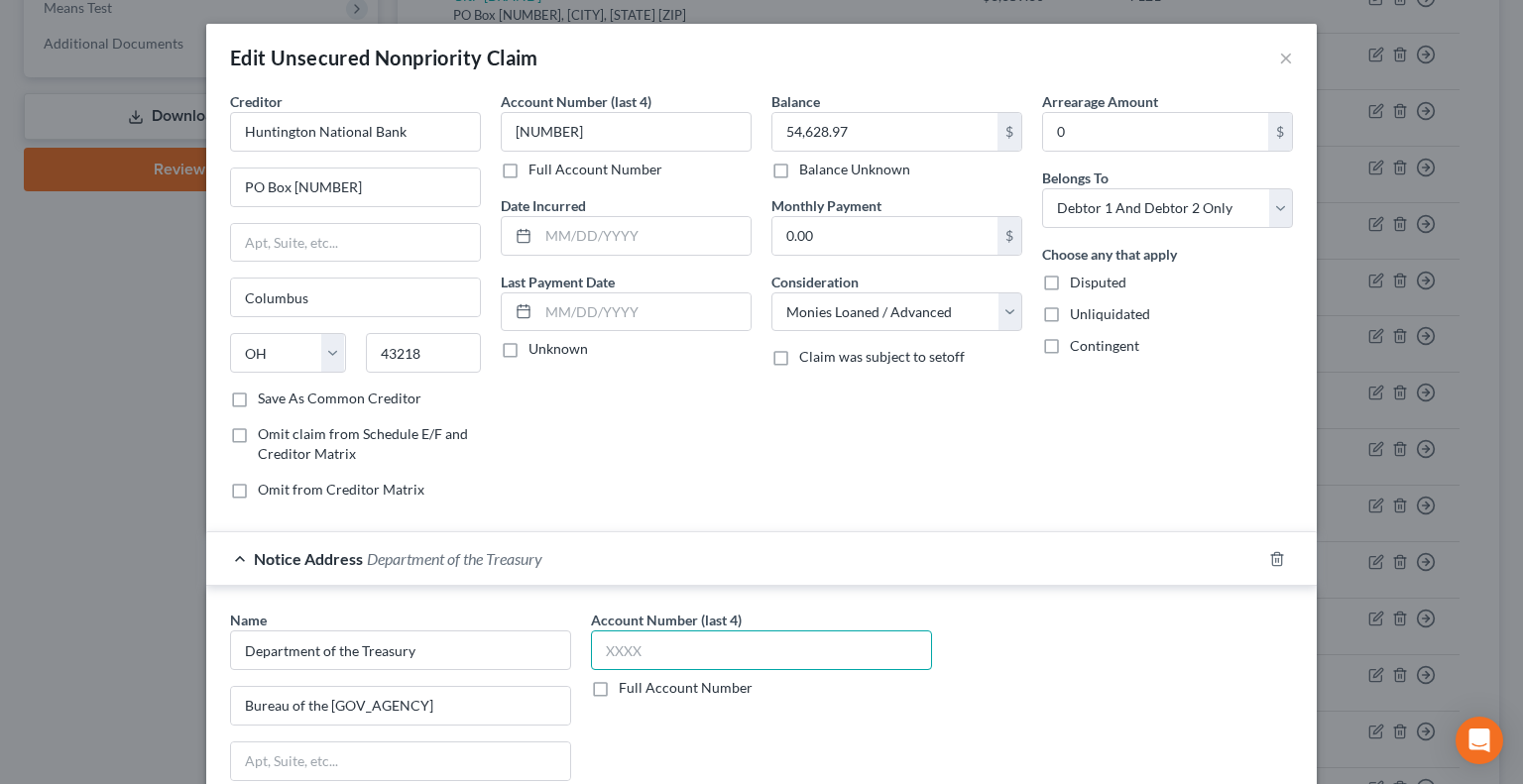 click at bounding box center (762, 650) 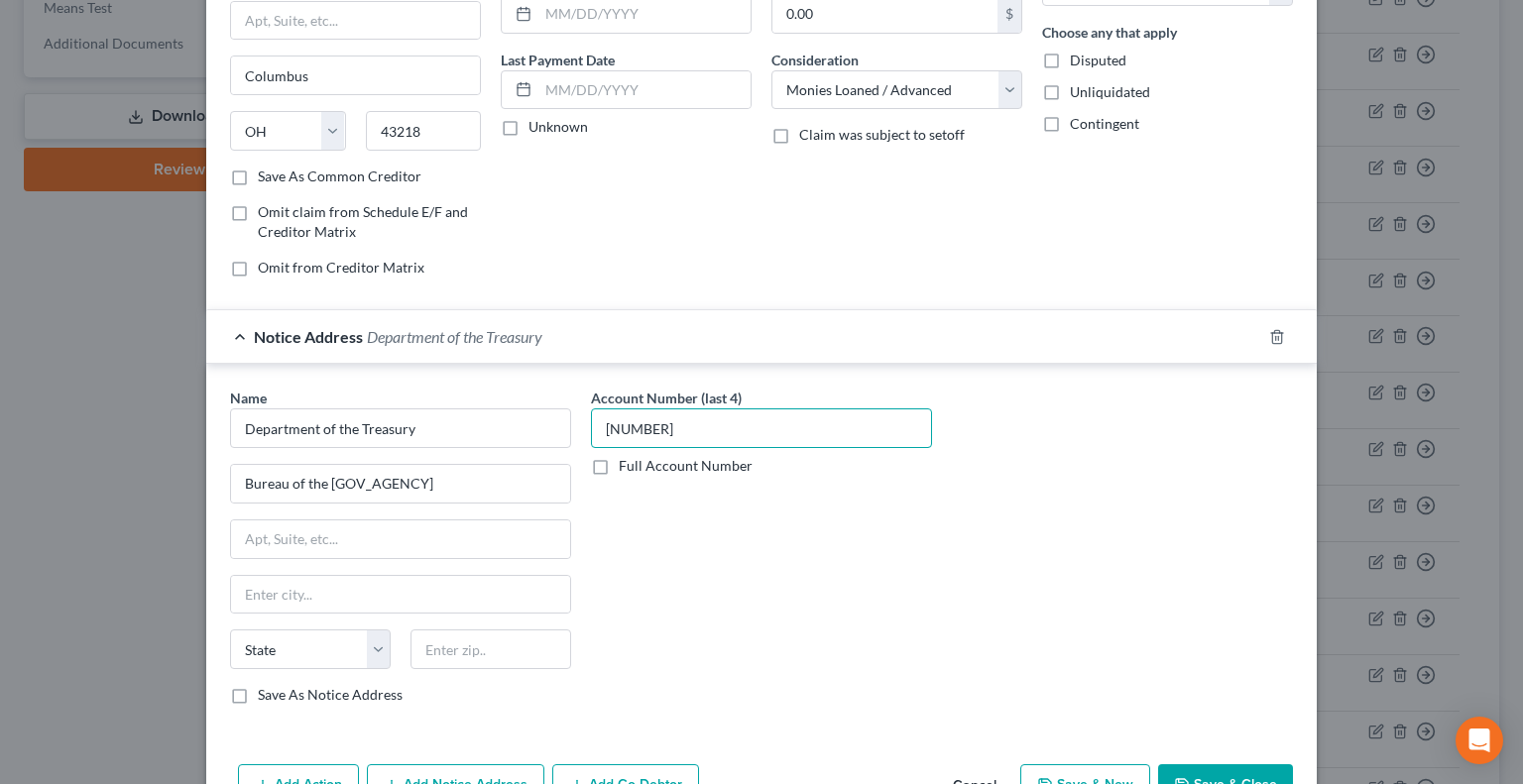 scroll, scrollTop: 229, scrollLeft: 0, axis: vertical 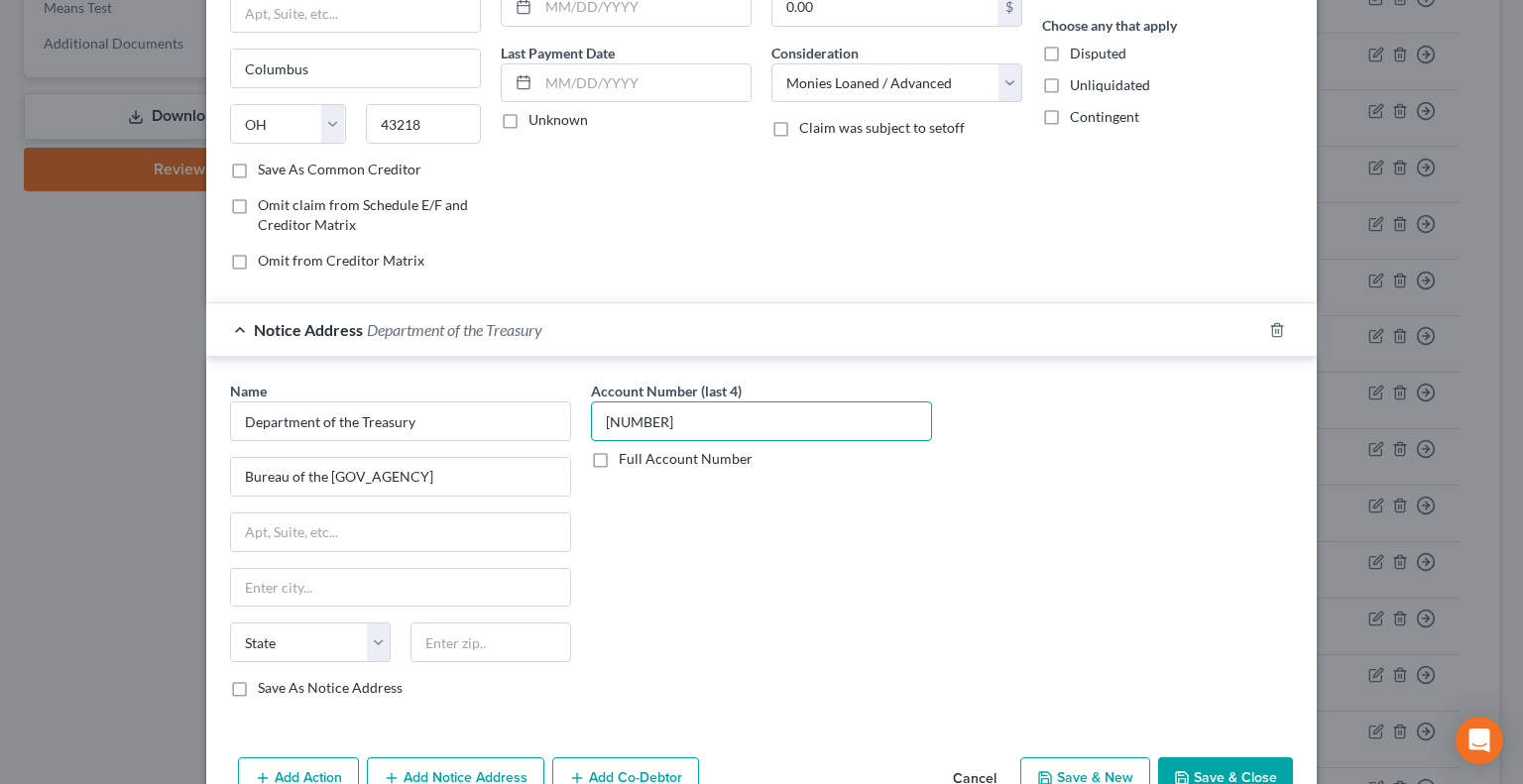 type on "[NUMBER]" 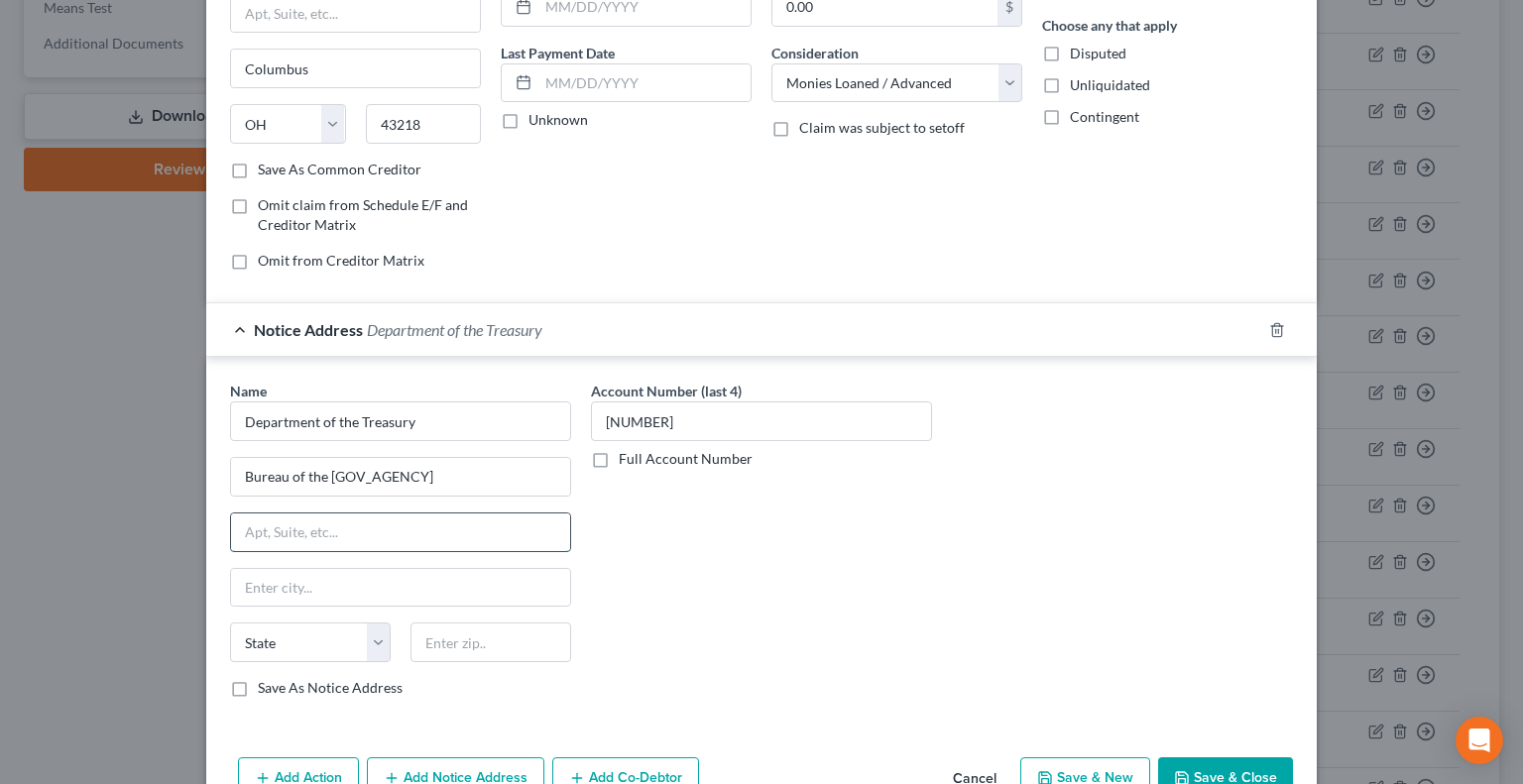 click at bounding box center (401, 532) 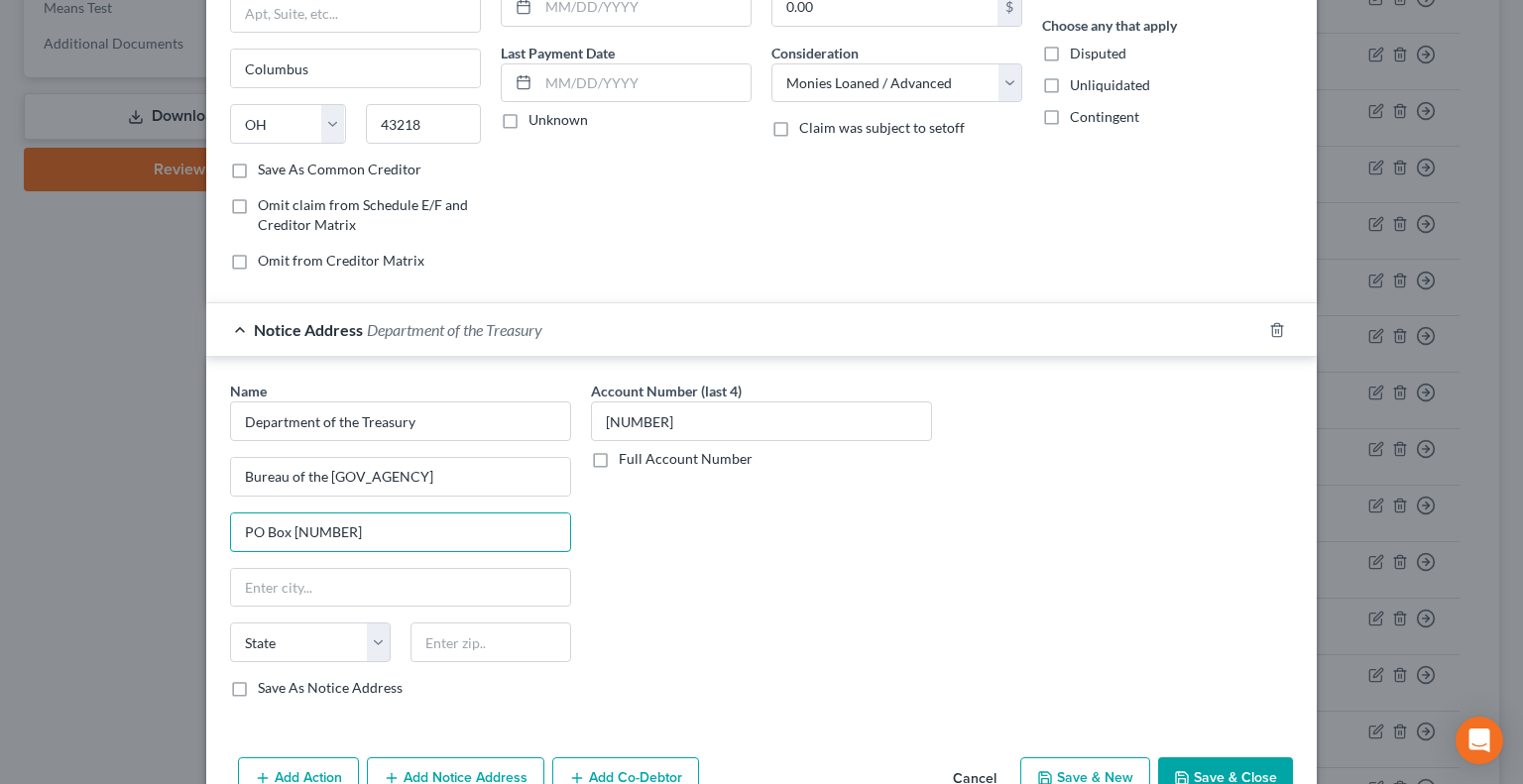 type on "PO Box [NUMBER]" 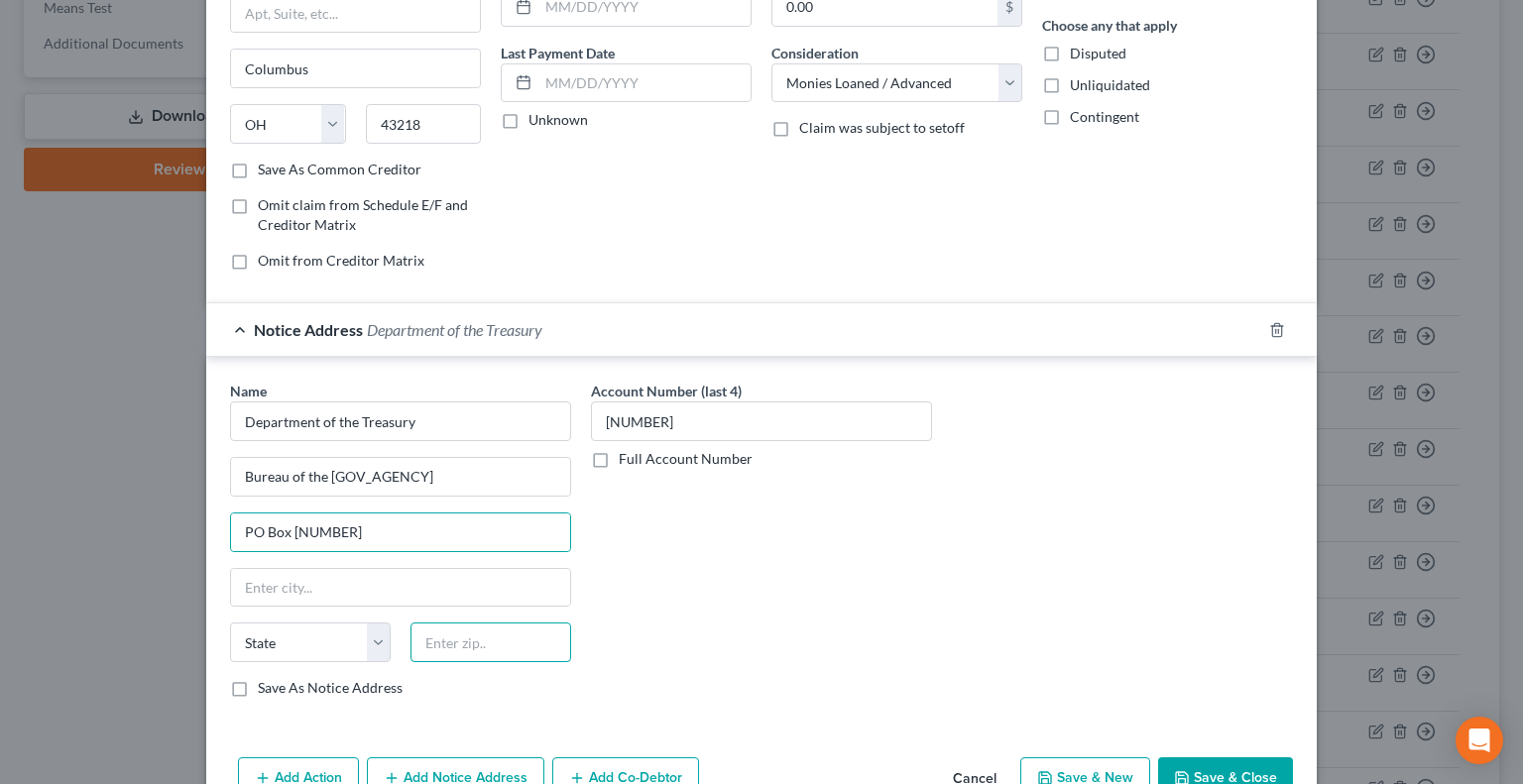 click at bounding box center (491, 642) 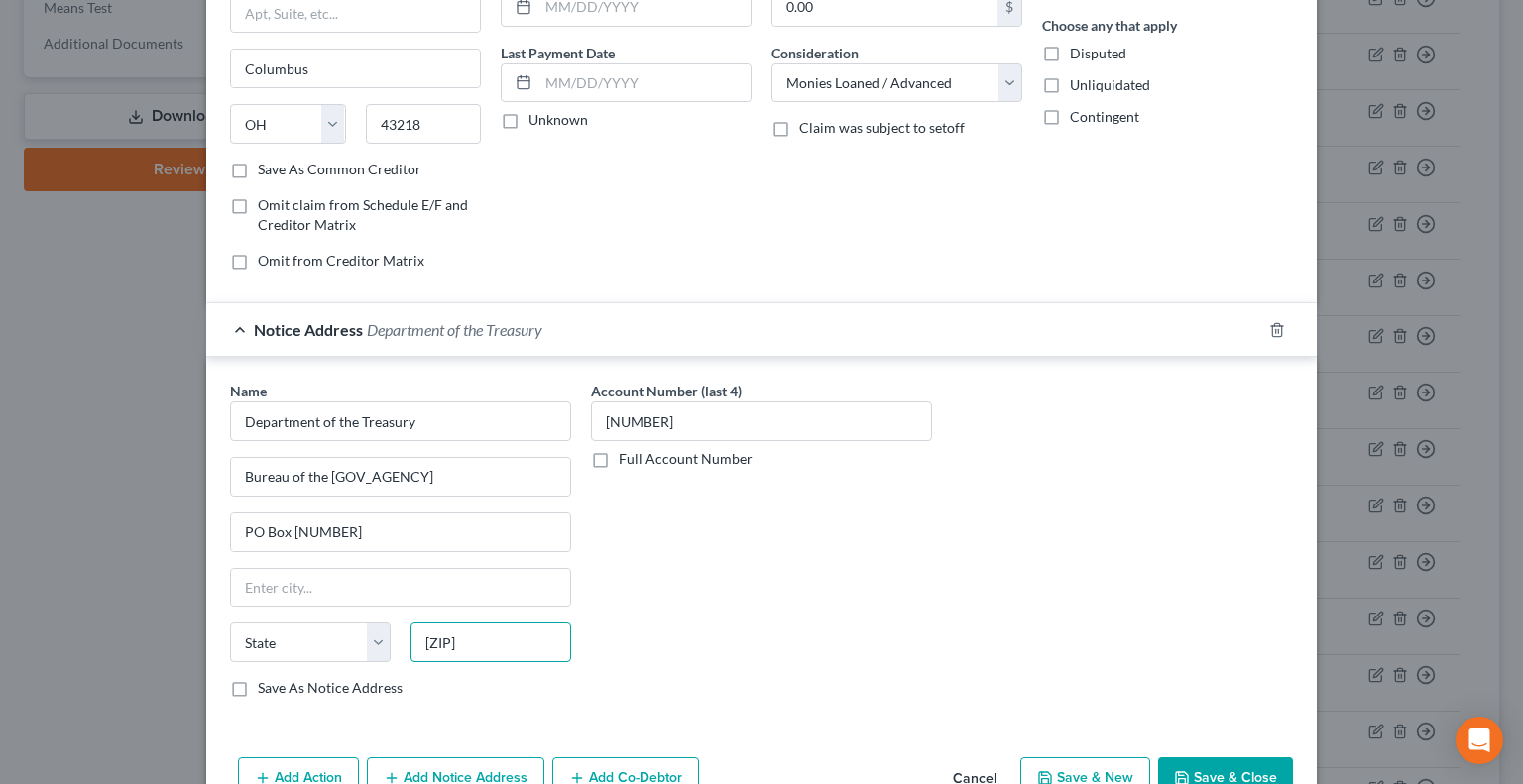 type on "[ZIP]" 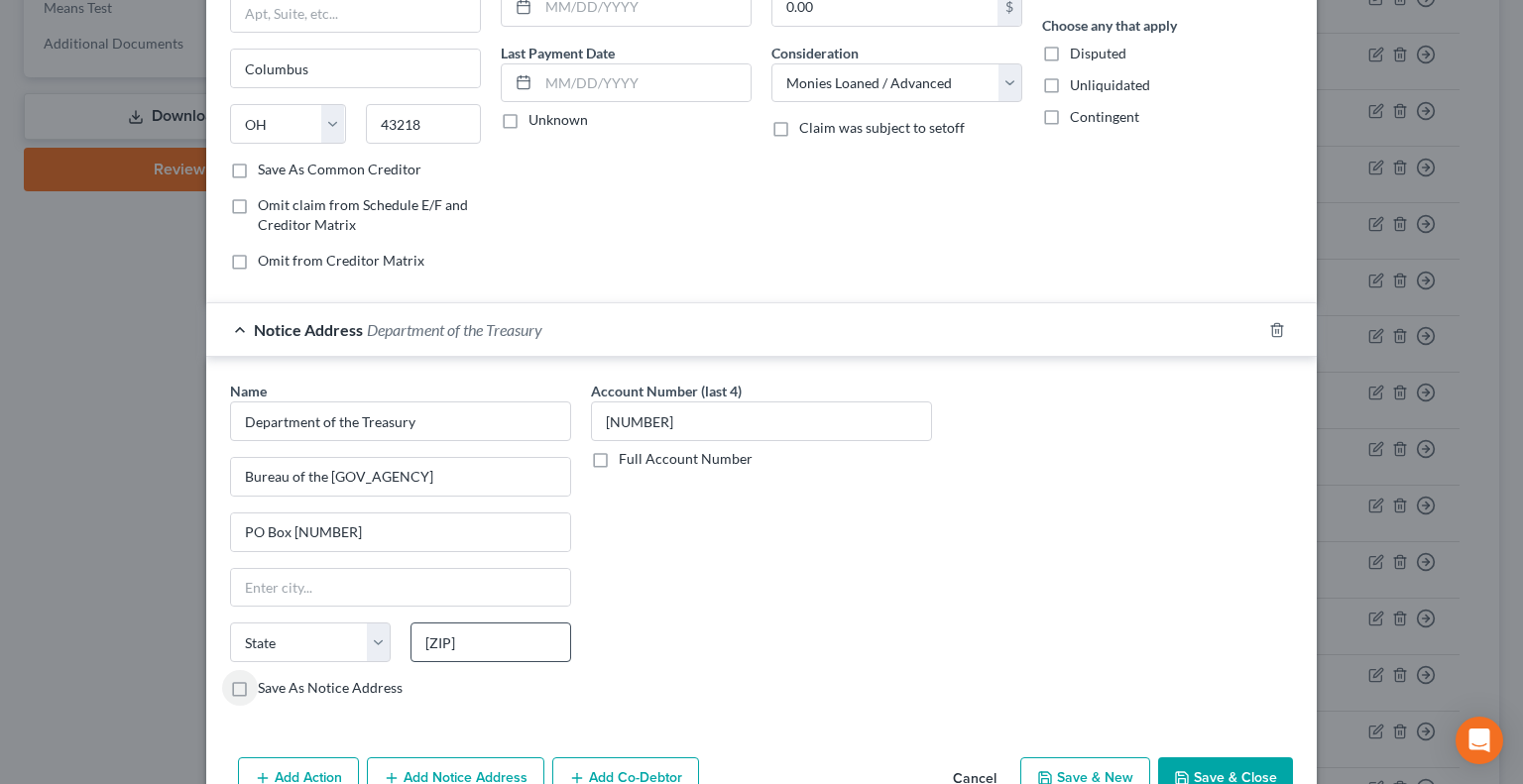 type on "Birmingham" 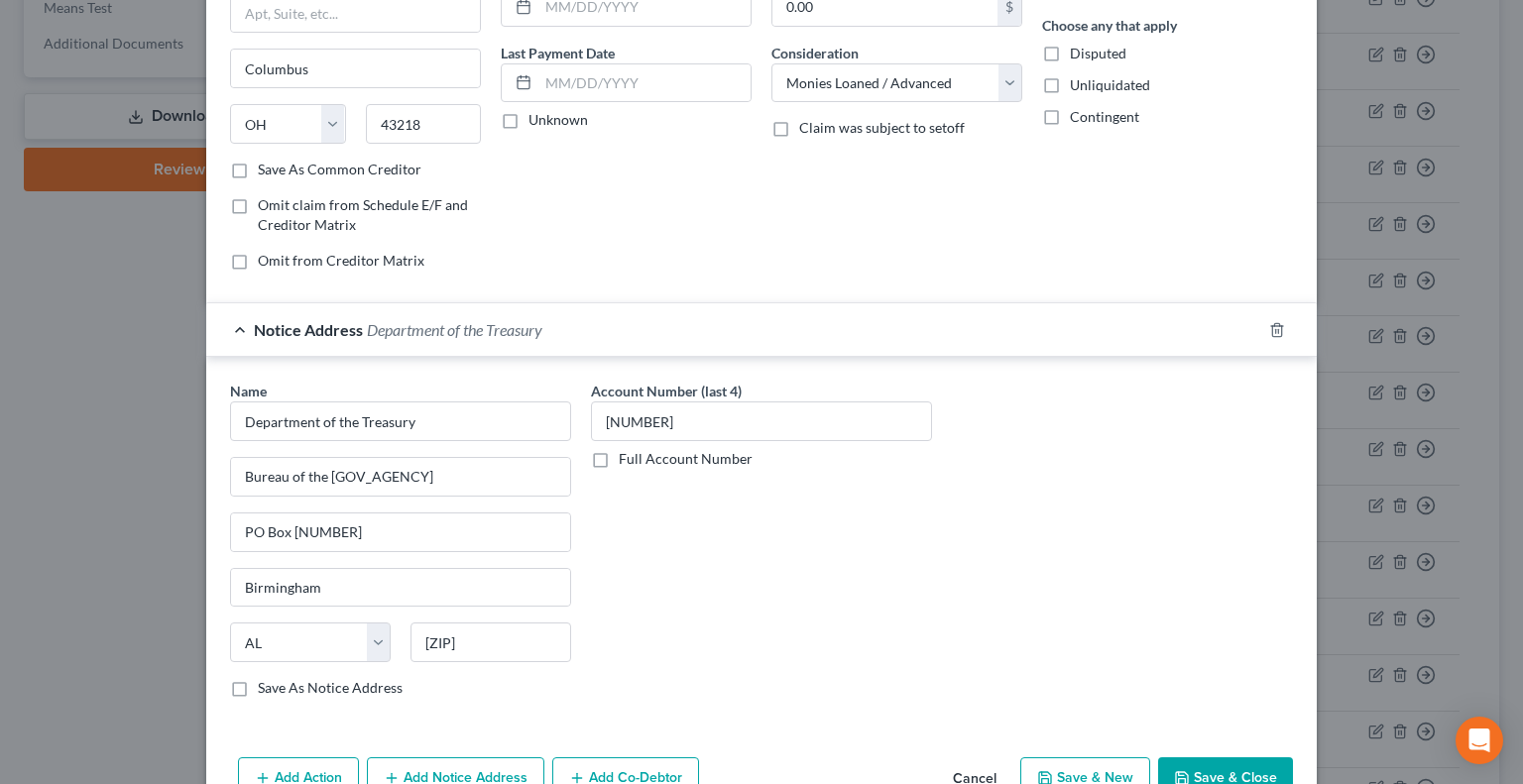 click on "Account Number (last 4)
[NUMBER]
Full Account Number" at bounding box center (762, 547) 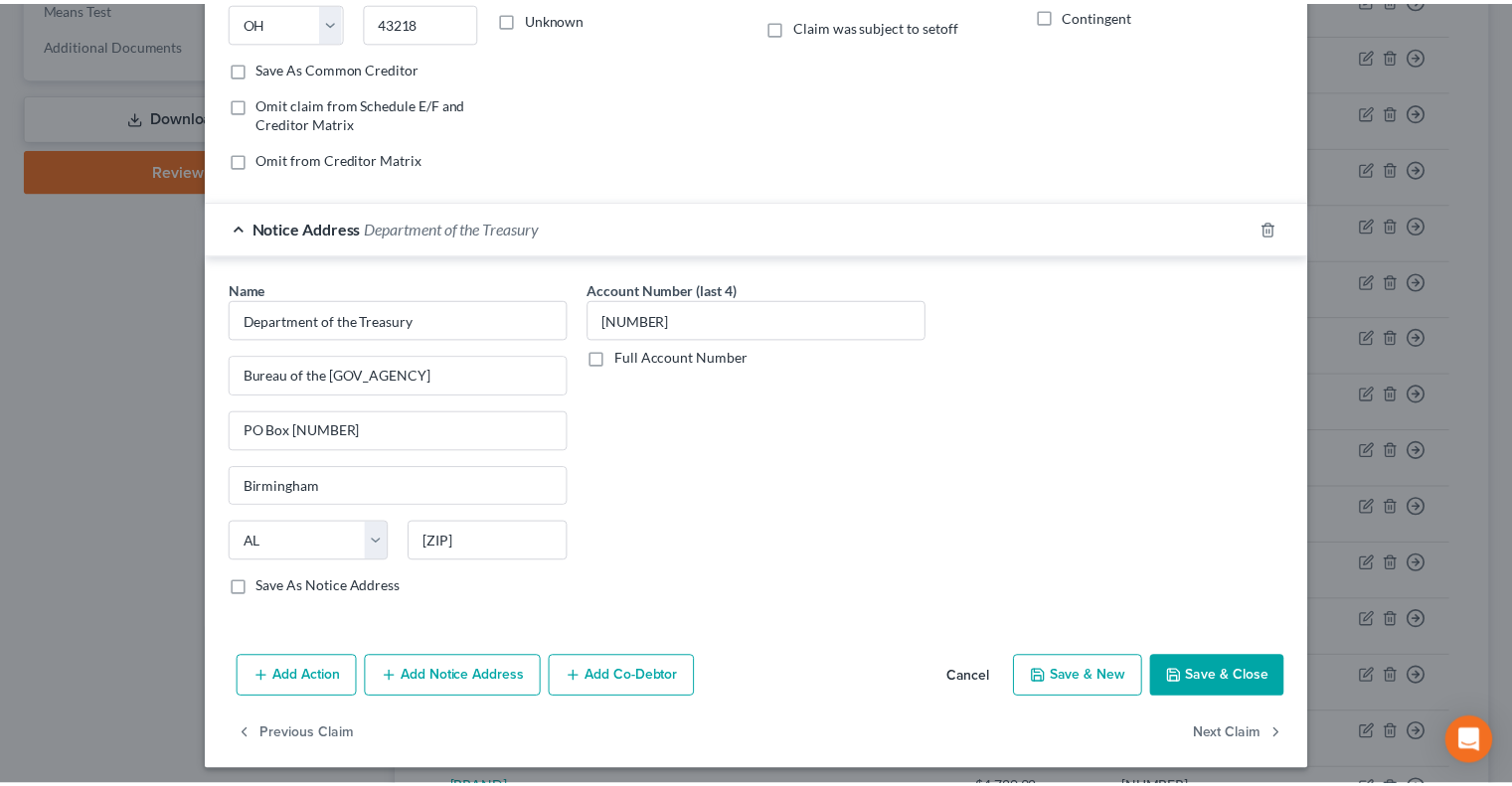 scroll, scrollTop: 337, scrollLeft: 0, axis: vertical 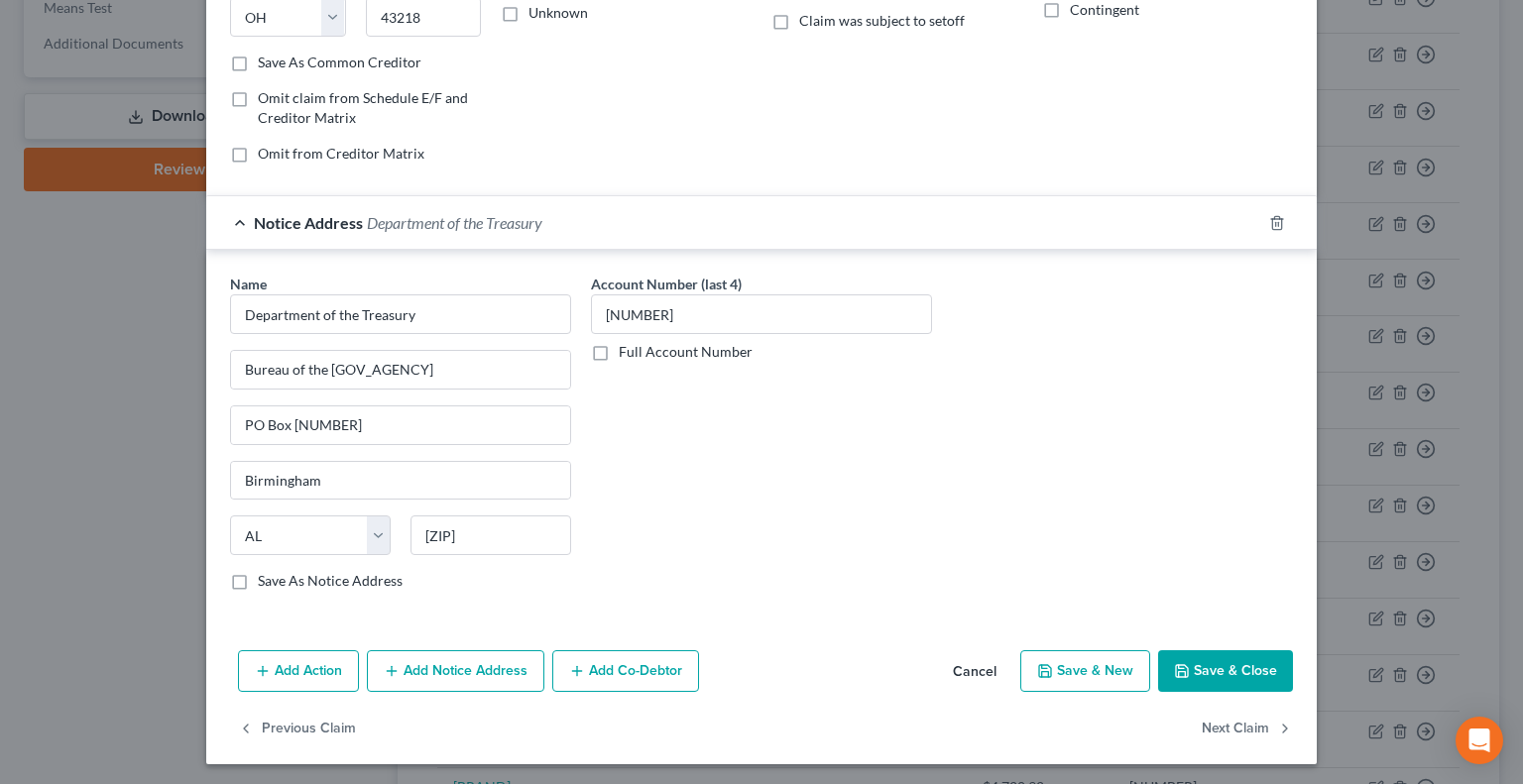 click on "Save & Close" at bounding box center [1226, 671] 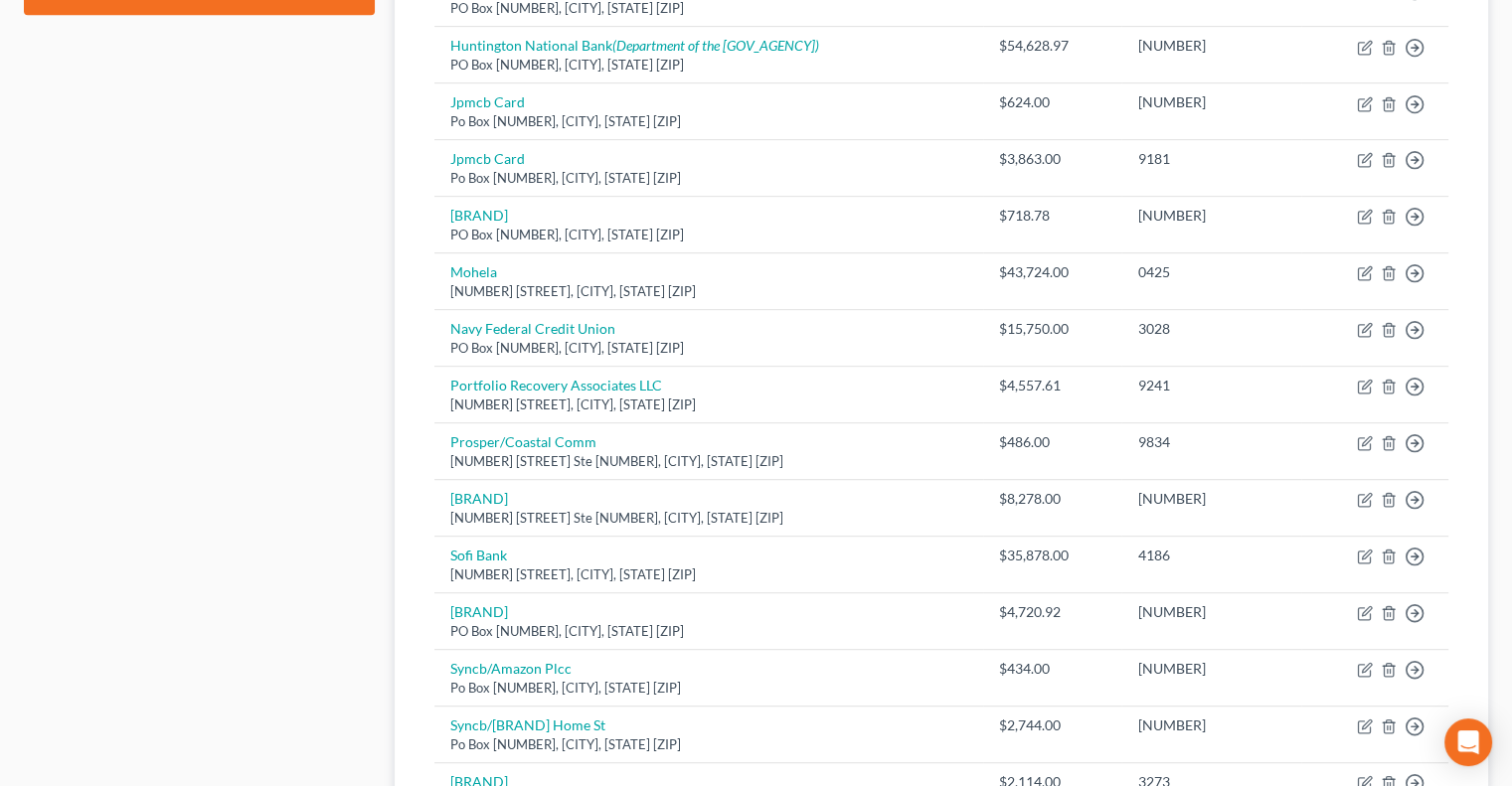 scroll, scrollTop: 966, scrollLeft: 0, axis: vertical 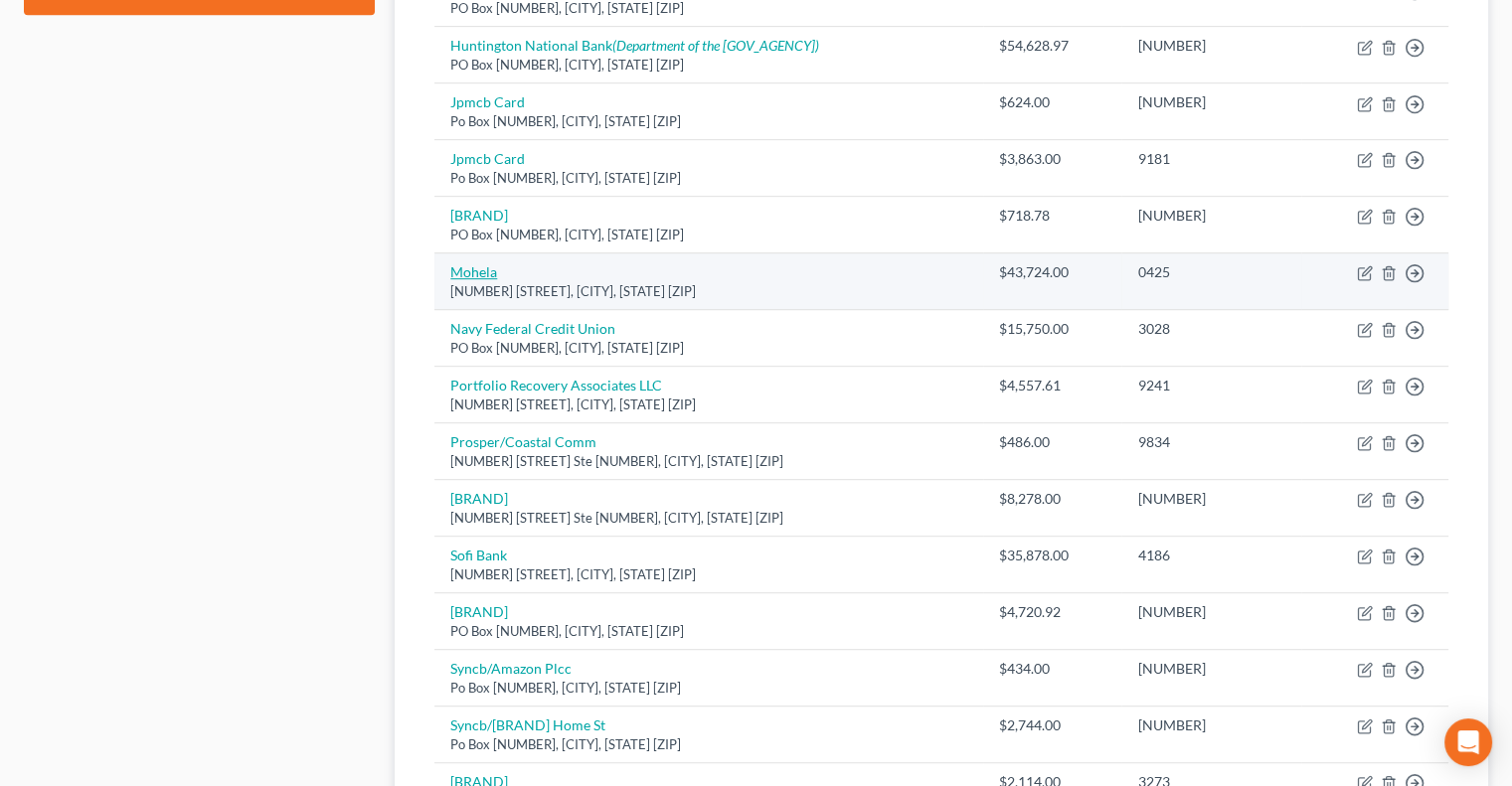 click on "Mohela" at bounding box center (473, 271) 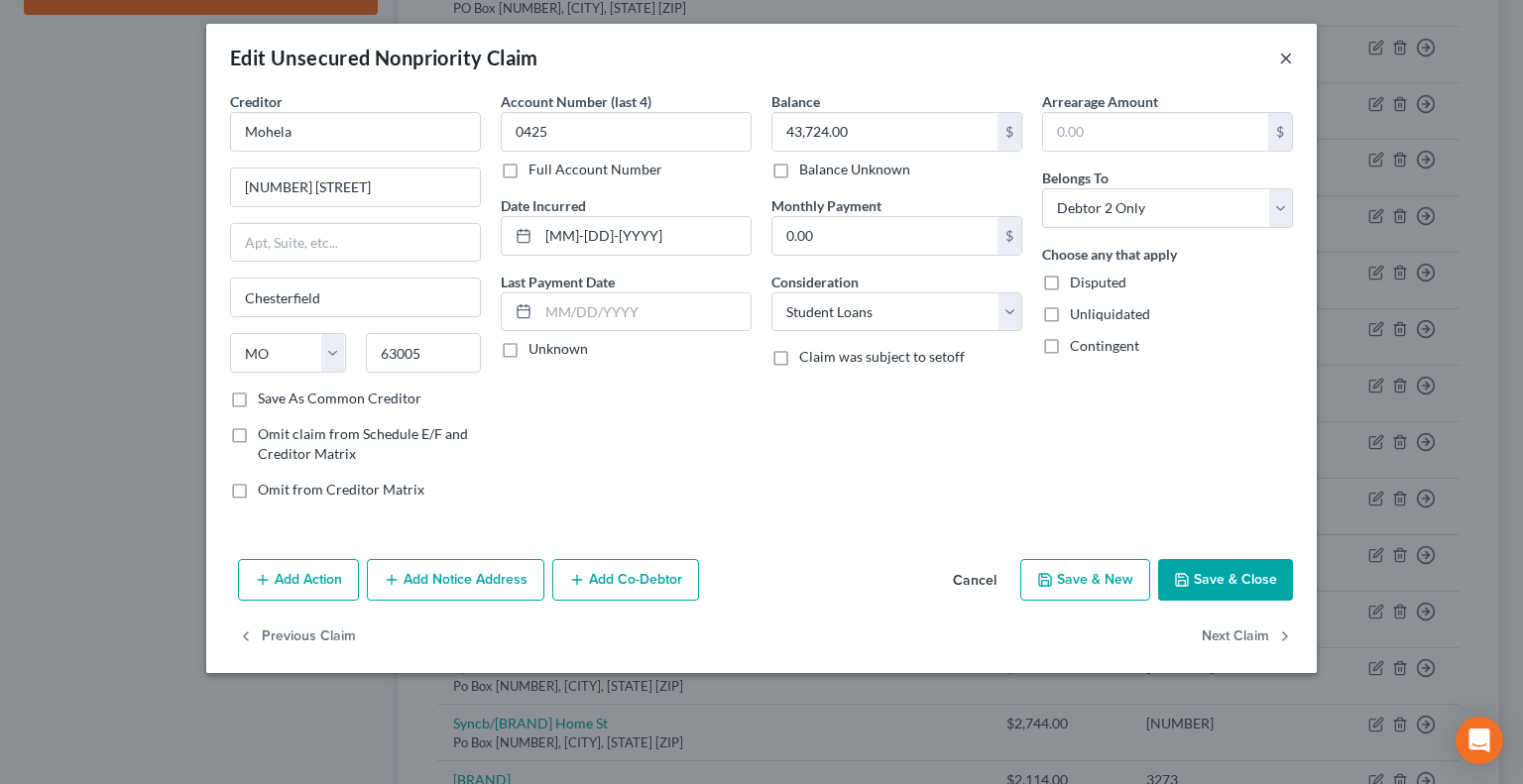 click on "×" at bounding box center (1286, 57) 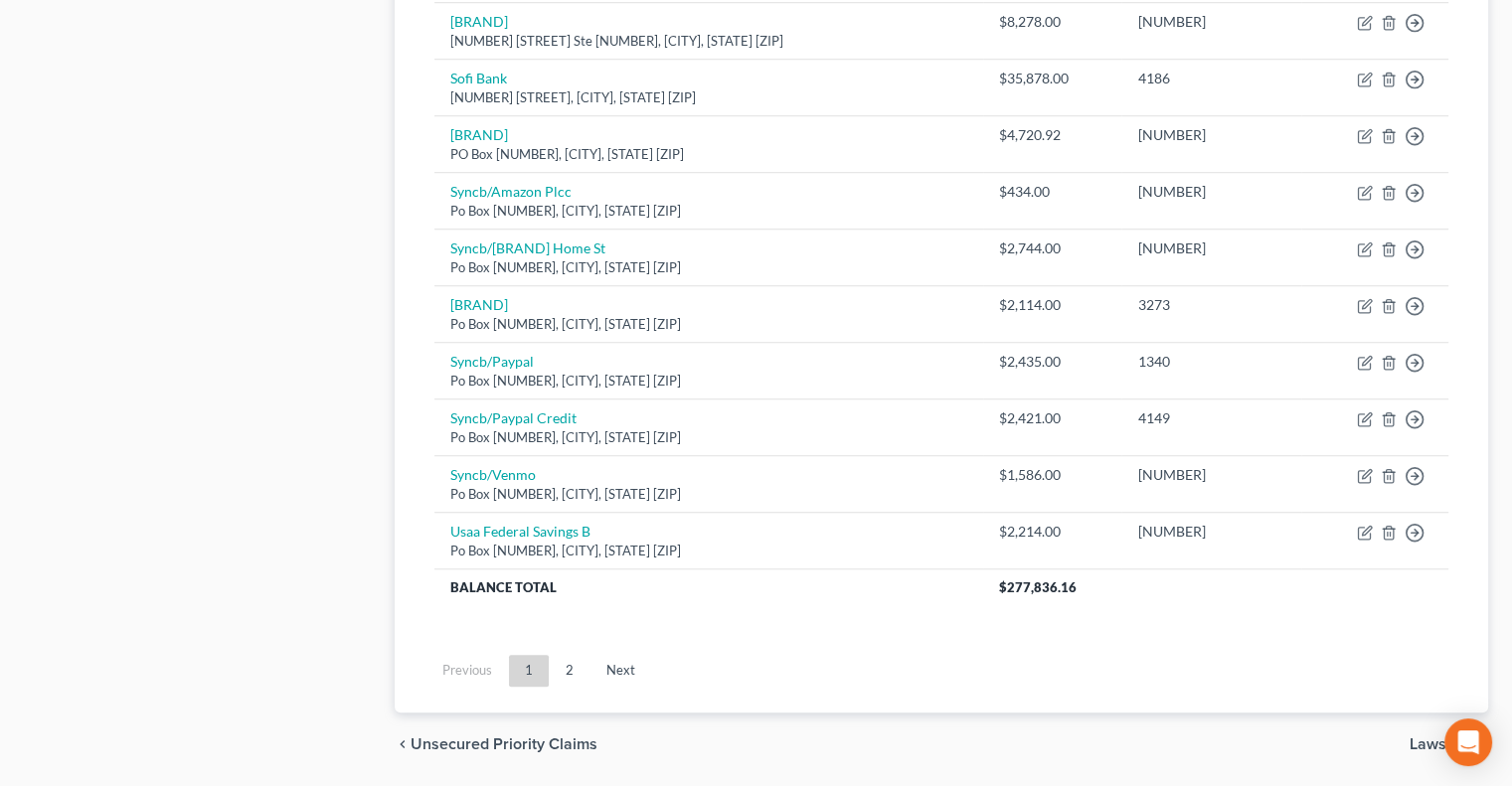 scroll, scrollTop: 1502, scrollLeft: 0, axis: vertical 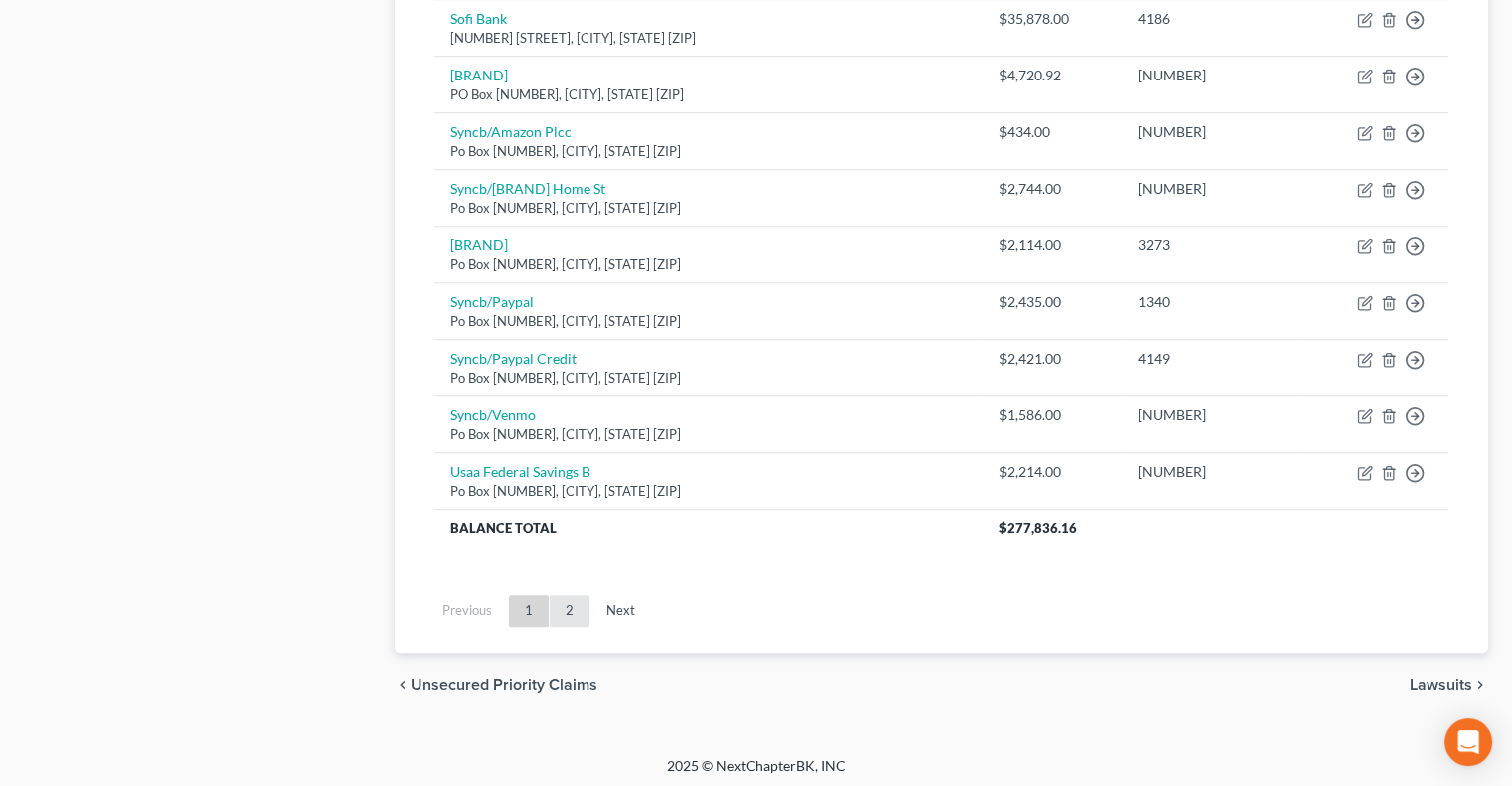 click on "2" at bounding box center [570, 611] 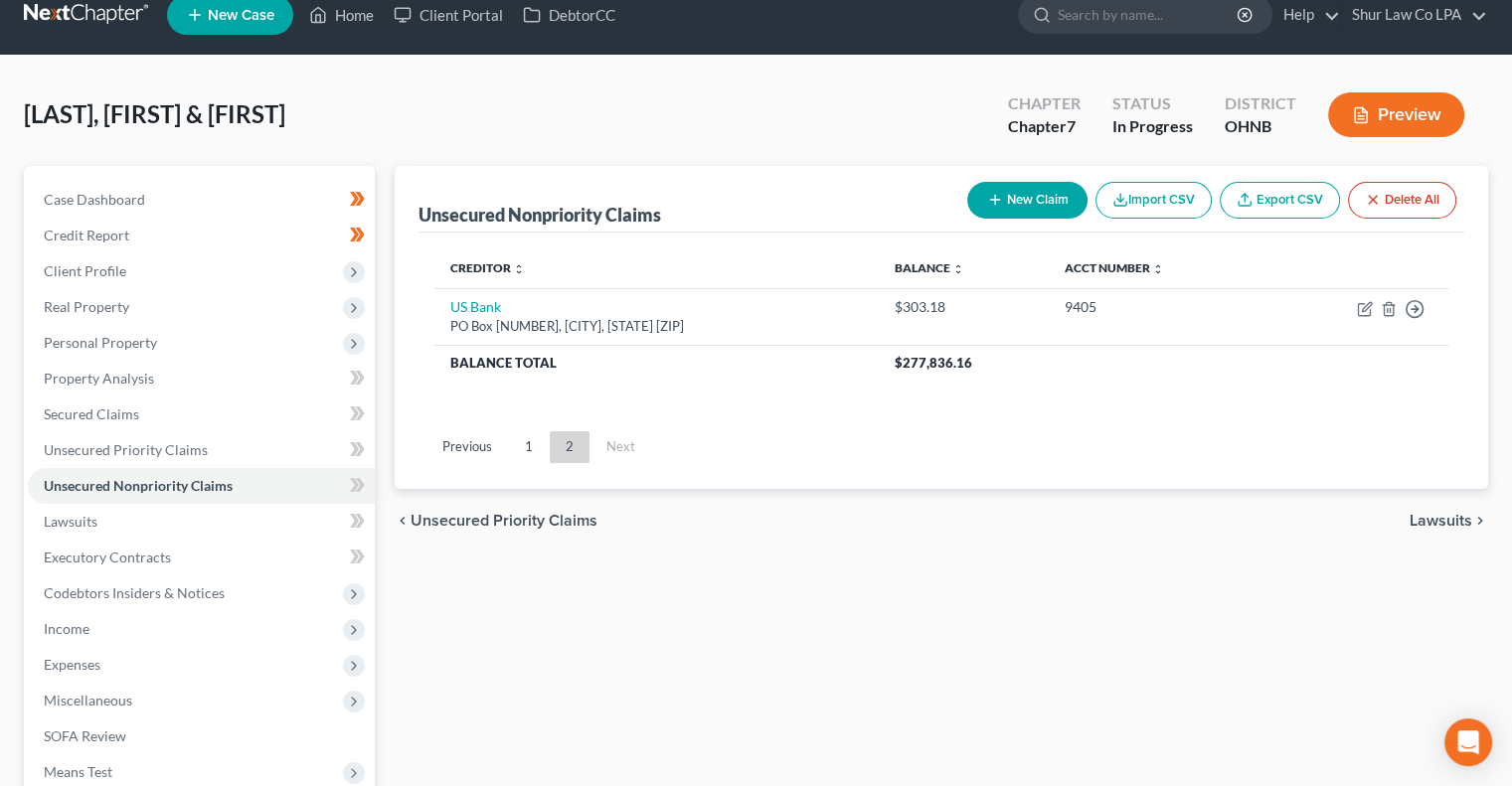 scroll, scrollTop: 268, scrollLeft: 0, axis: vertical 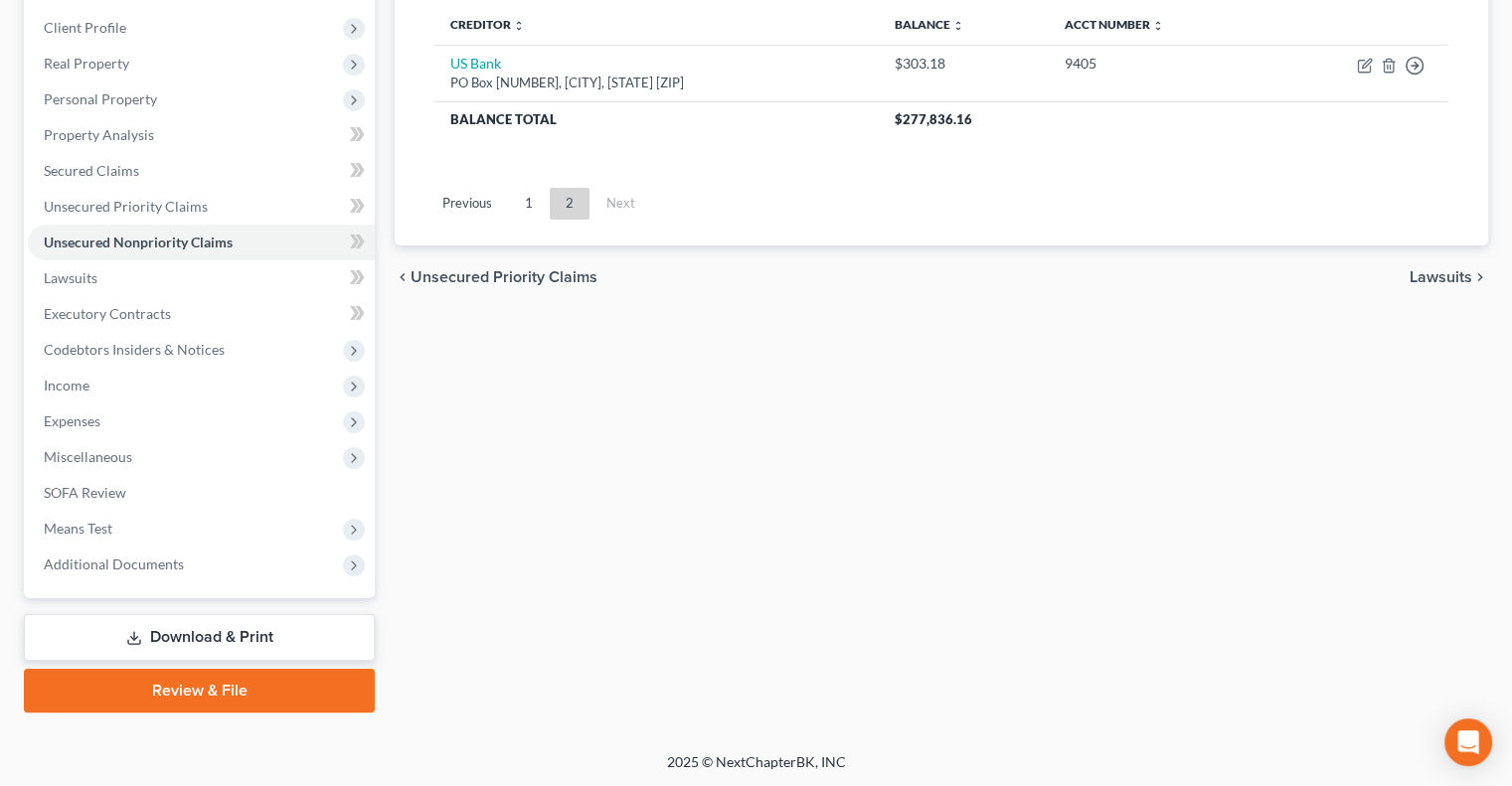 click on "Unsecured Nonpriority Claims New Claim
Import CSV
Export CSV Delete All
Creditor  expand_more   expand_less   unfold_more Balance  expand_more   expand_less   unfold_more Acct Number  expand_more   expand_less   unfold_more [BANK] PO Box [NUMBER], [CITY], [STATE] [ZIP] $[AMOUNT] 9405 Move to D Move to E Move to G Move to Notice Only Balance Total $[AMOUNT]
Previous
1 2
Next
chevron_left
Unsecured Priority Claims
Lawsuits
chevron_right" at bounding box center (941, 317) 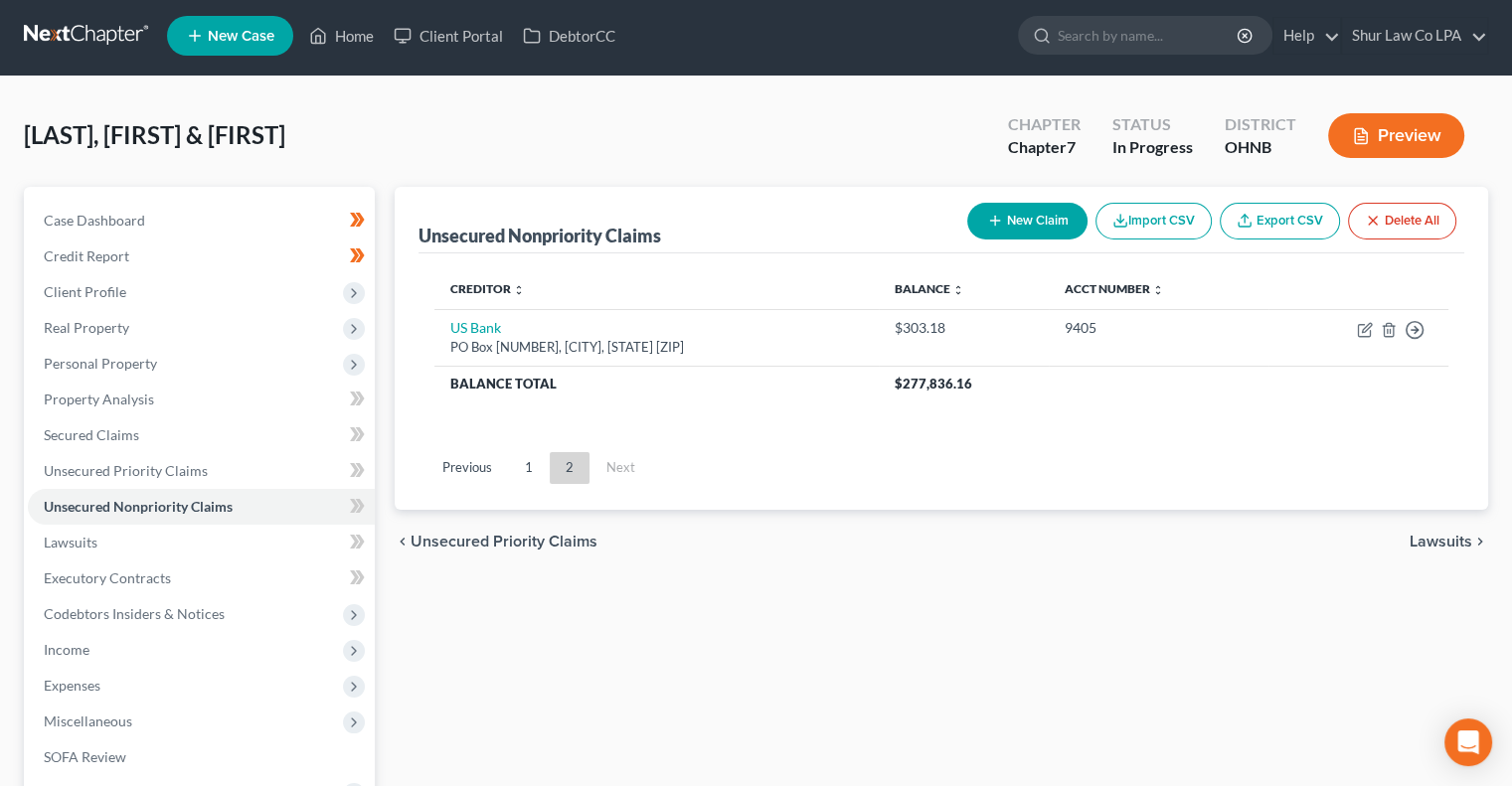 scroll, scrollTop: 0, scrollLeft: 0, axis: both 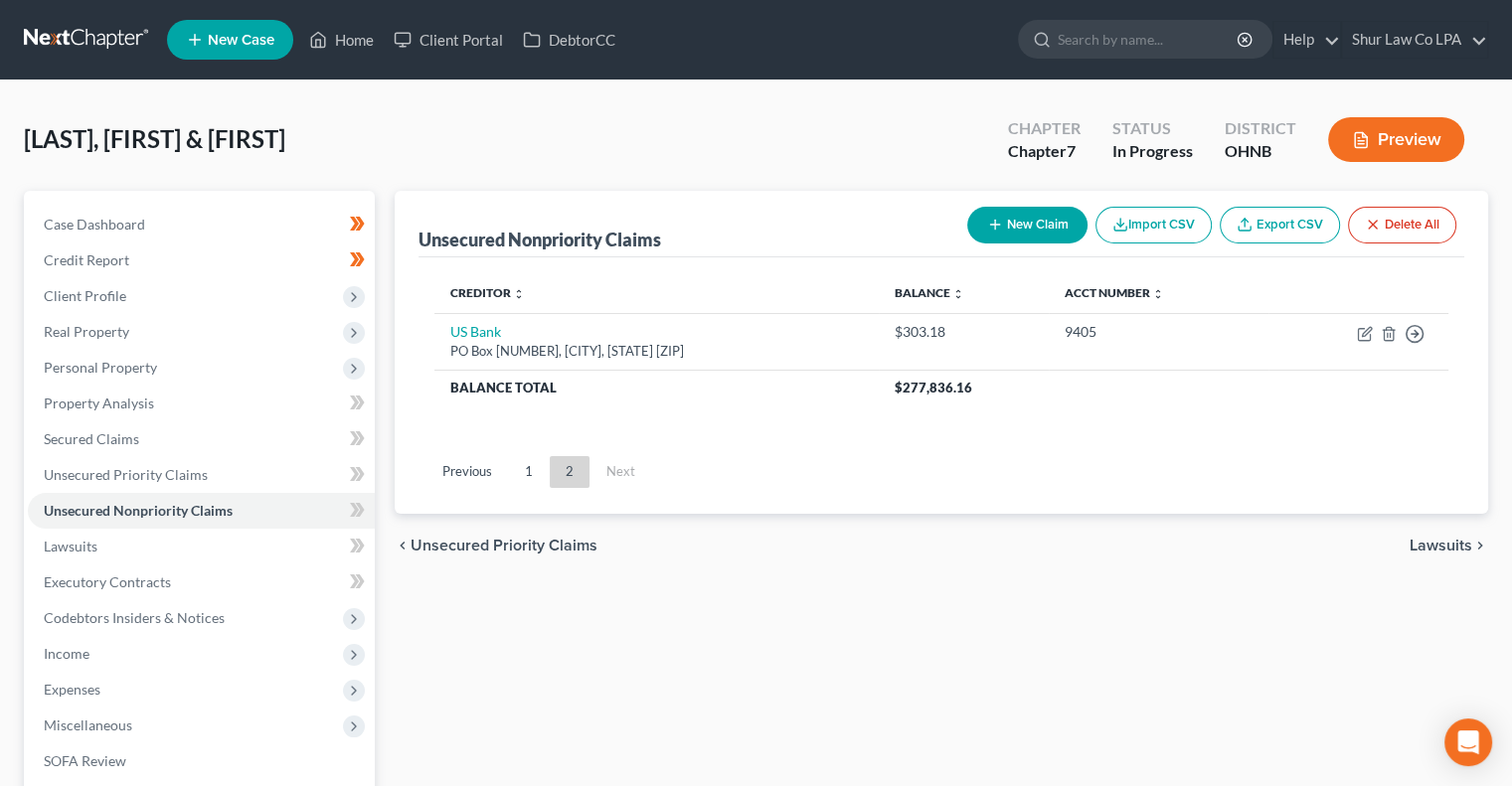 click at bounding box center (87, 40) 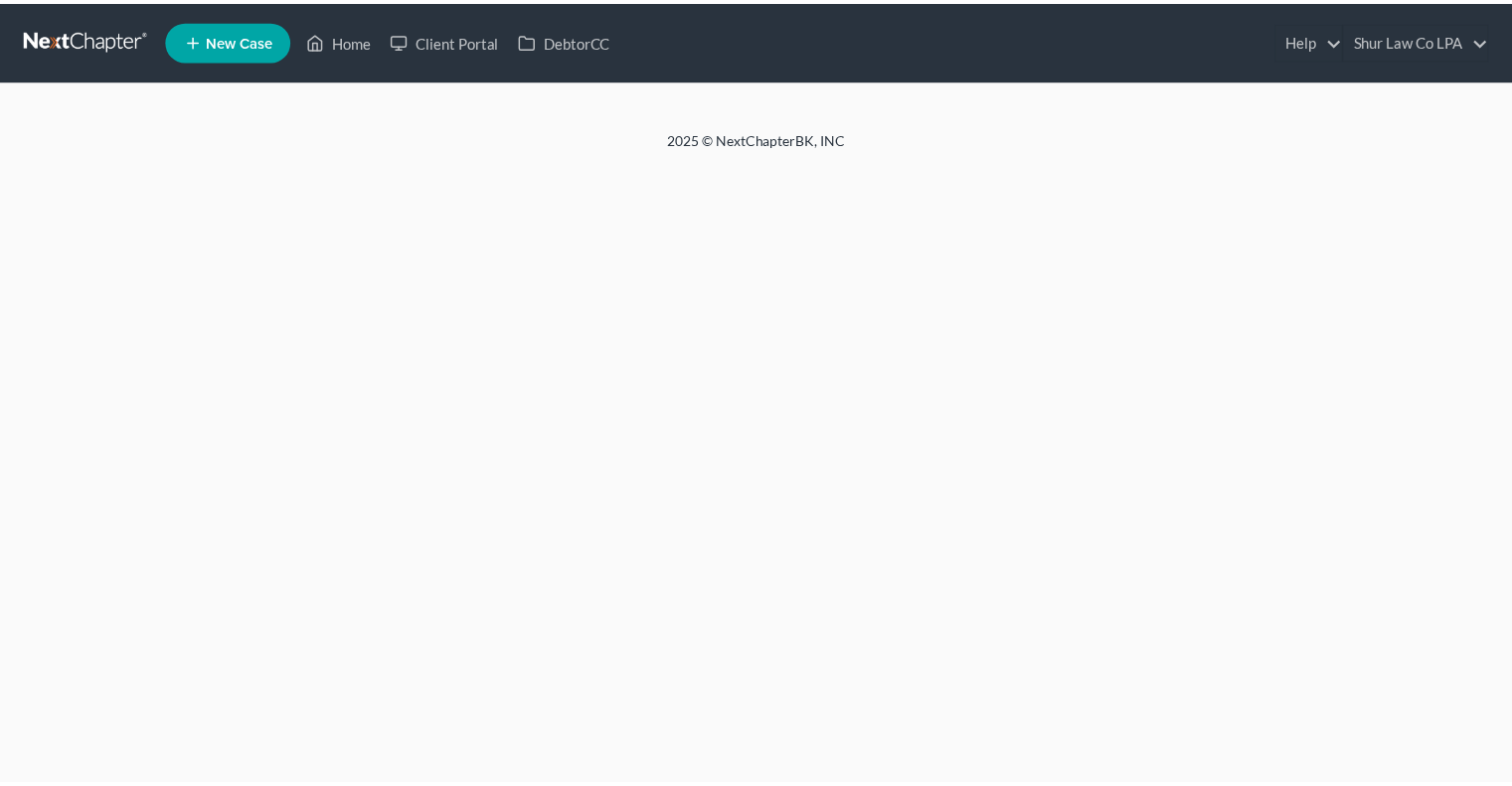 scroll, scrollTop: 0, scrollLeft: 0, axis: both 